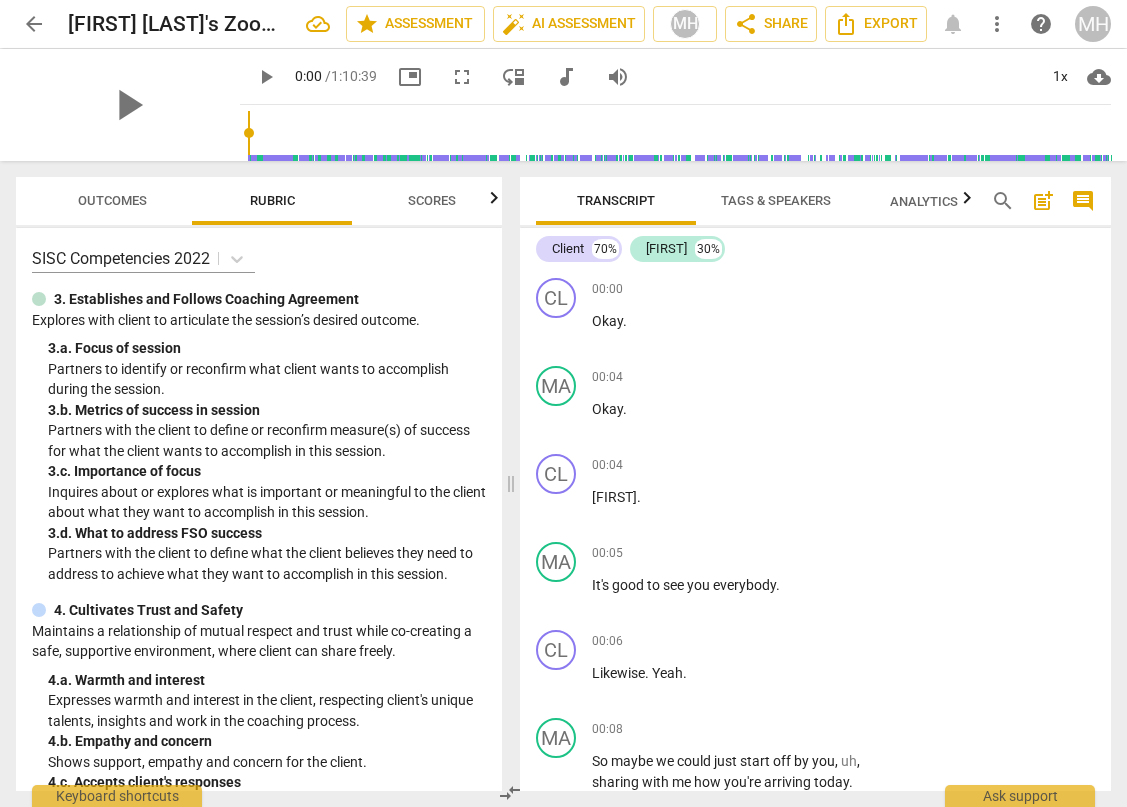 scroll, scrollTop: 0, scrollLeft: 0, axis: both 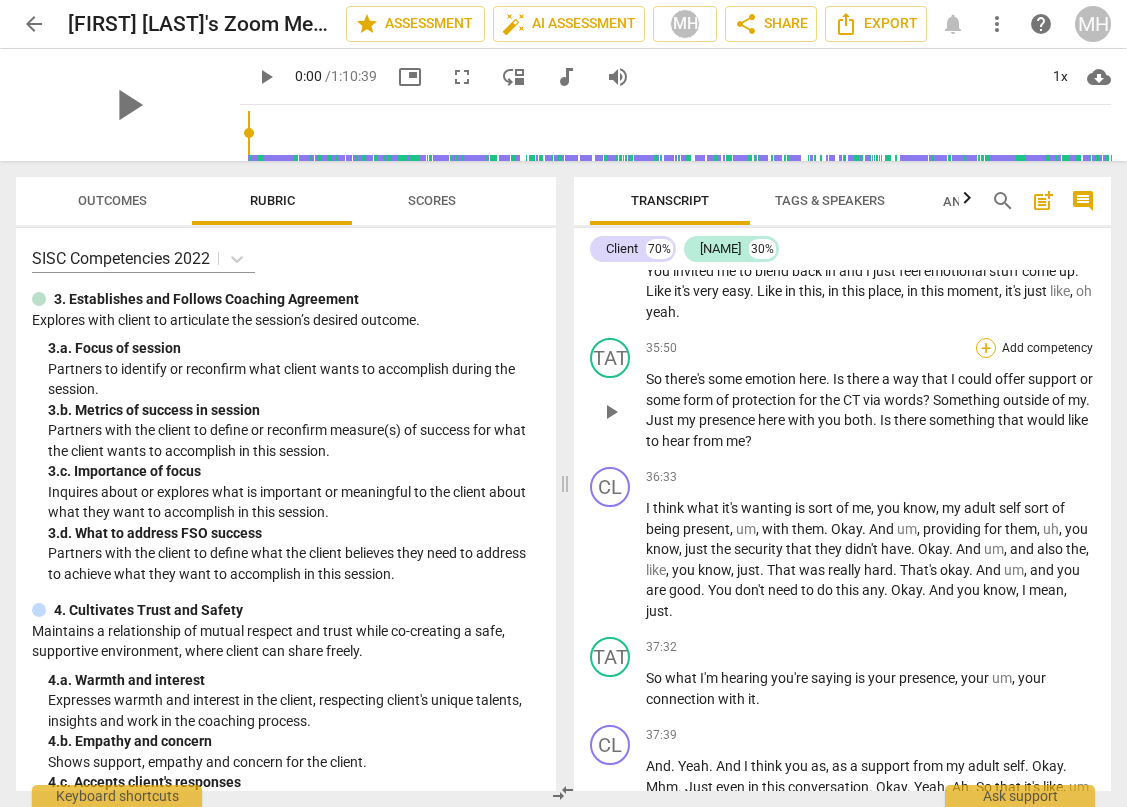 click on "+" at bounding box center (986, 348) 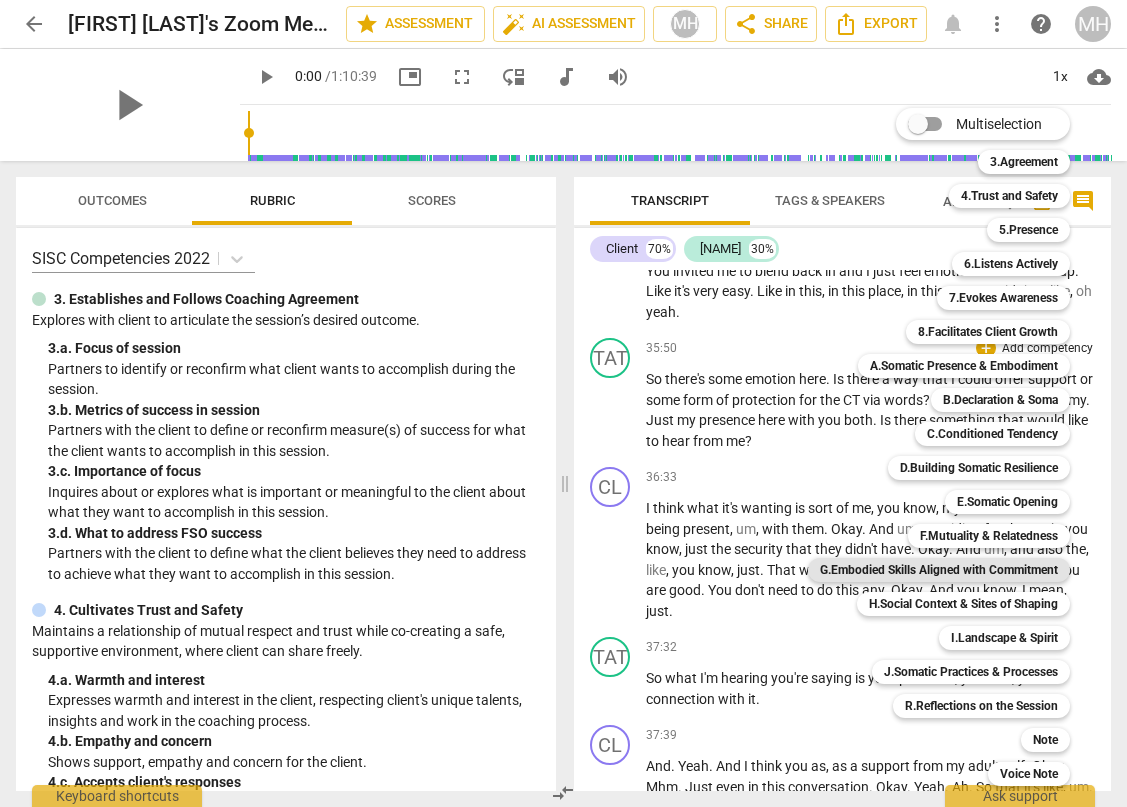 click on "G.Embodied Skills Aligned with Commitment" at bounding box center (939, 570) 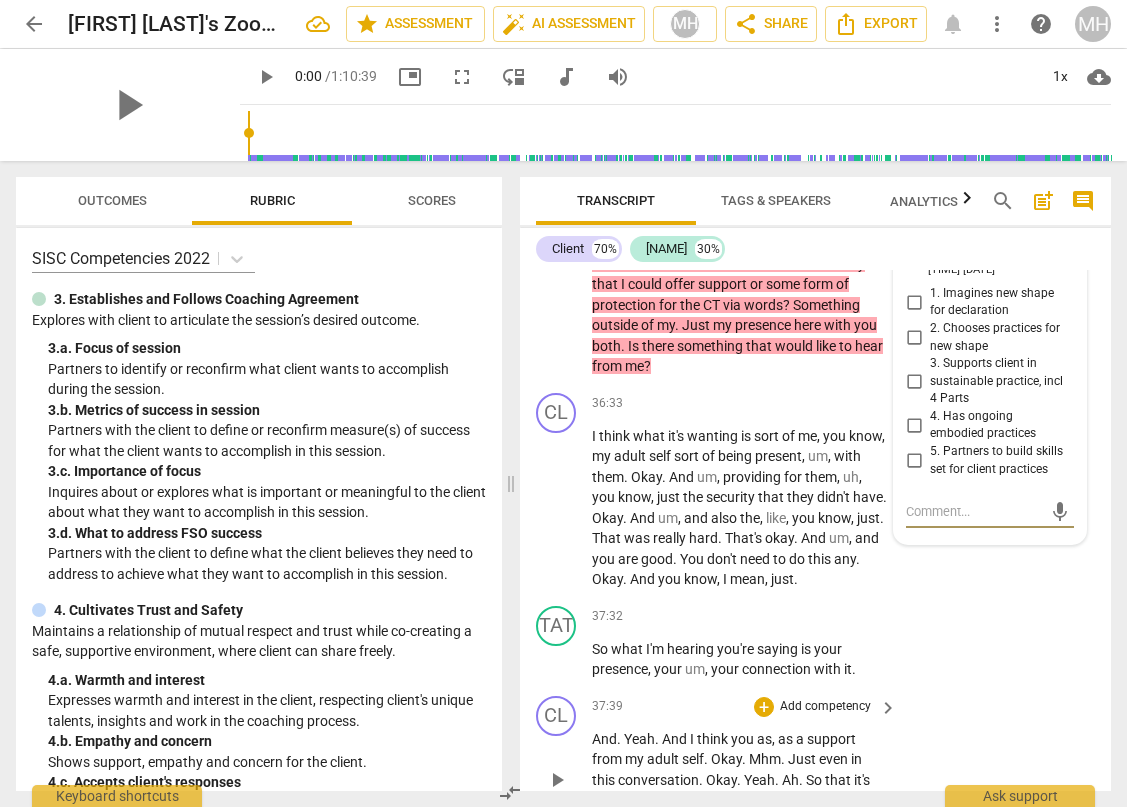 scroll, scrollTop: 17812, scrollLeft: 0, axis: vertical 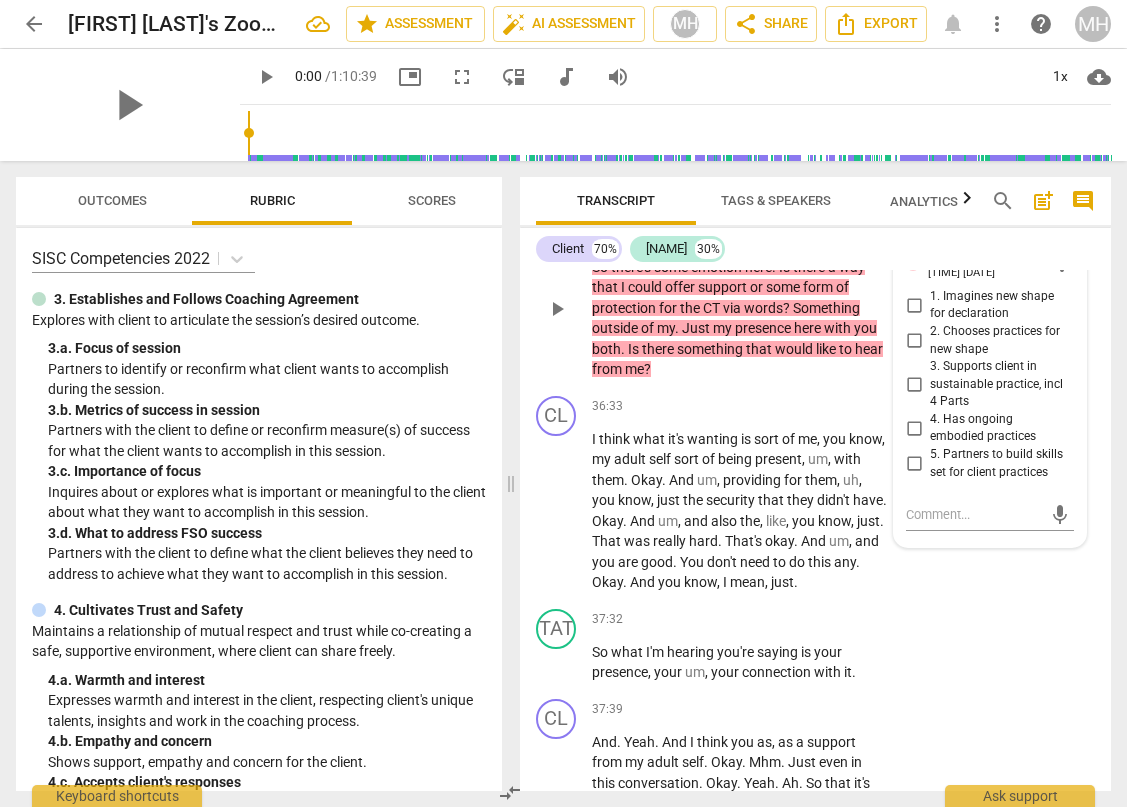 click on "G.Embodied Skills Aligned with Commitment" at bounding box center (768, 235) 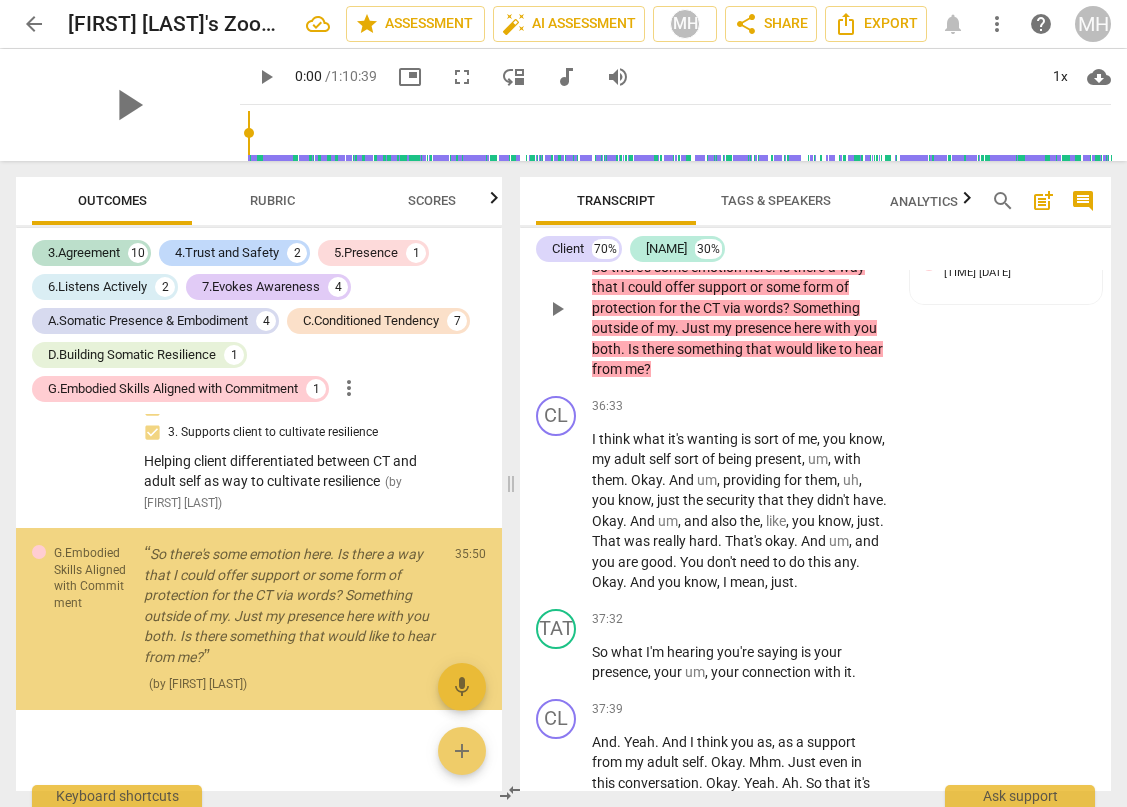 scroll, scrollTop: 7025, scrollLeft: 0, axis: vertical 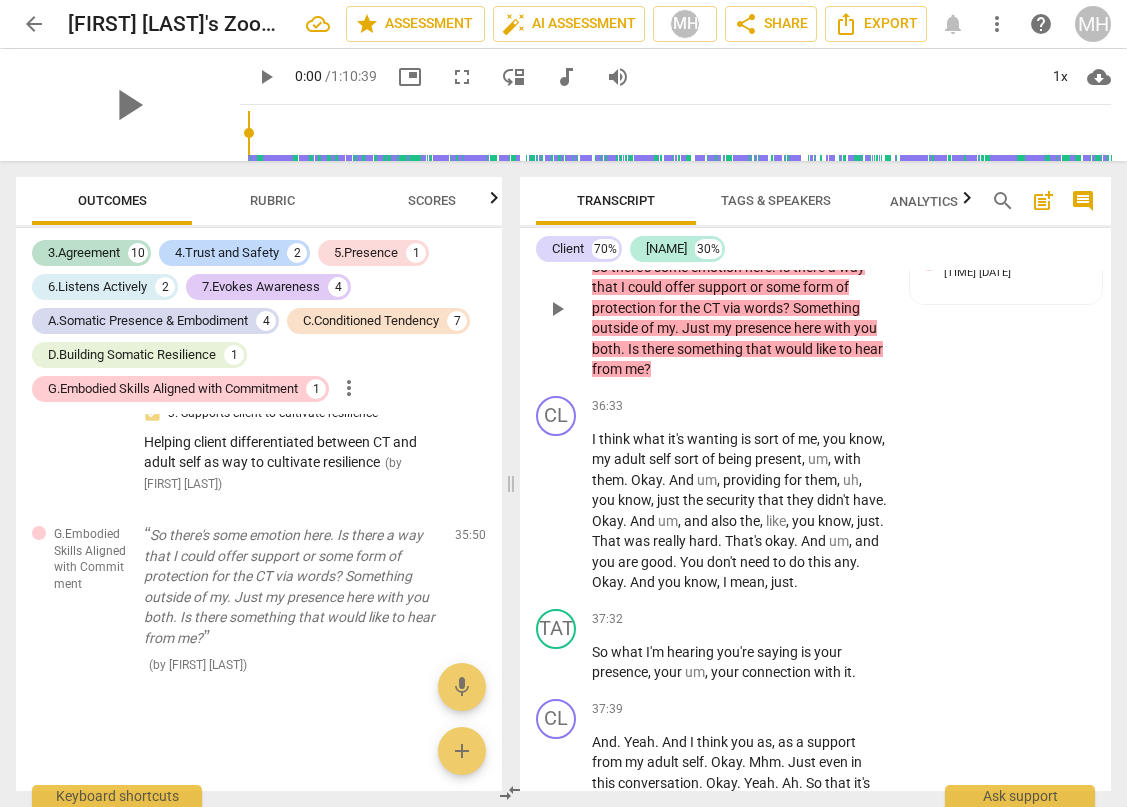 click on "G.Embodied Skills Aligned with Commitment" at bounding box center (768, 235) 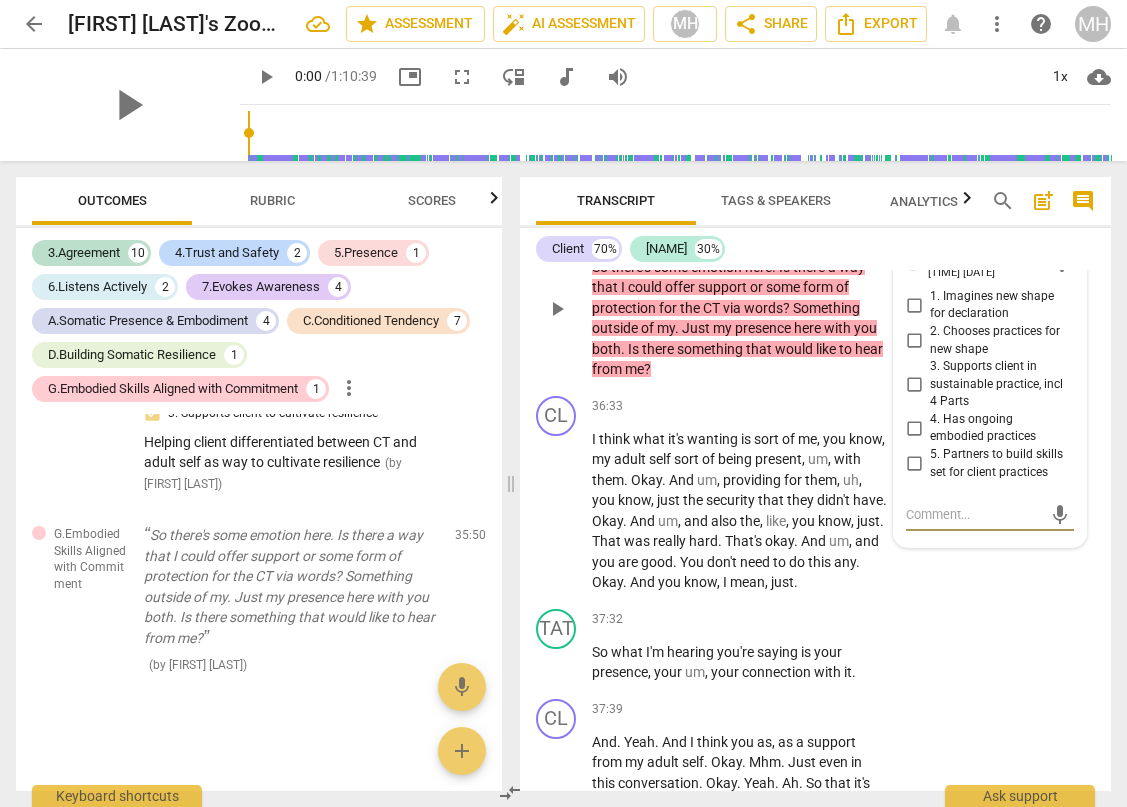 click on "more_vert" at bounding box center [1062, 264] 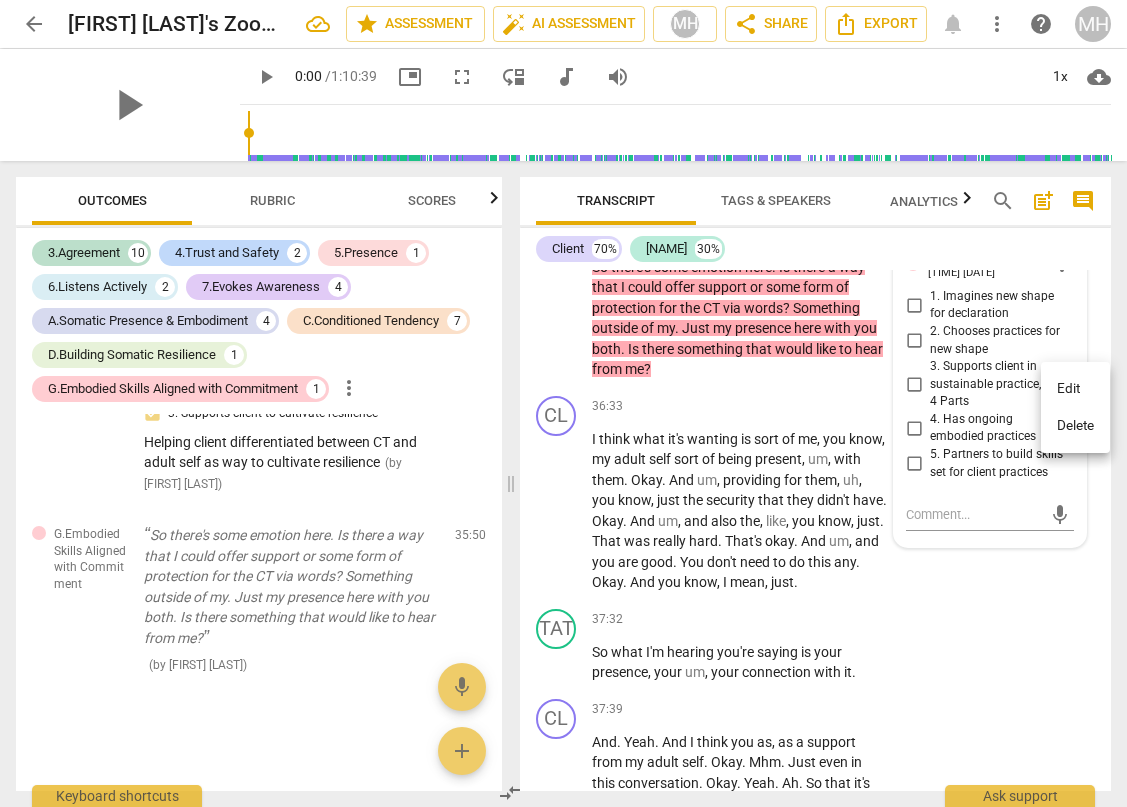 click on "Delete" at bounding box center (1075, 426) 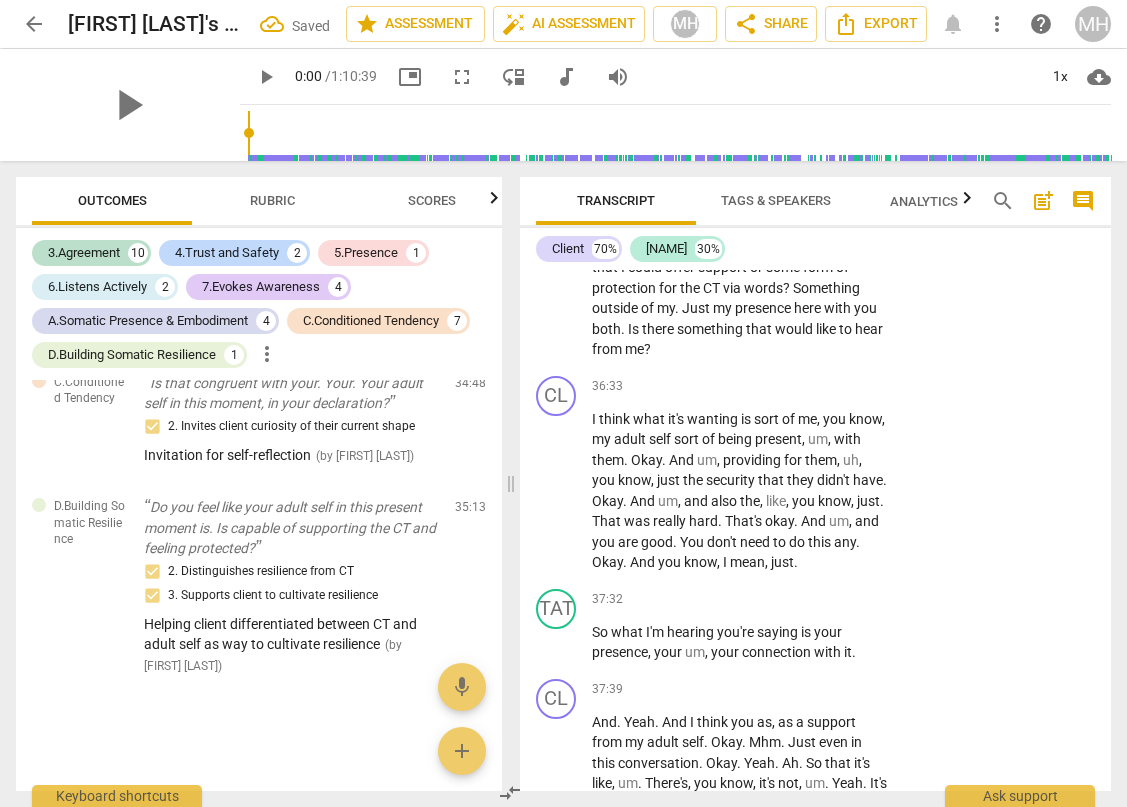 scroll, scrollTop: 6812, scrollLeft: 0, axis: vertical 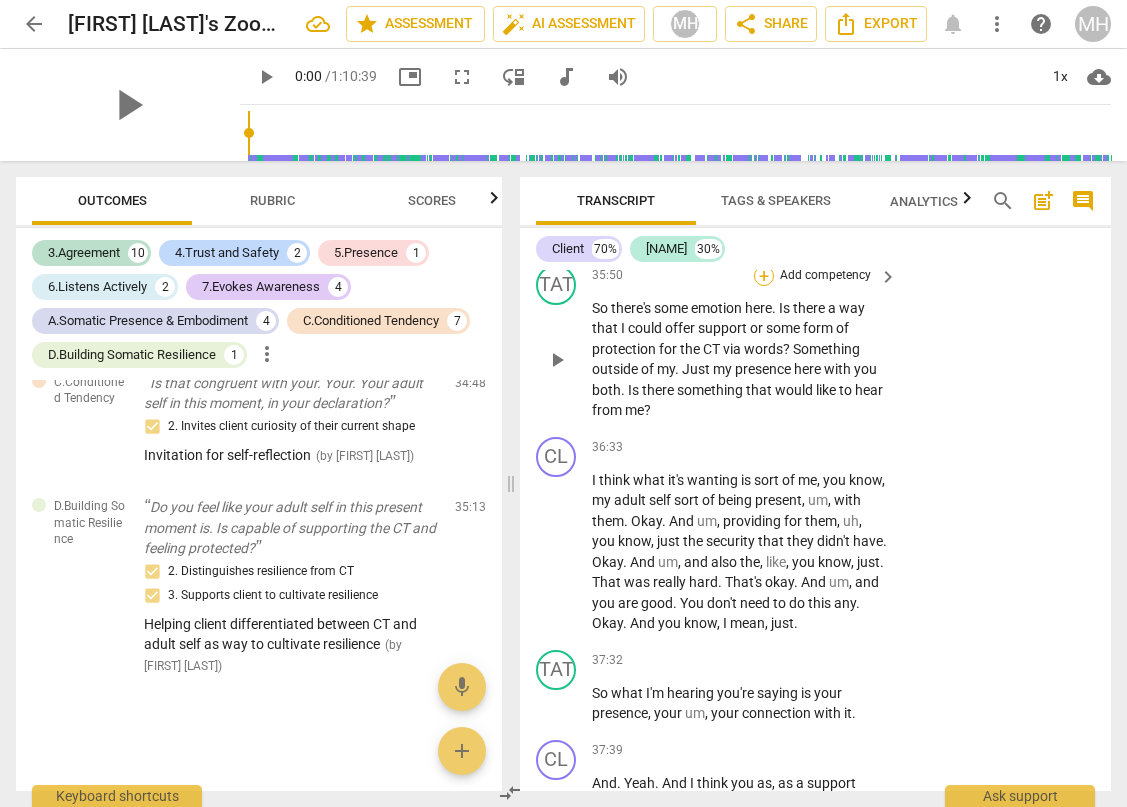 click on "+" at bounding box center [764, 276] 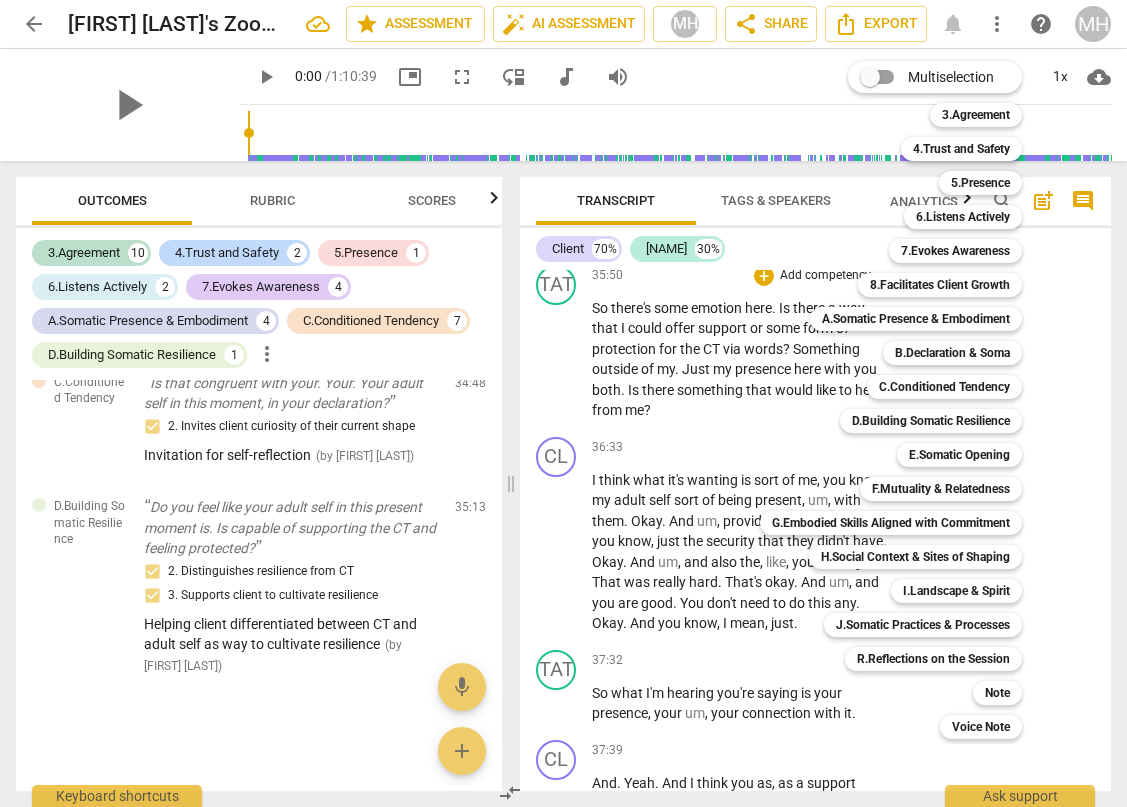 click at bounding box center (563, 403) 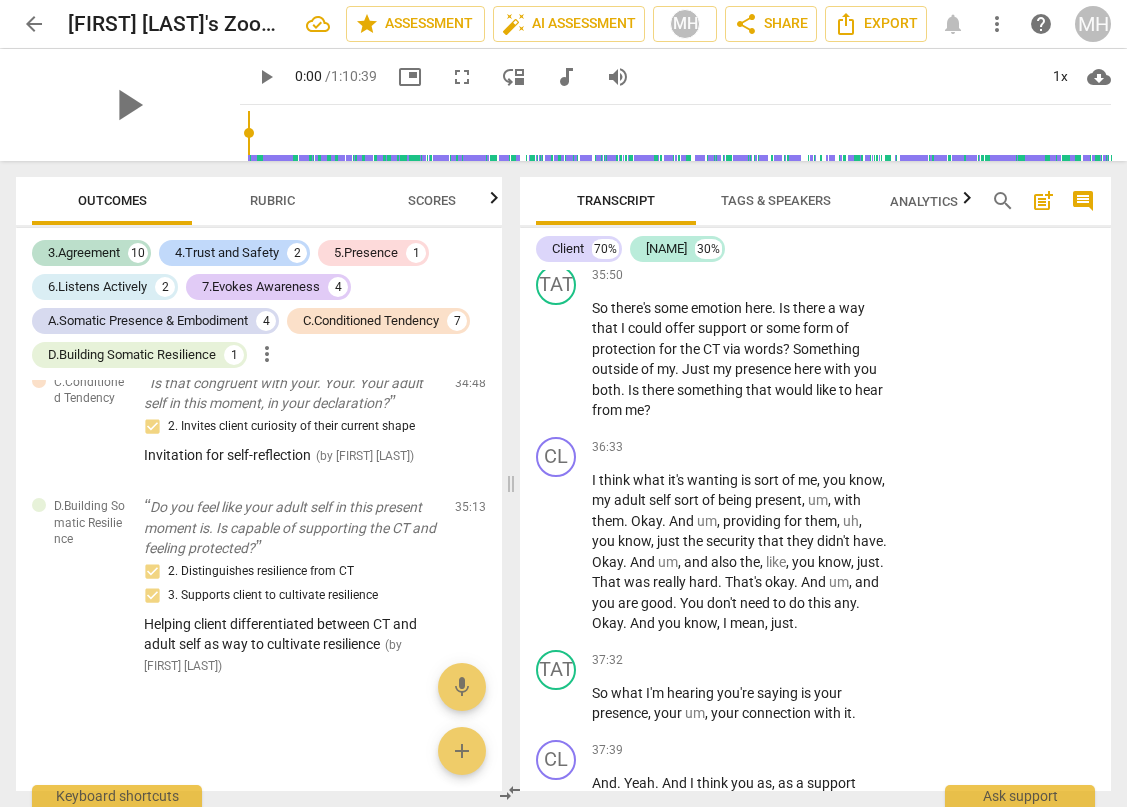 click on "Rubric" at bounding box center (272, 200) 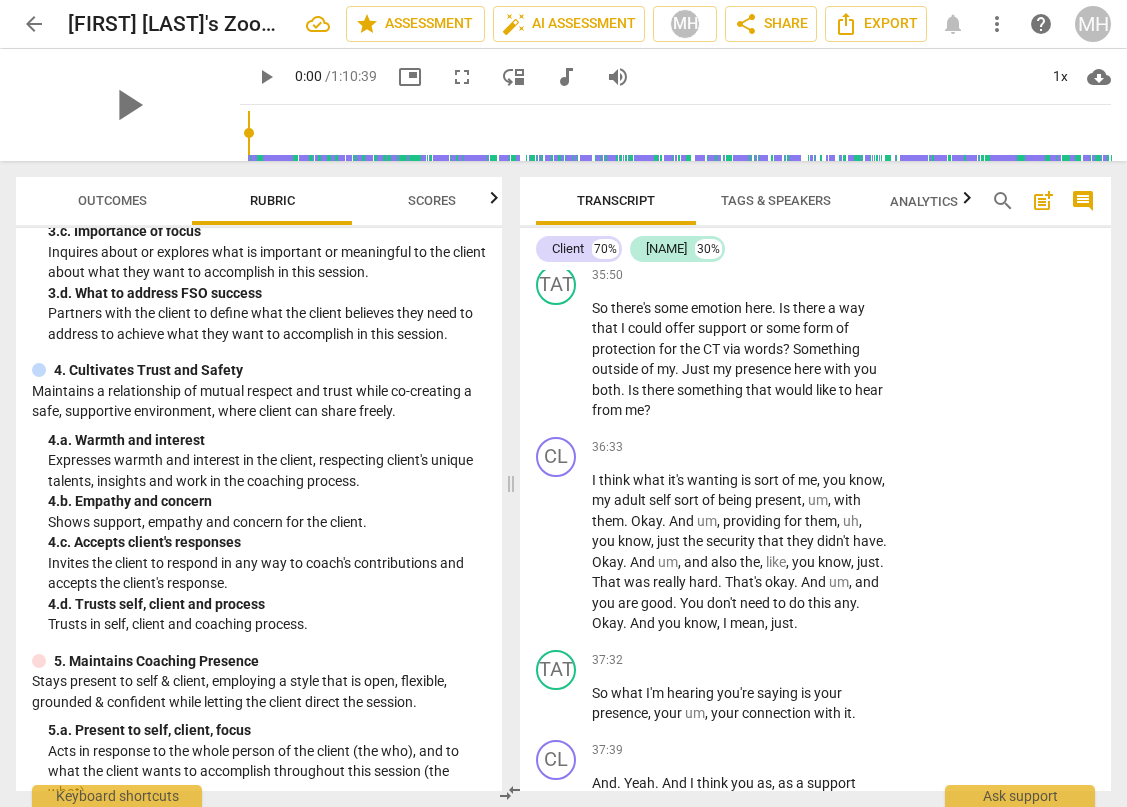 scroll, scrollTop: 241, scrollLeft: 0, axis: vertical 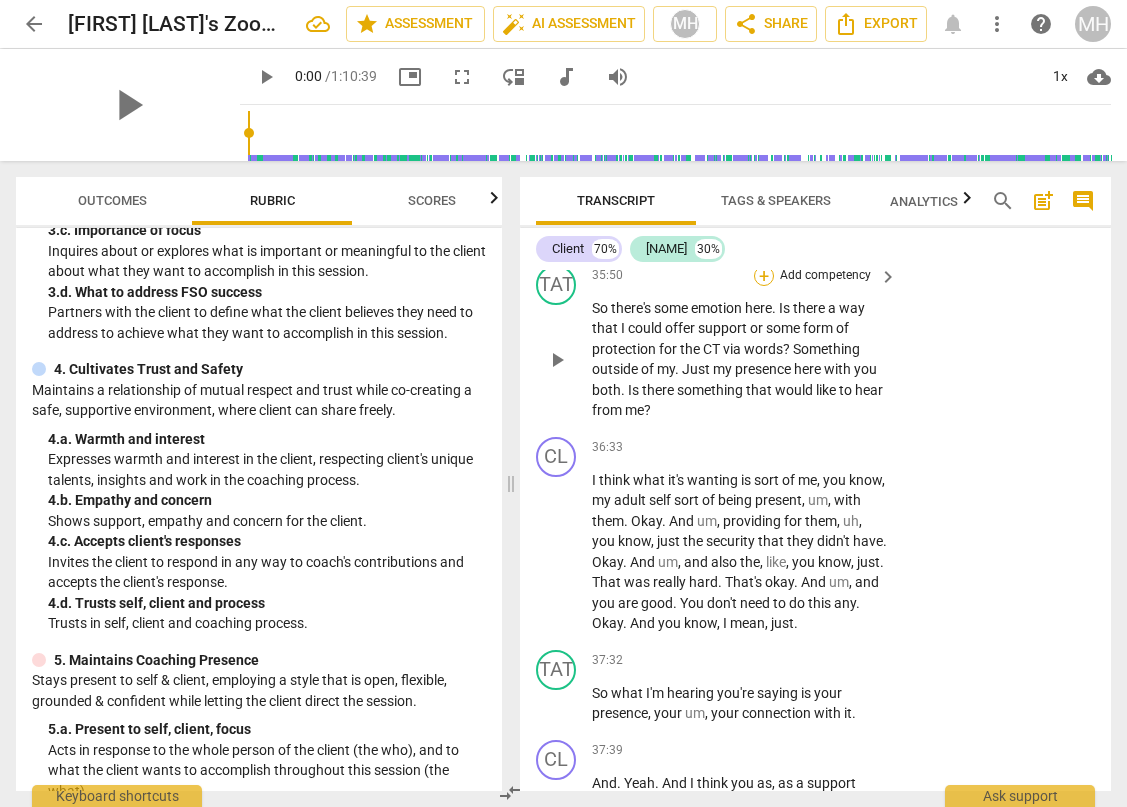 click on "+" at bounding box center [764, 276] 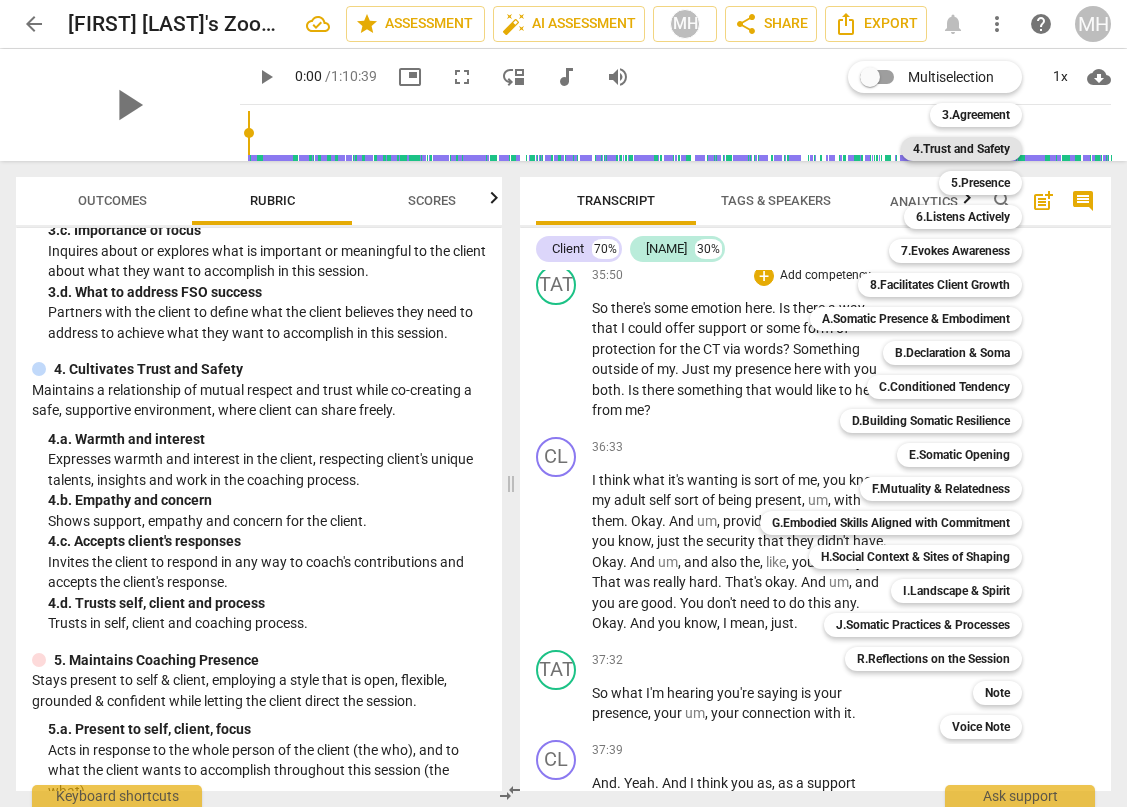 click on "4.Trust and Safety" at bounding box center [961, 149] 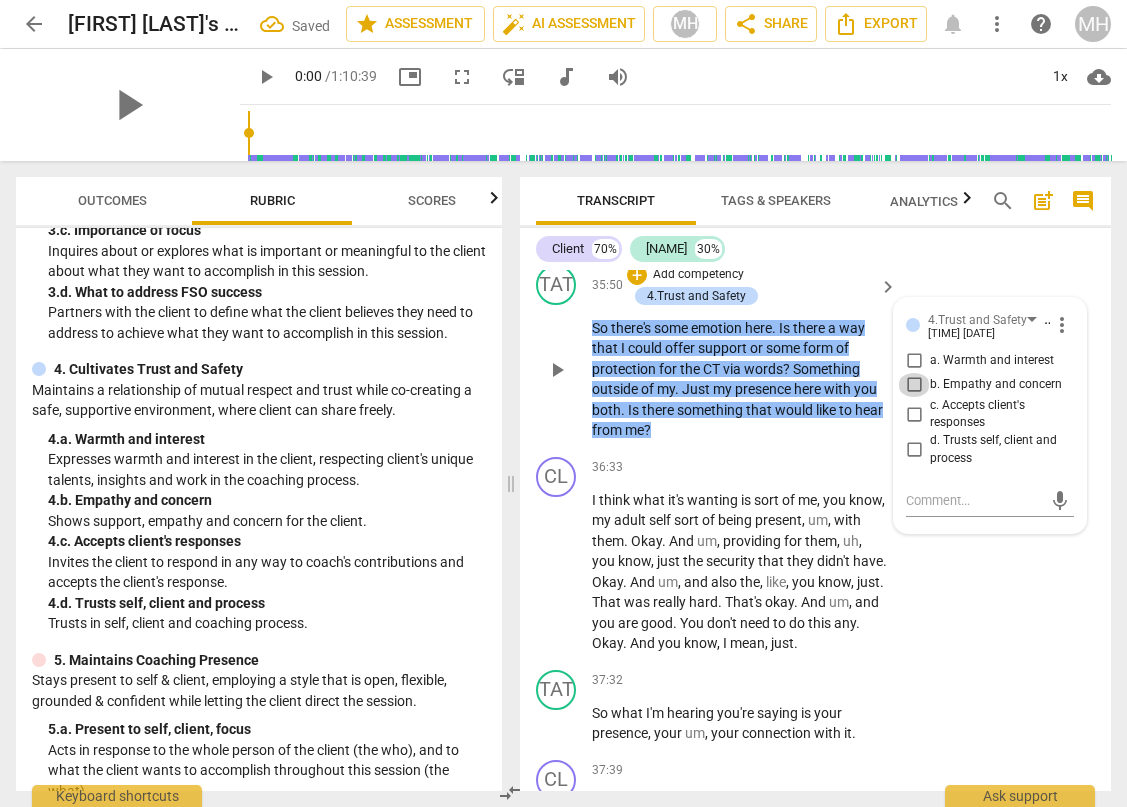 click on "b. Empathy and concern" at bounding box center (914, 385) 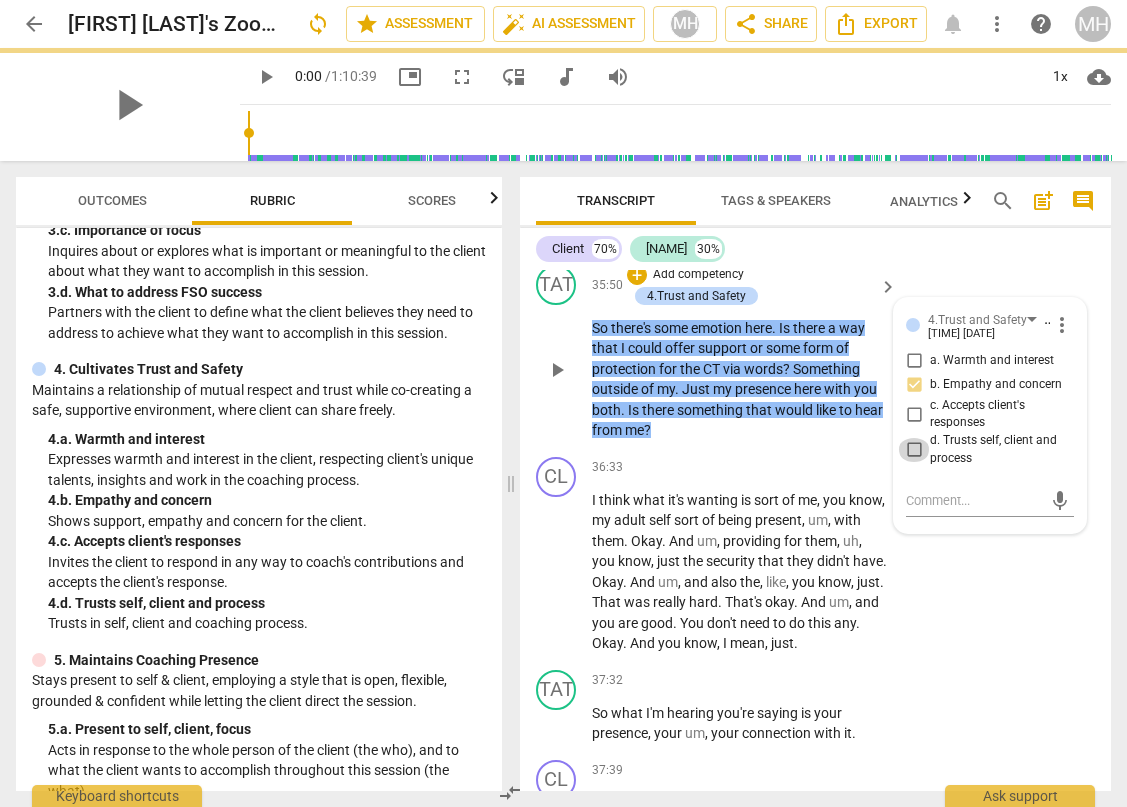 click on "d. Trusts self, client and process" at bounding box center (914, 450) 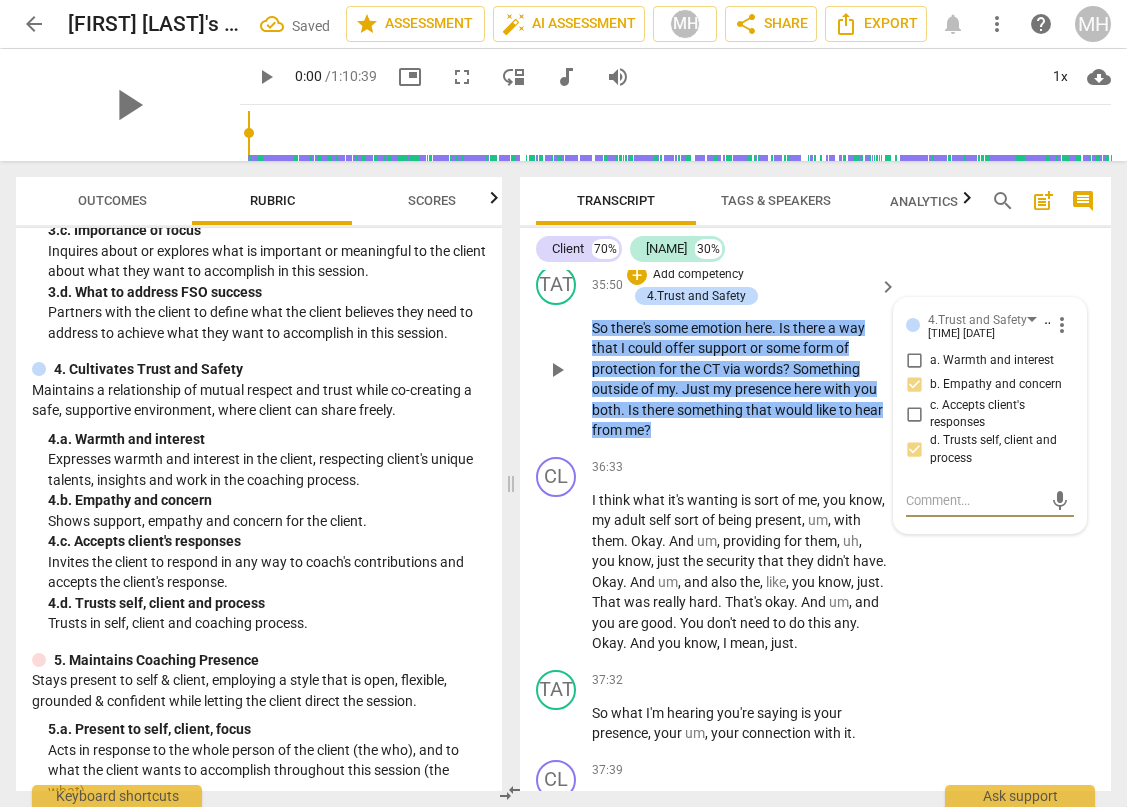 click at bounding box center (974, 500) 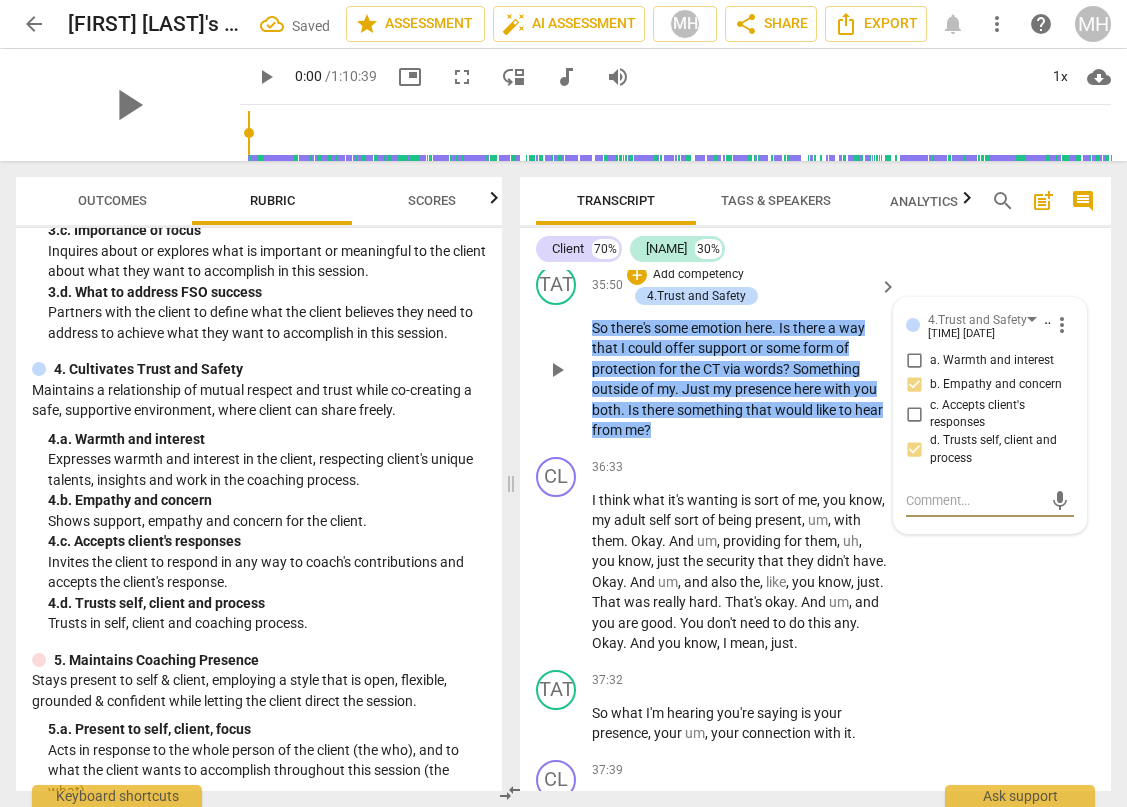 type on "E" 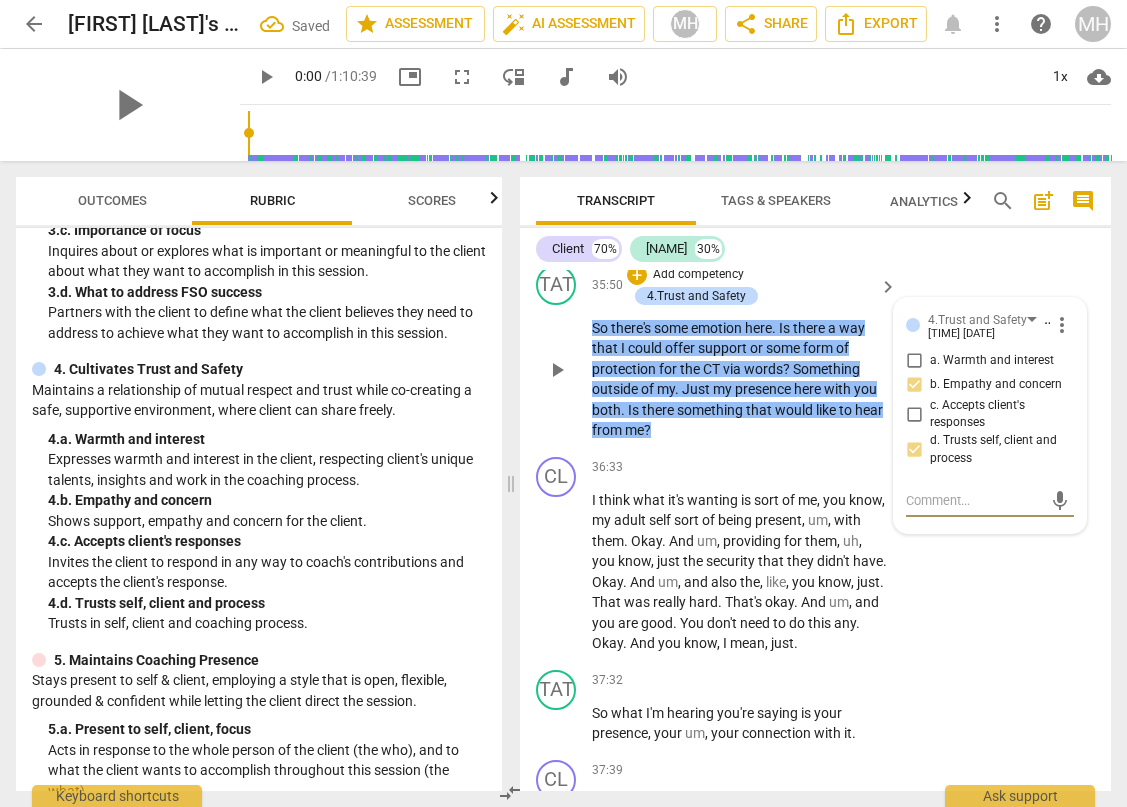 type on "E" 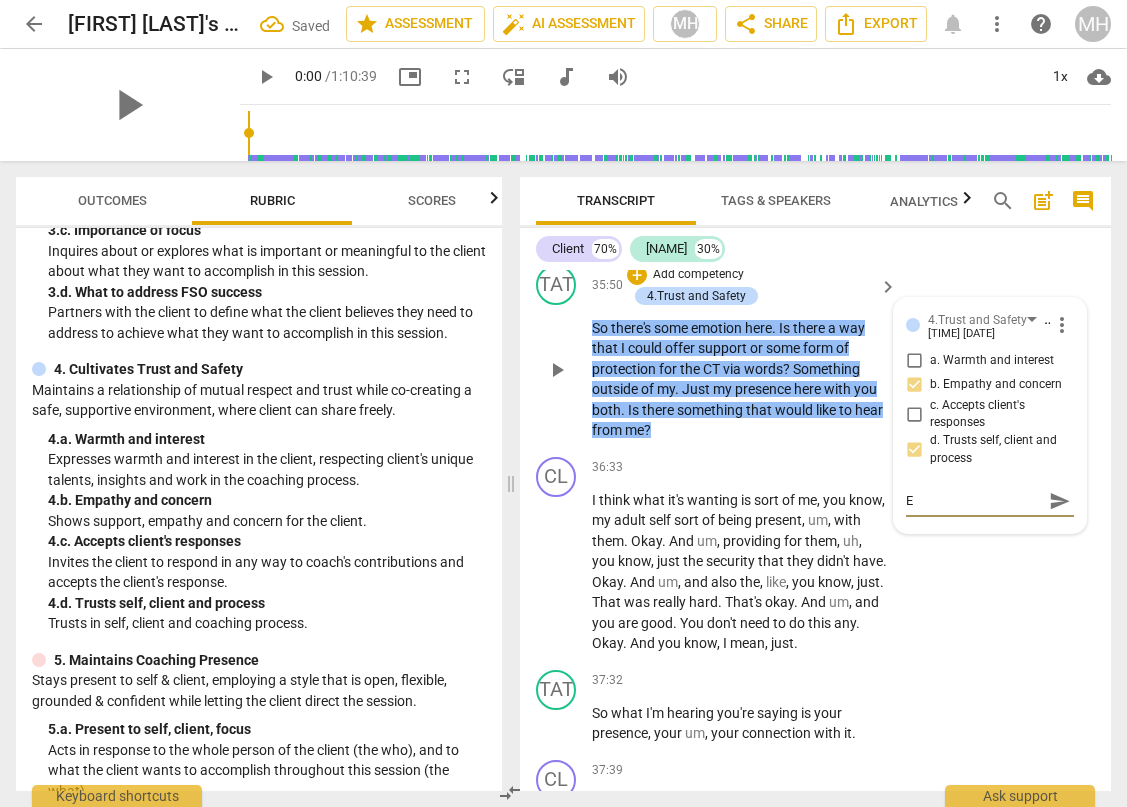 type on "Em" 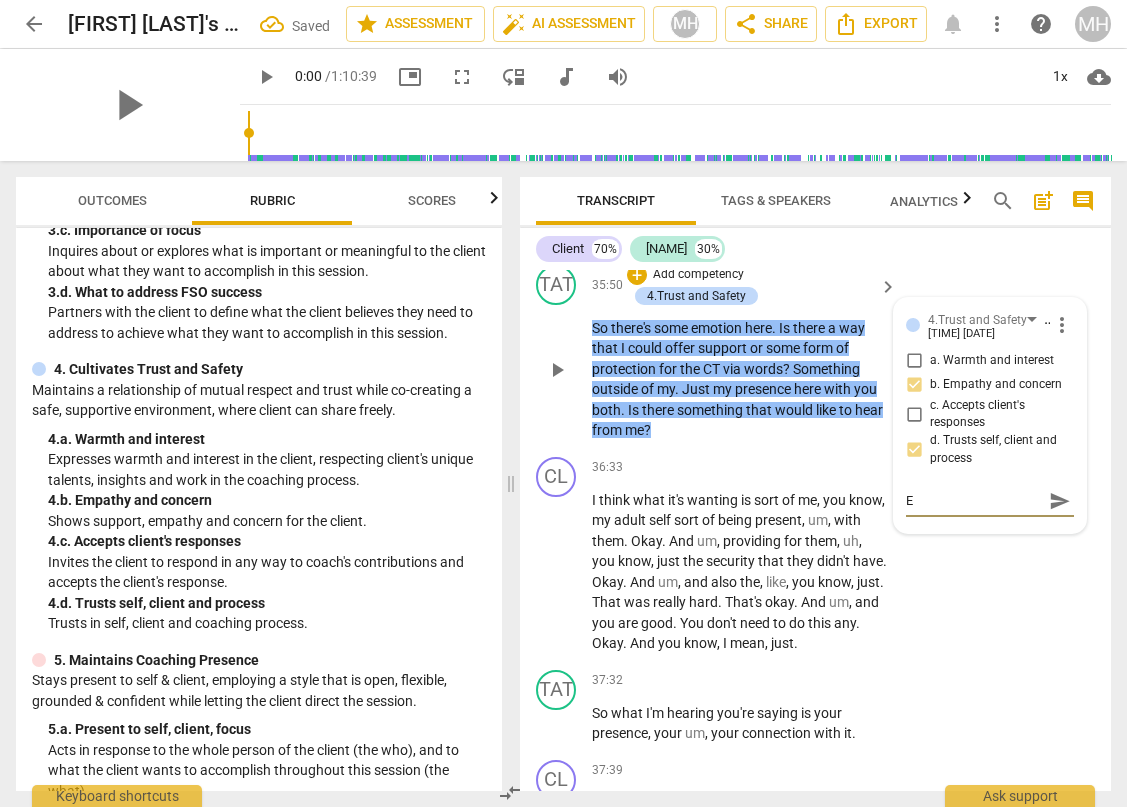 type on "Em" 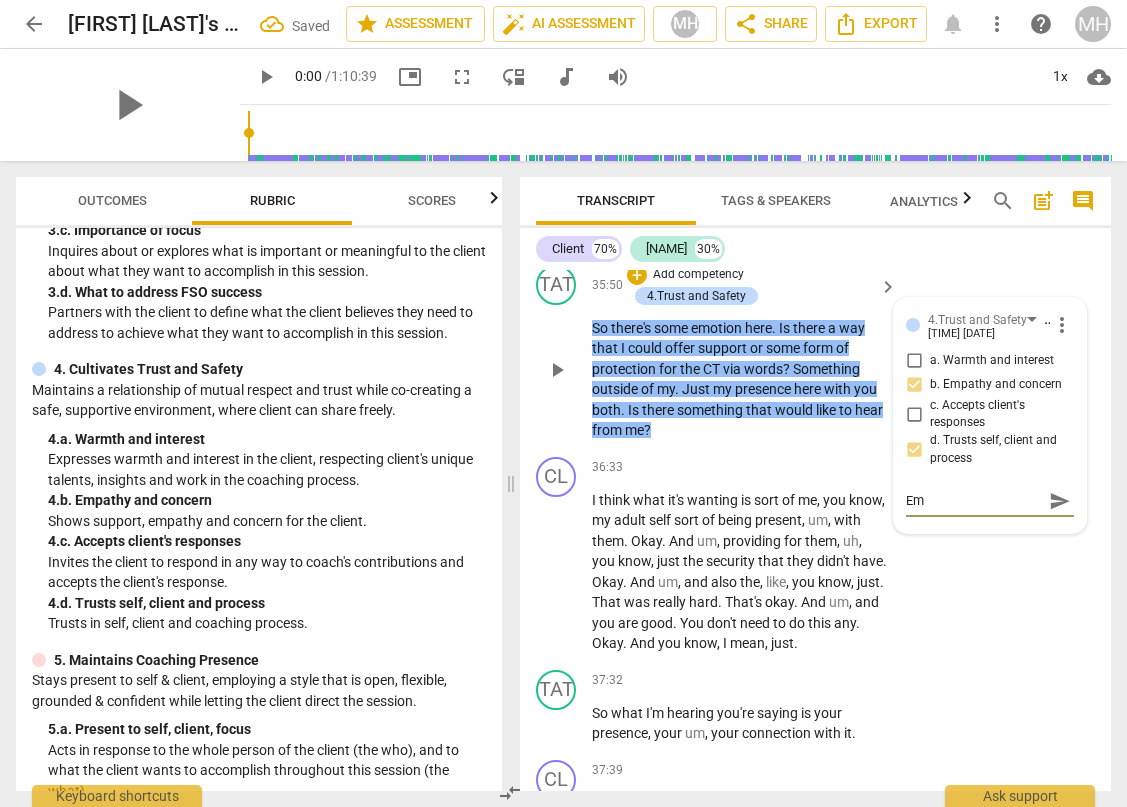 type on "Emp" 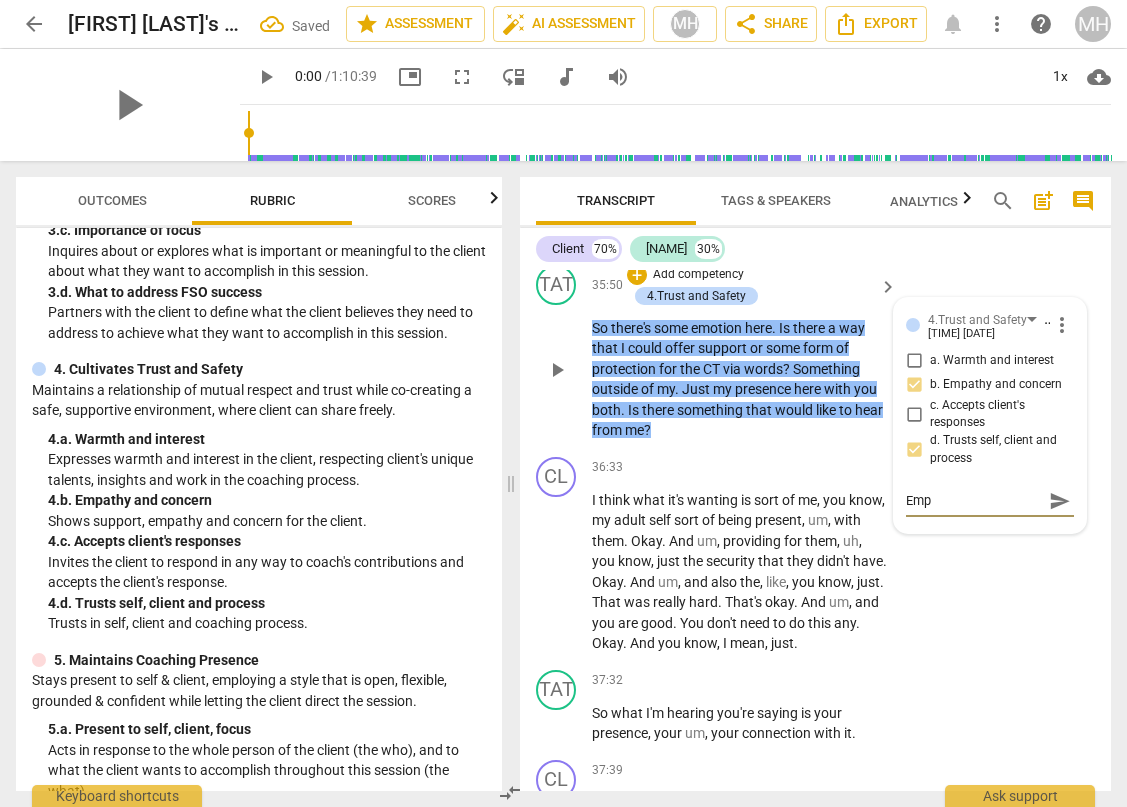 type on "Empa" 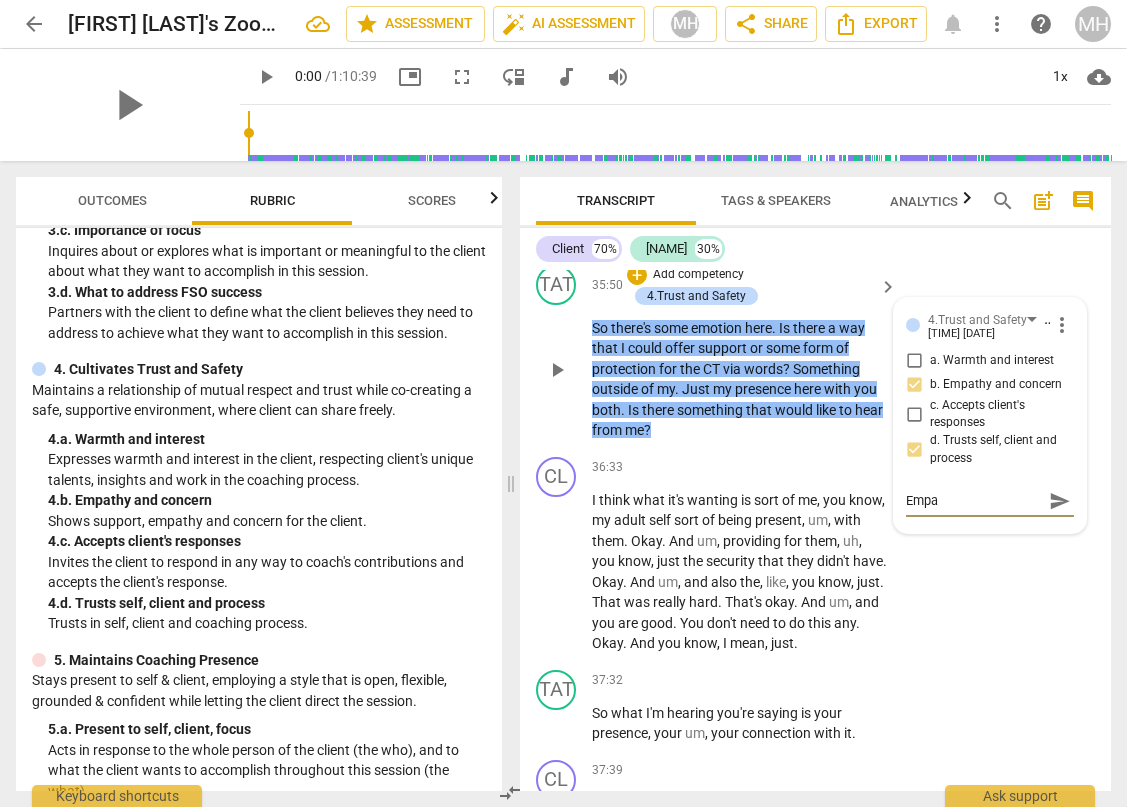 type on "Empat" 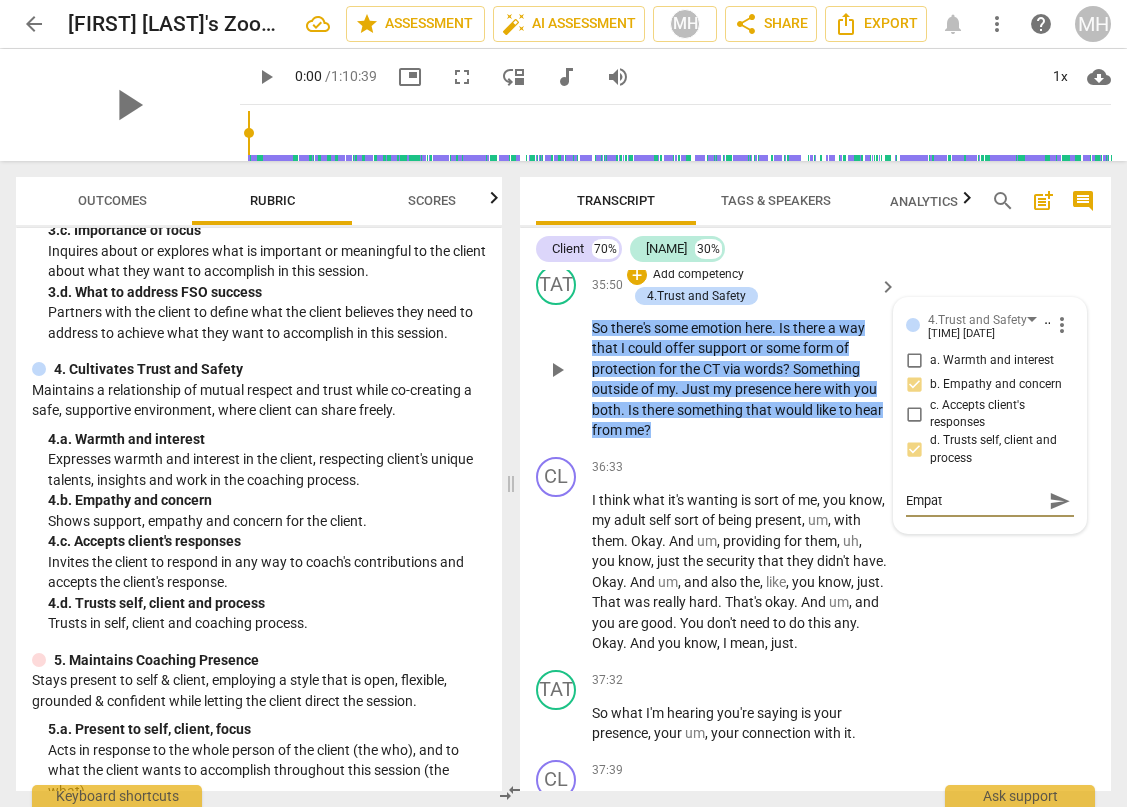type on "Empath" 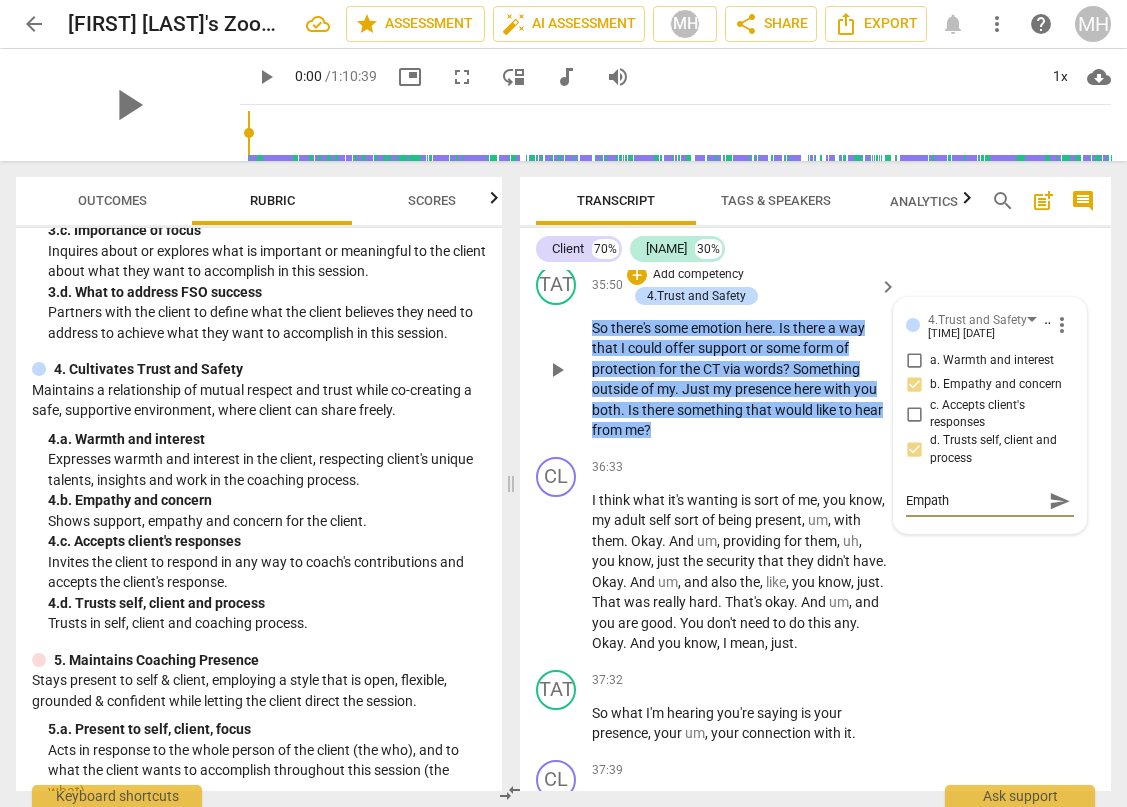 type on "Empathi" 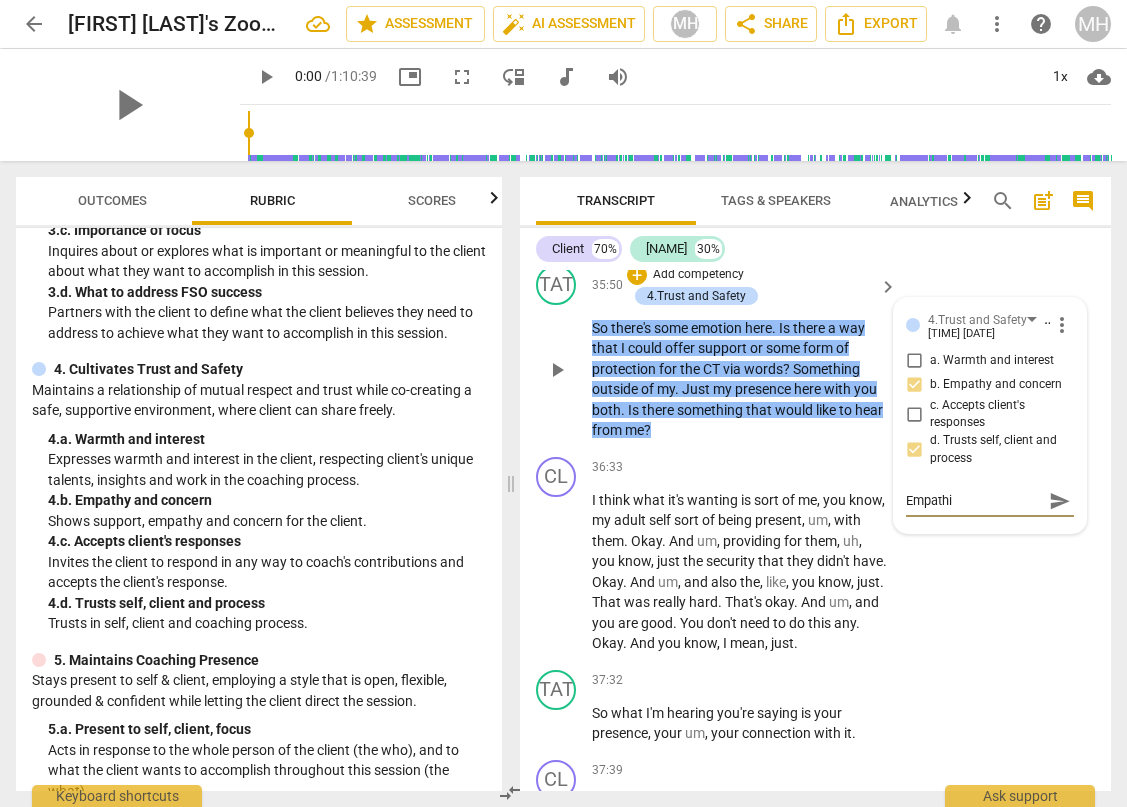 type on "Empathiz" 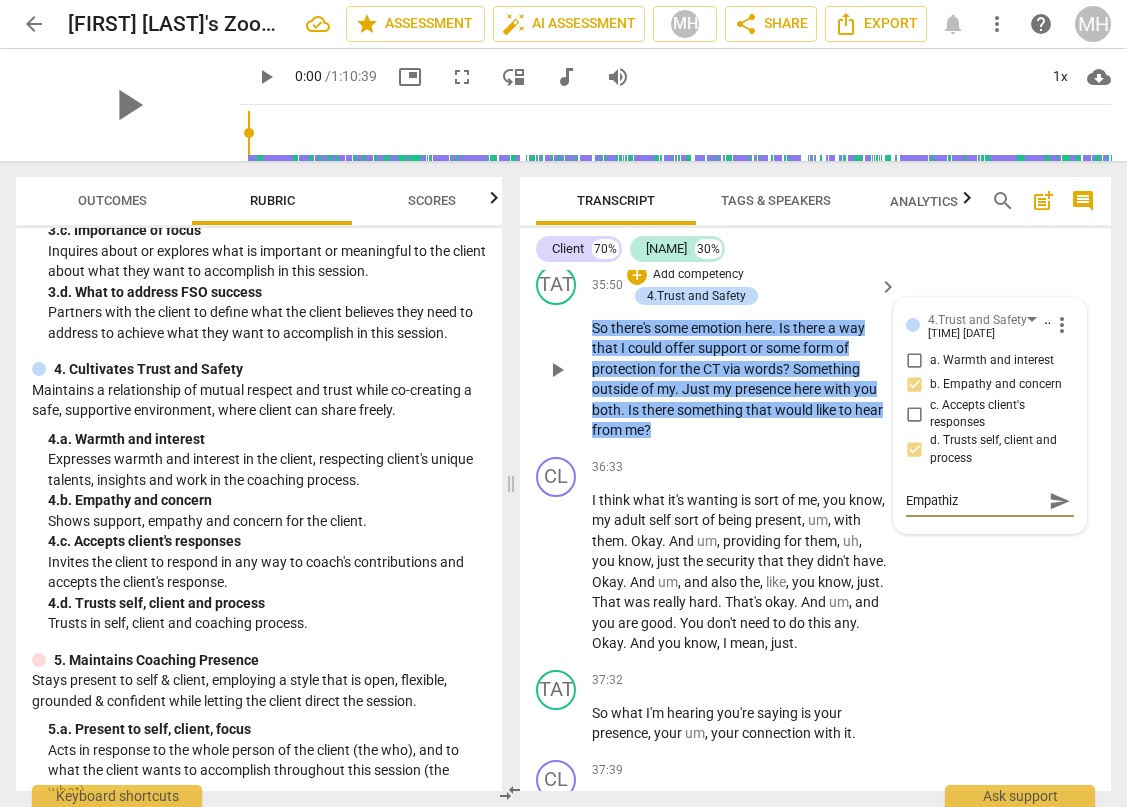 type on "Empathizi" 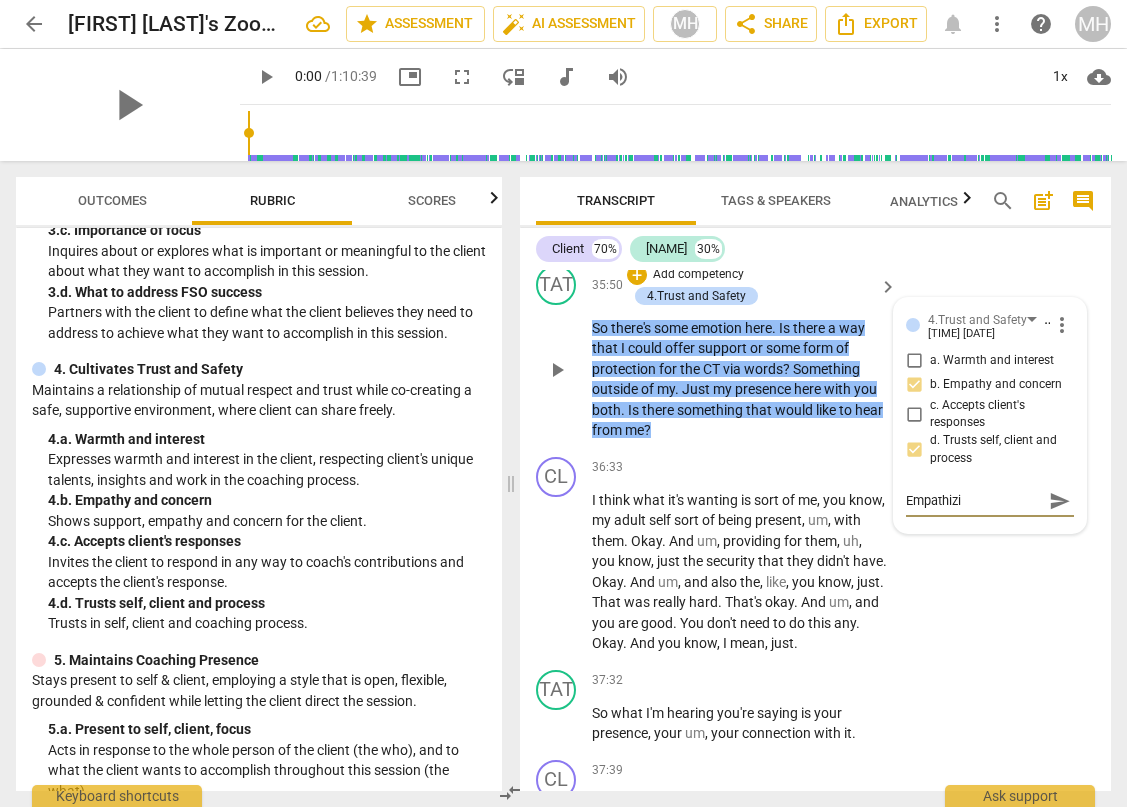 type on "Empathizin" 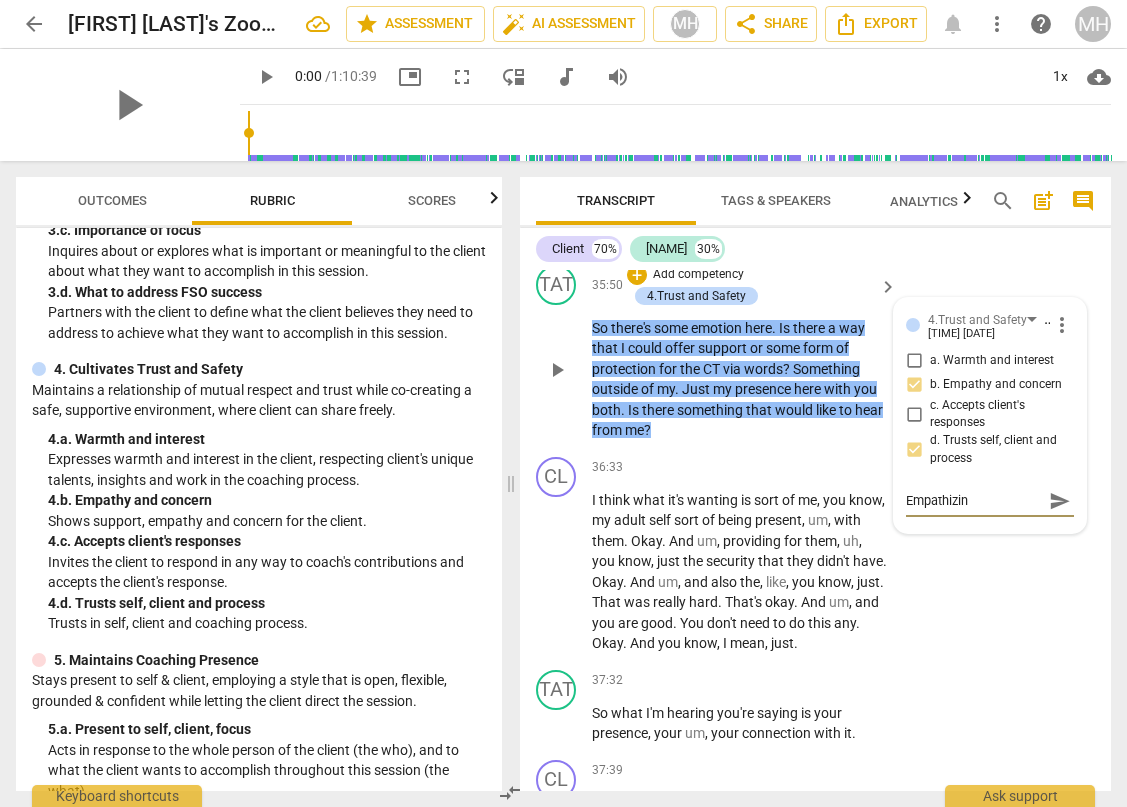 type on "Empathizing" 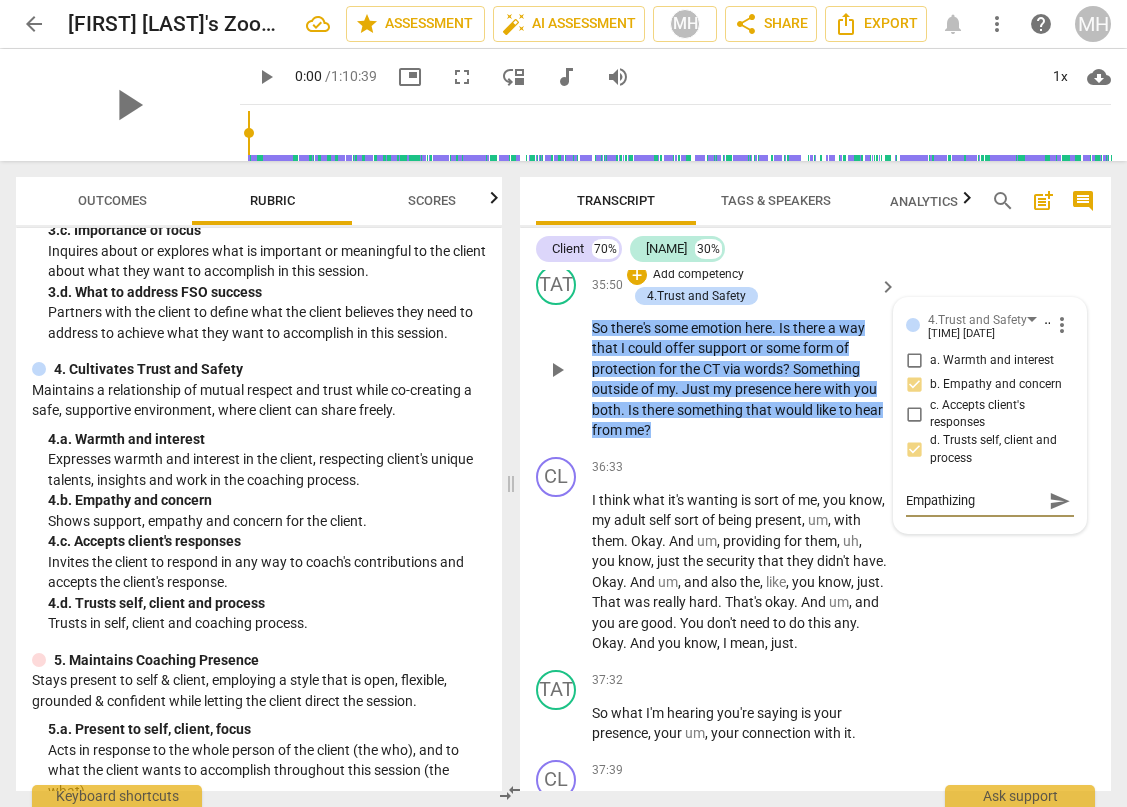type on "Empathizing" 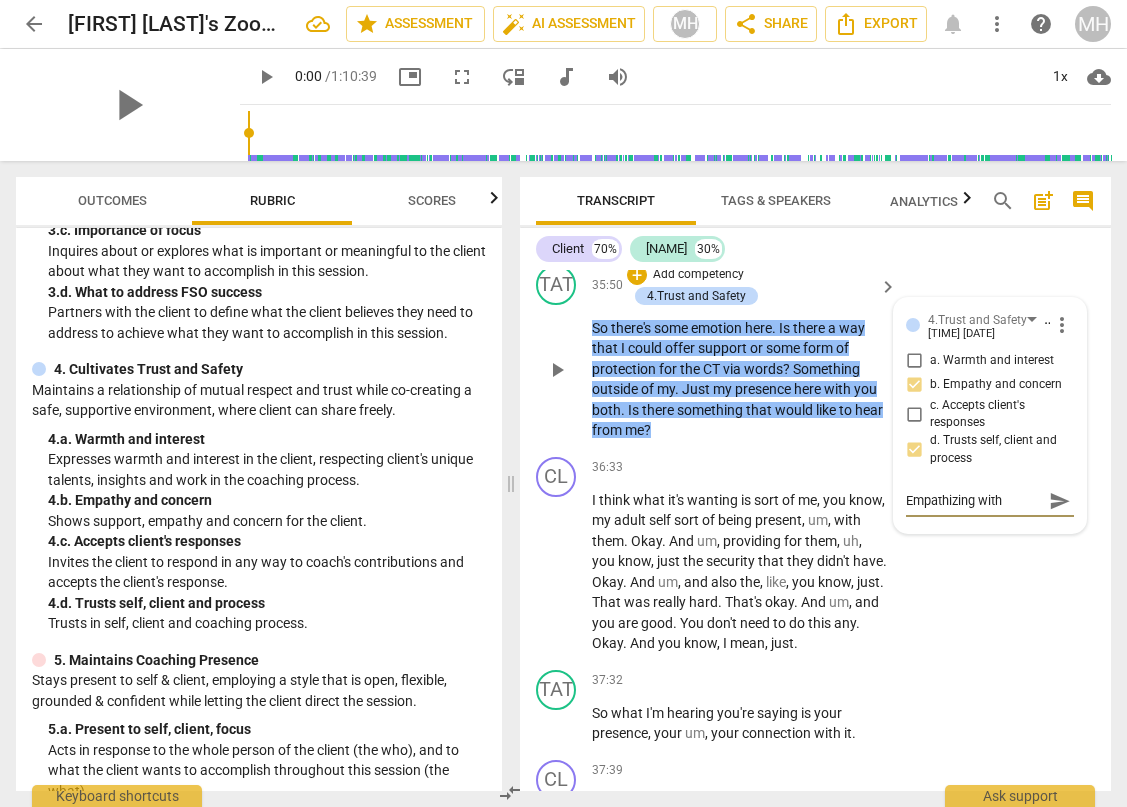 type on "Empathizing wi" 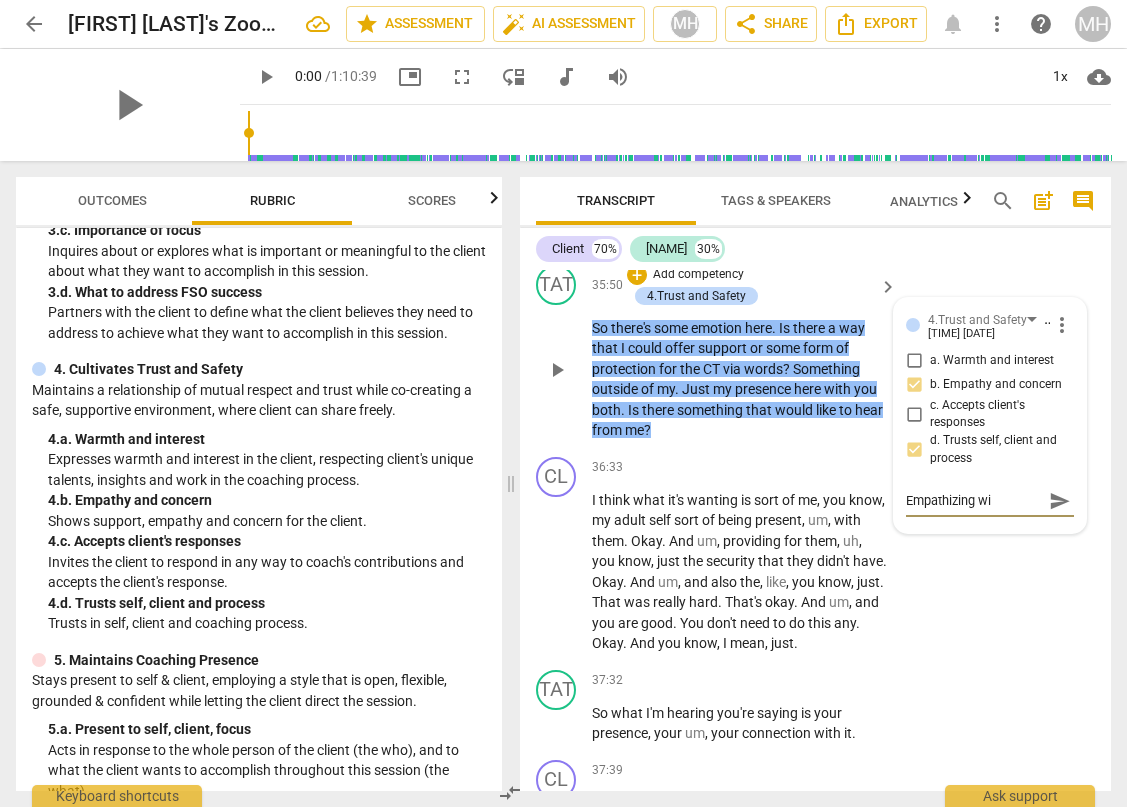 type on "Empathizing wit" 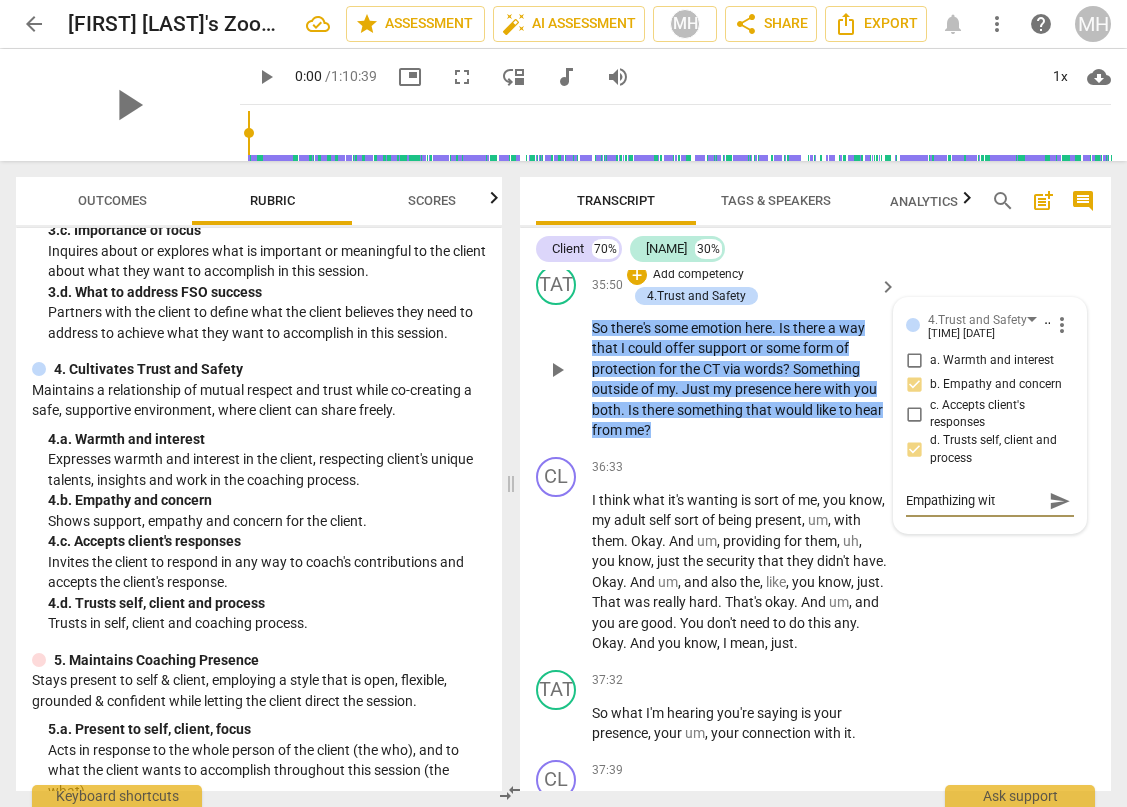 type on "Empathizing with" 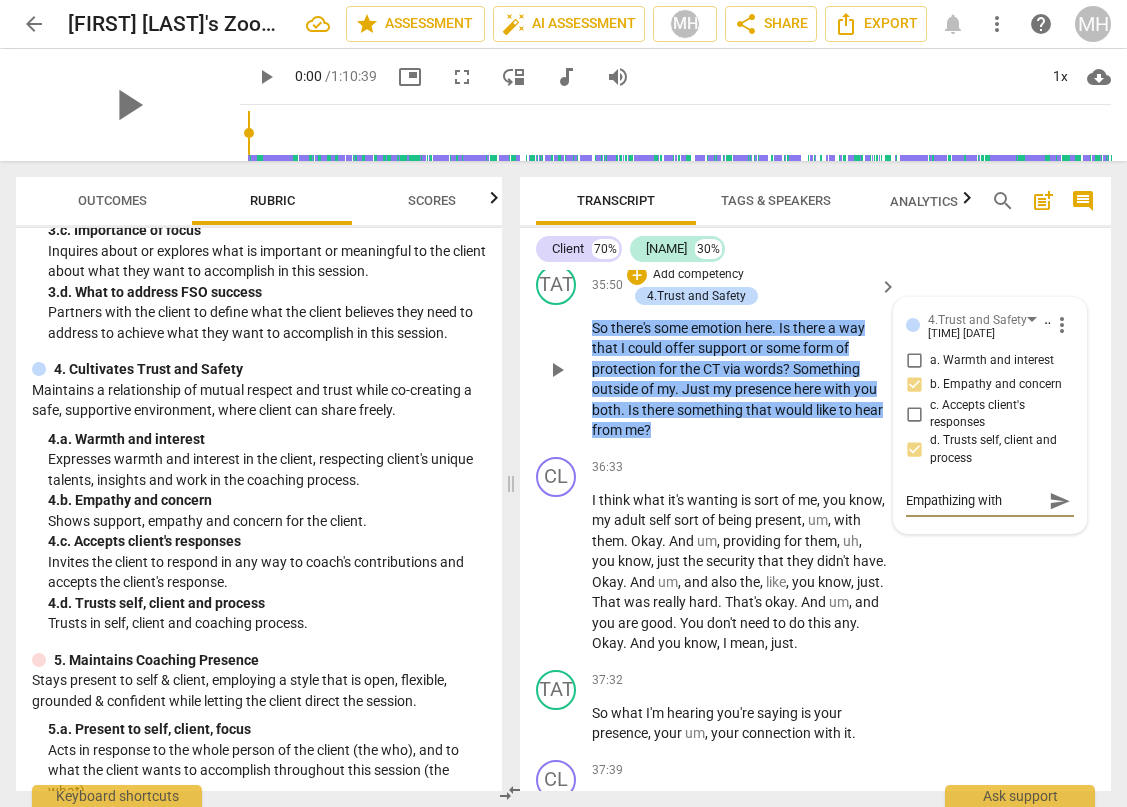 type on "Empathizing with" 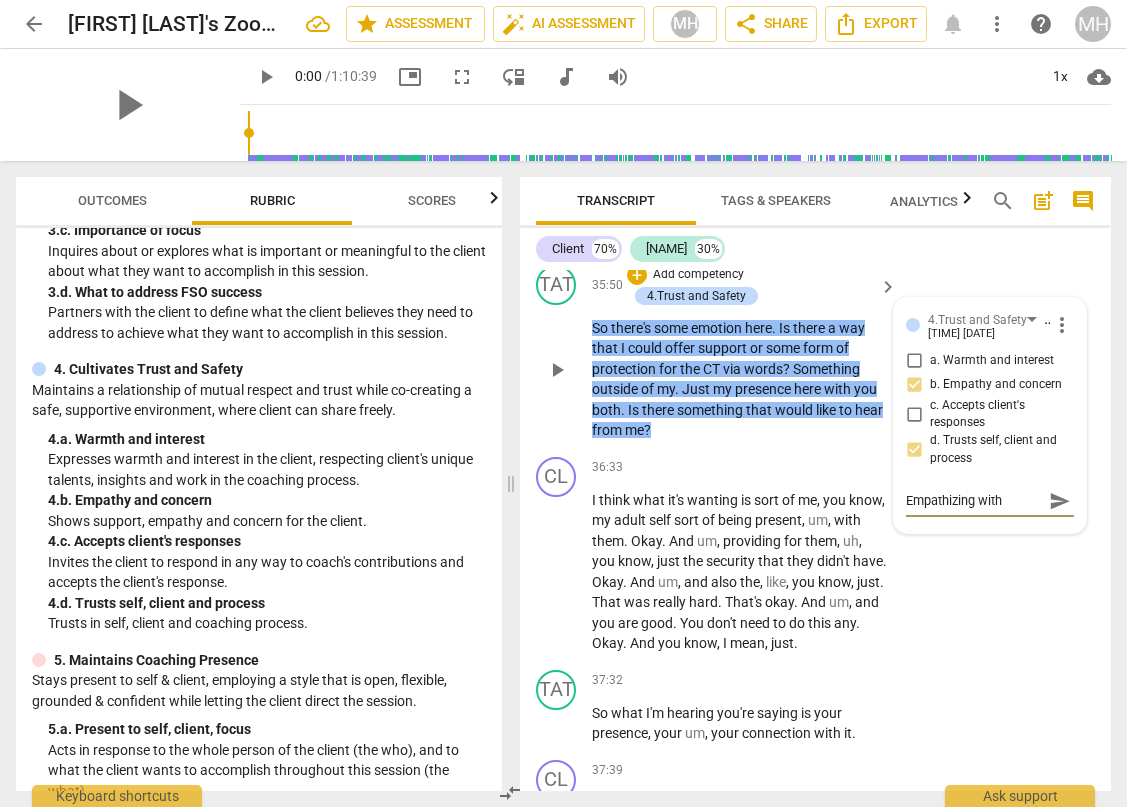 type on "Empathizing with C" 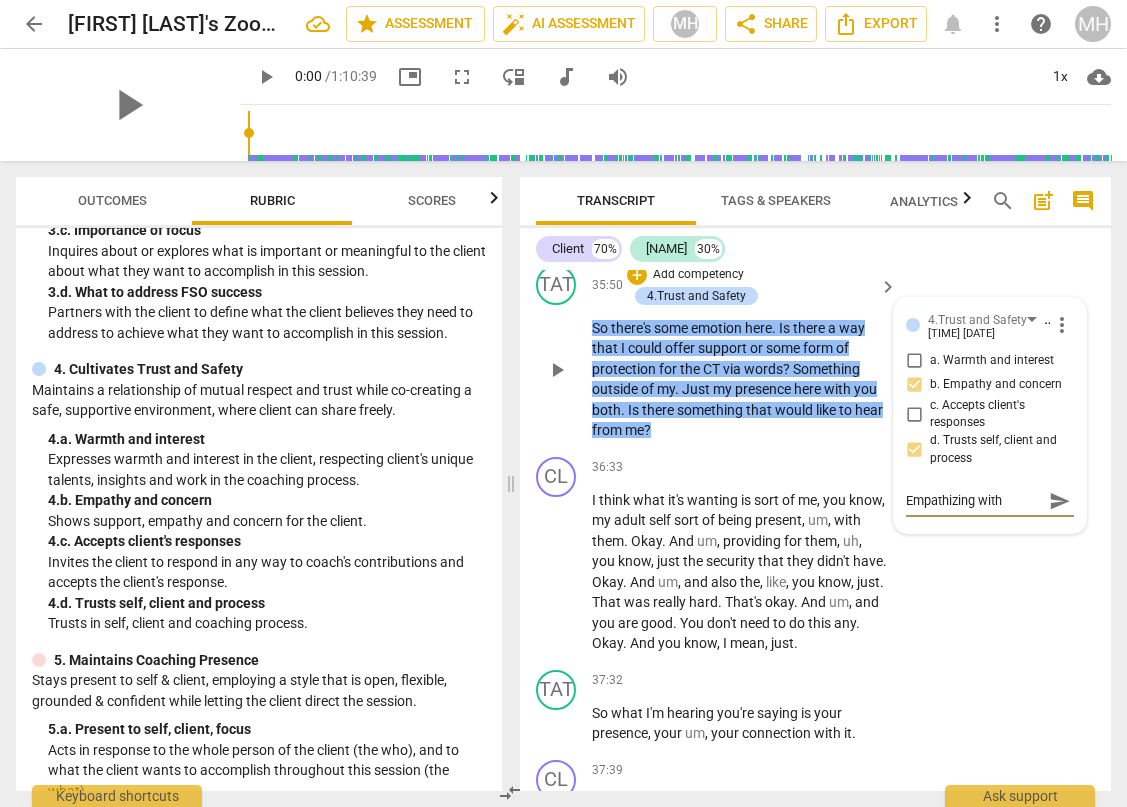 type on "Empathizing with C" 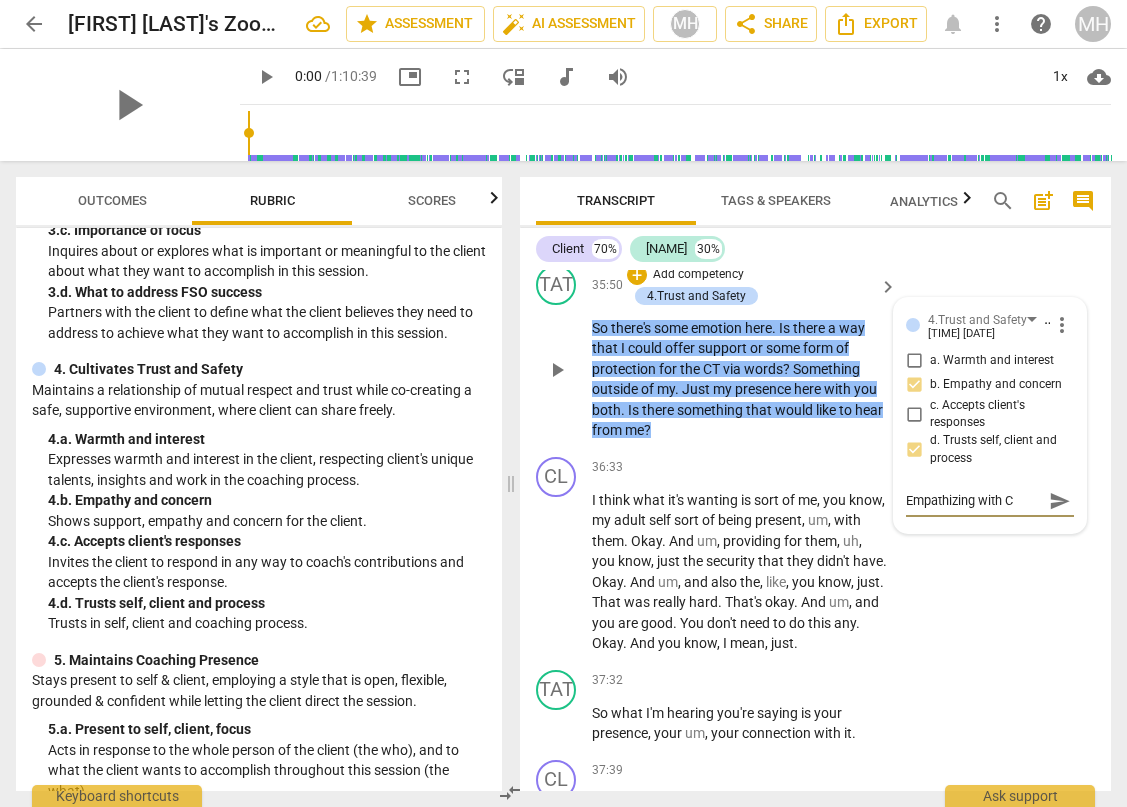 type on "Empathizing with CT" 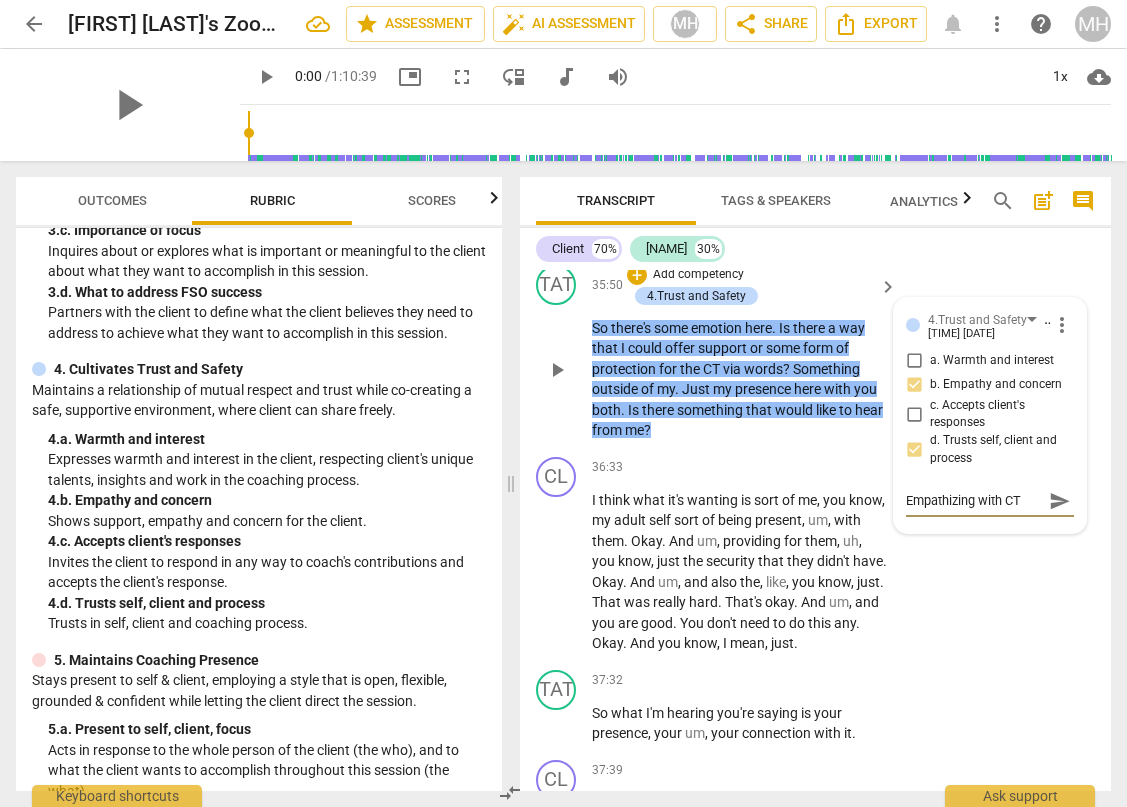 type on "Empathizing with CT" 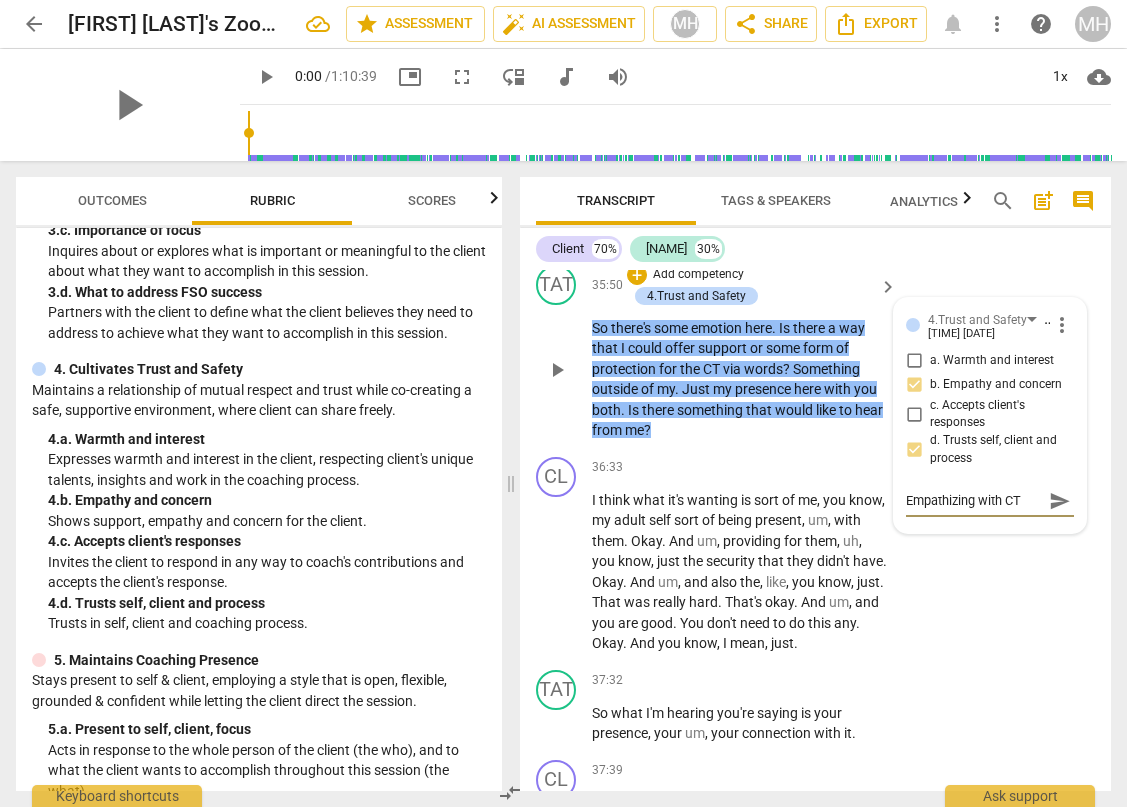 type on "Empathizing with CT" 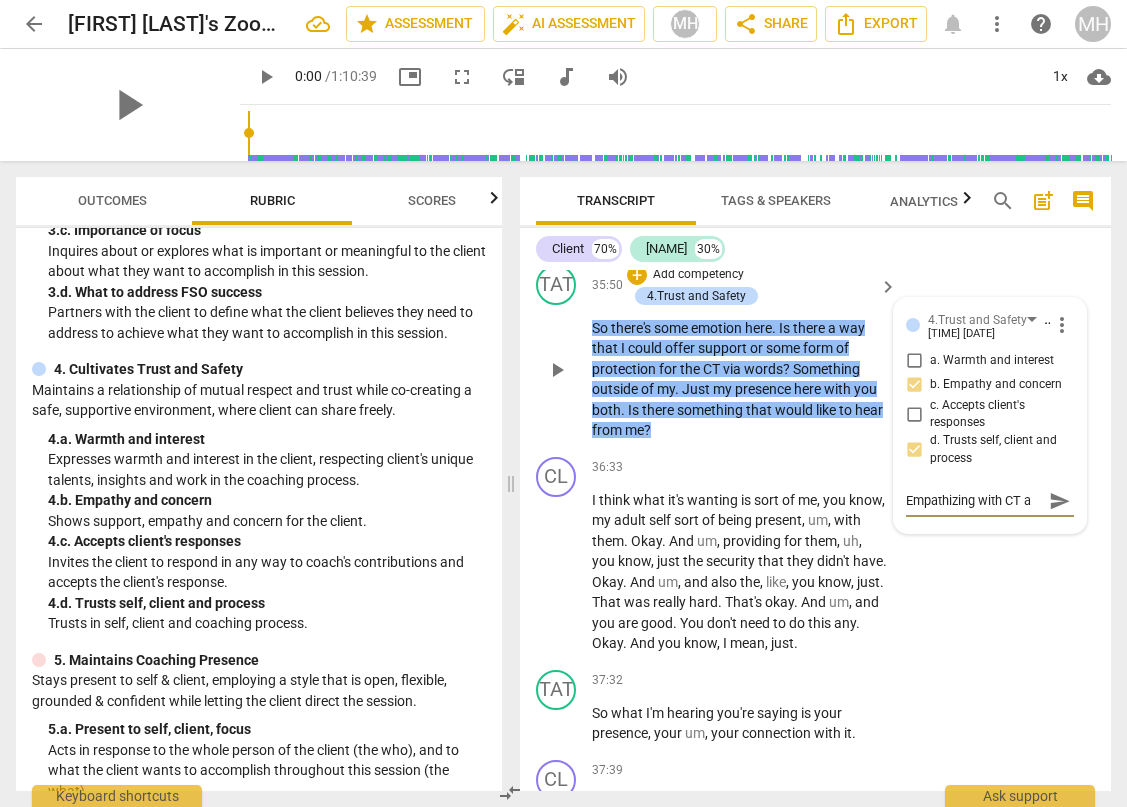 type on "Empathizing with CT an" 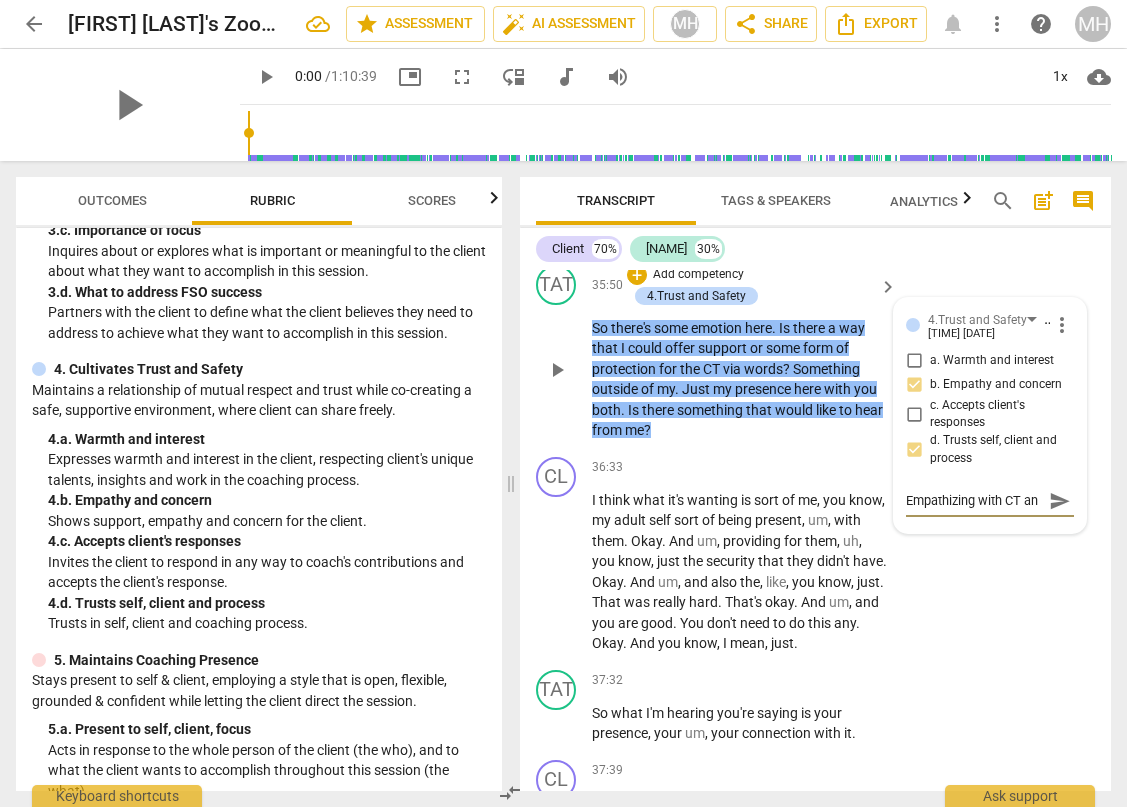 scroll, scrollTop: 17, scrollLeft: 0, axis: vertical 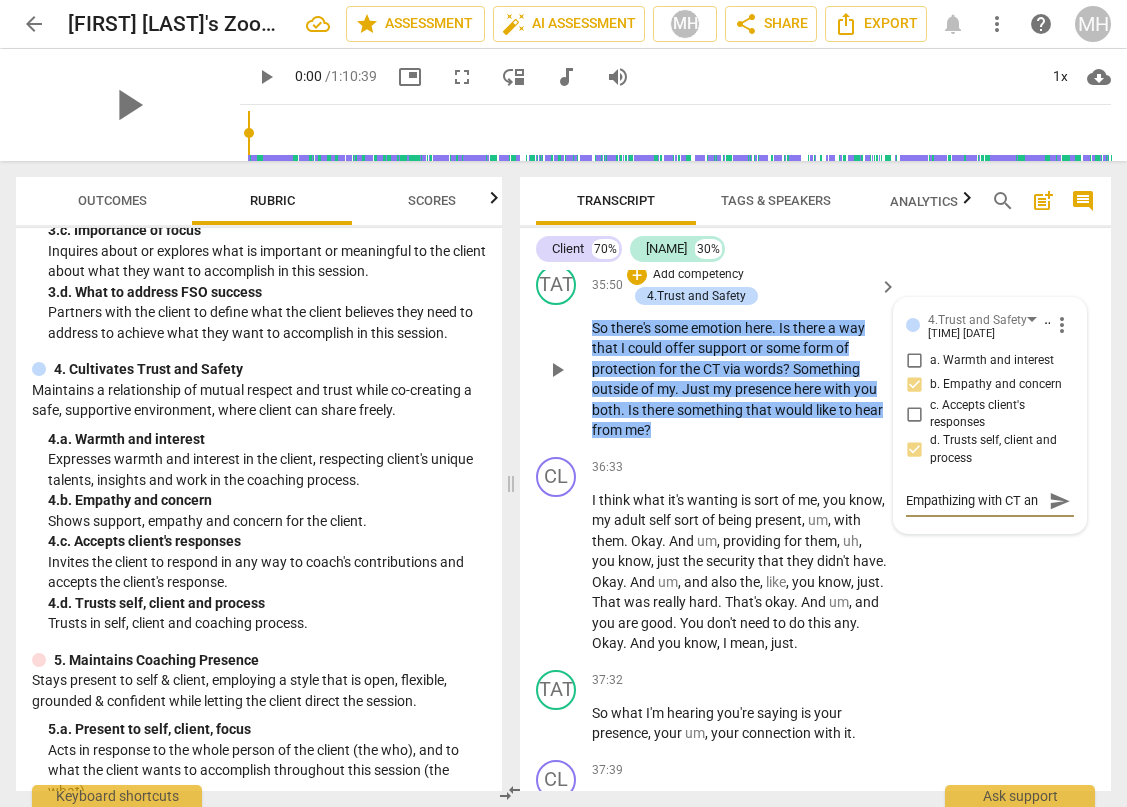 type on "Empathizing with CT and" 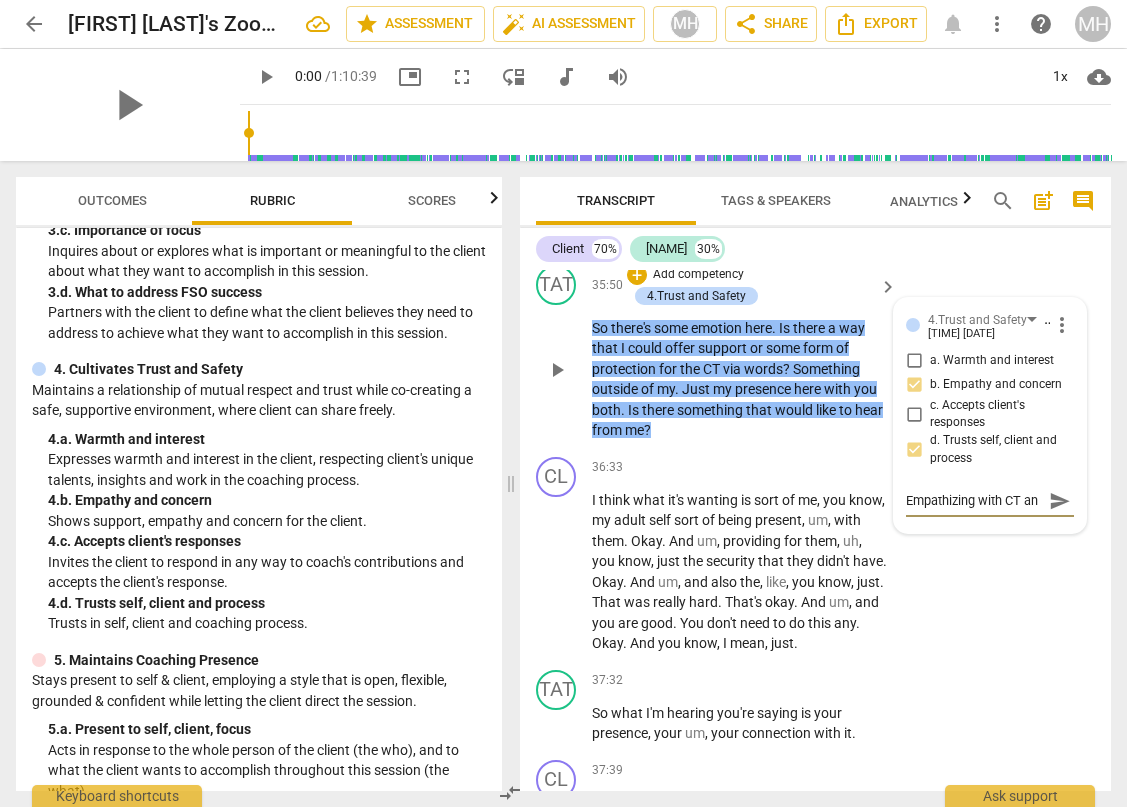 type on "Empathizing with CT and" 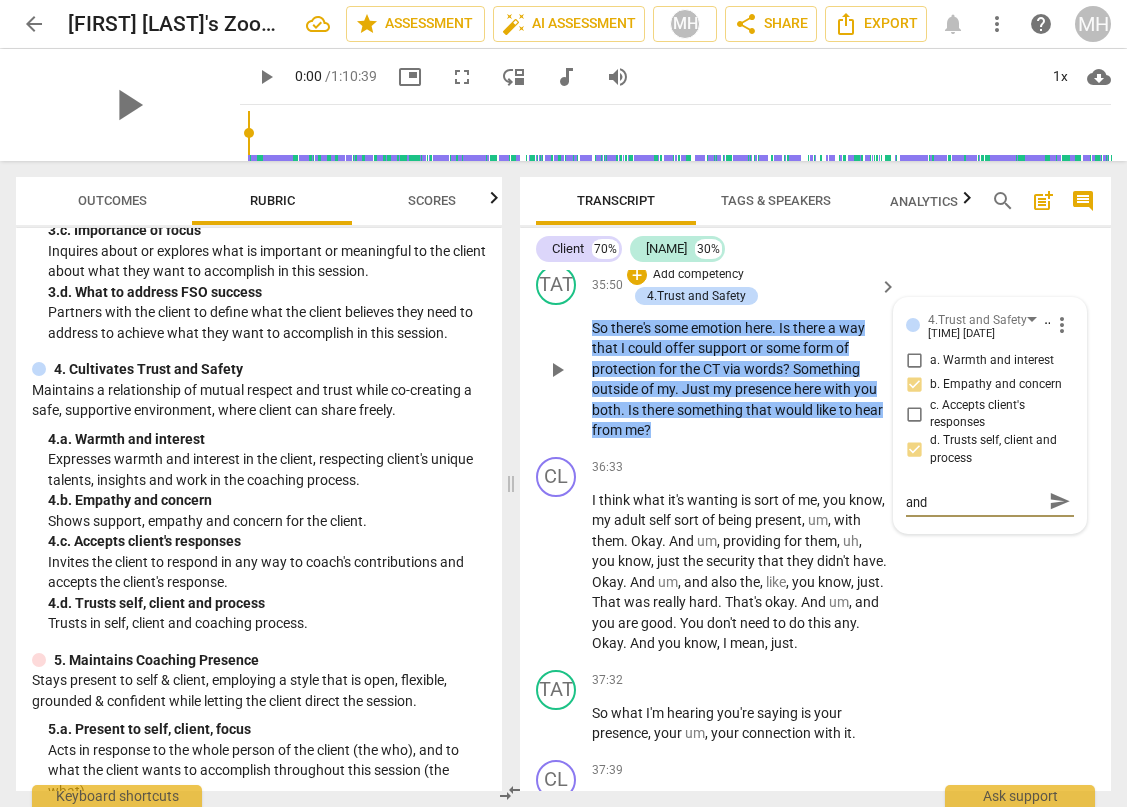type on "Empathizing with CT and" 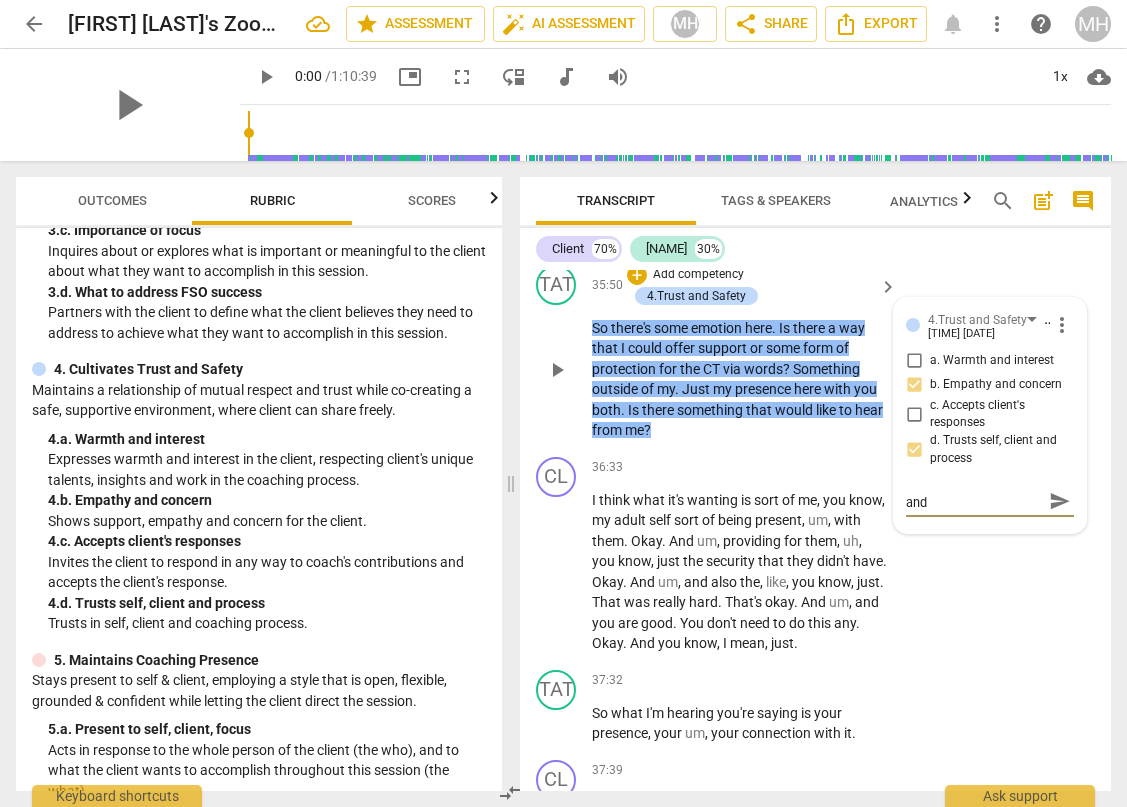 type on "Empathizing with CT and" 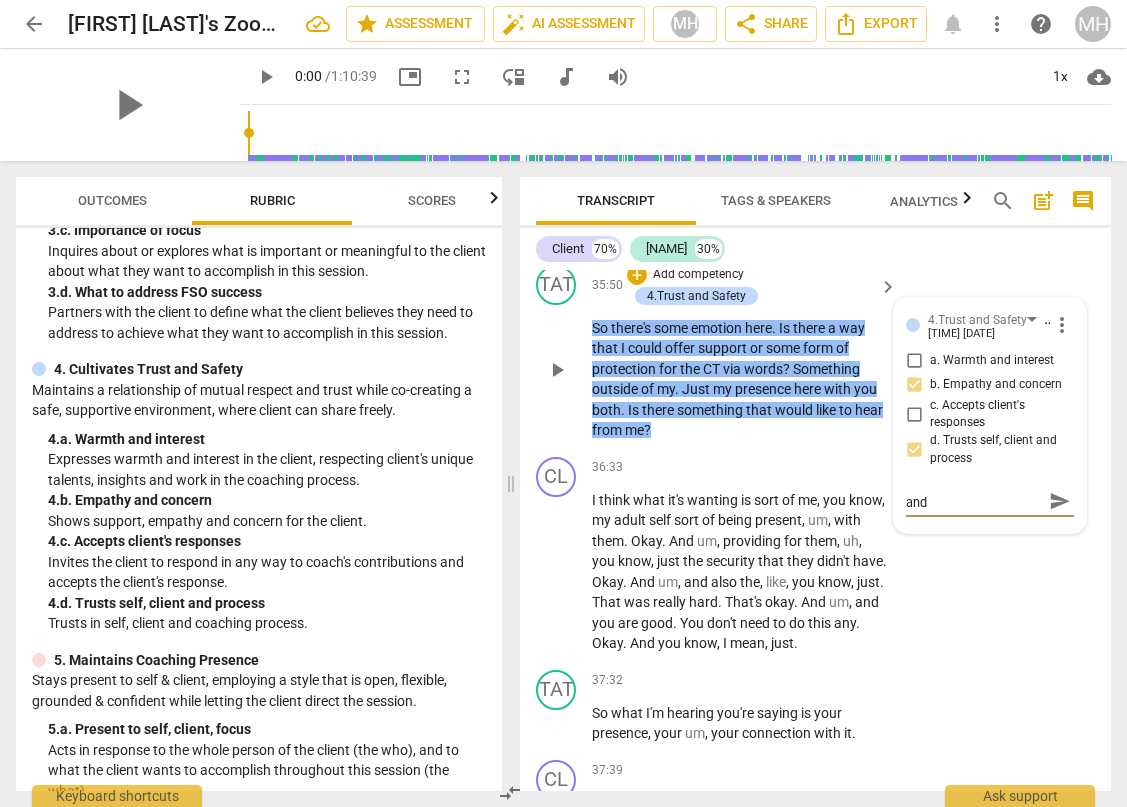 type on "Empathizing with CT and M" 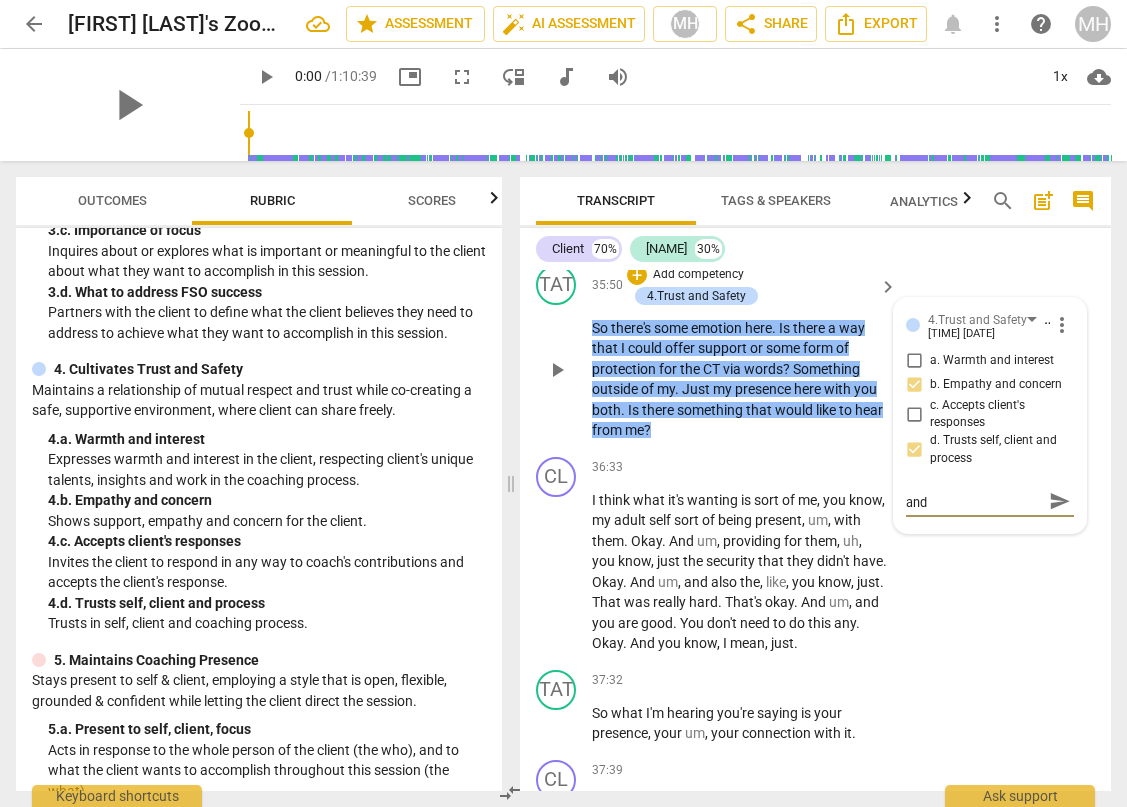 type on "Empathizing with CT and M" 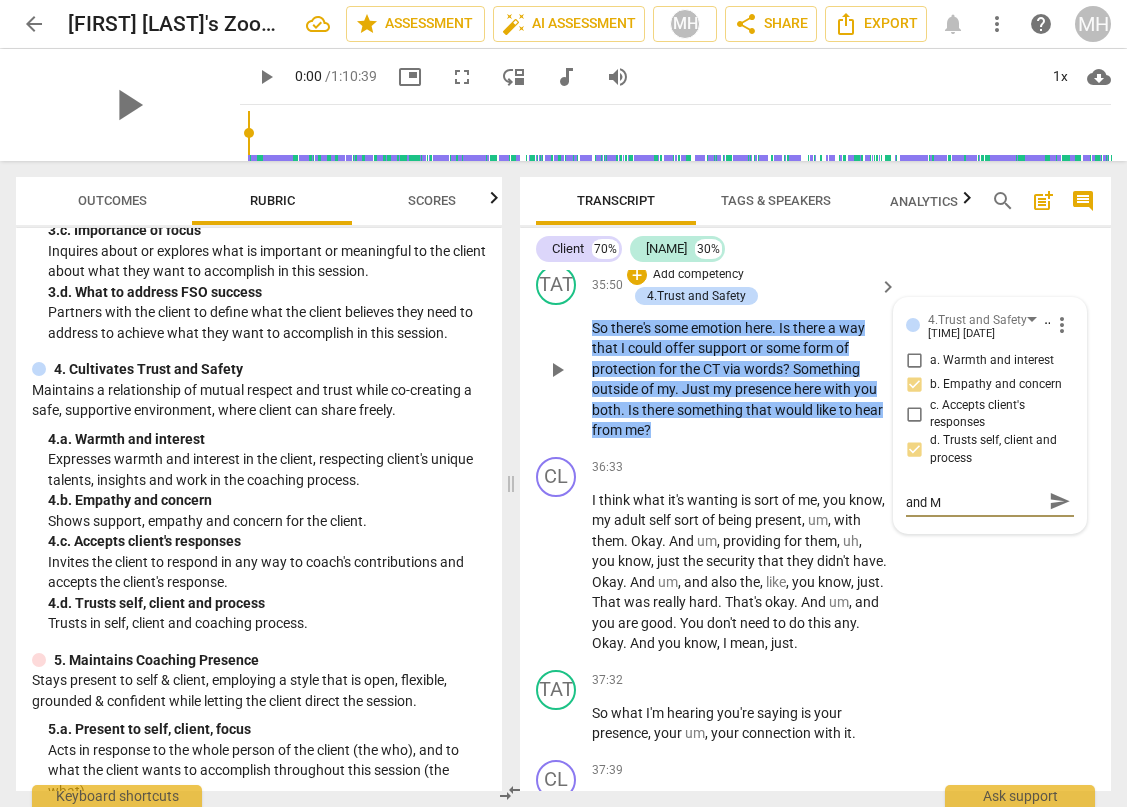 type on "Empathizing with CT and Ma" 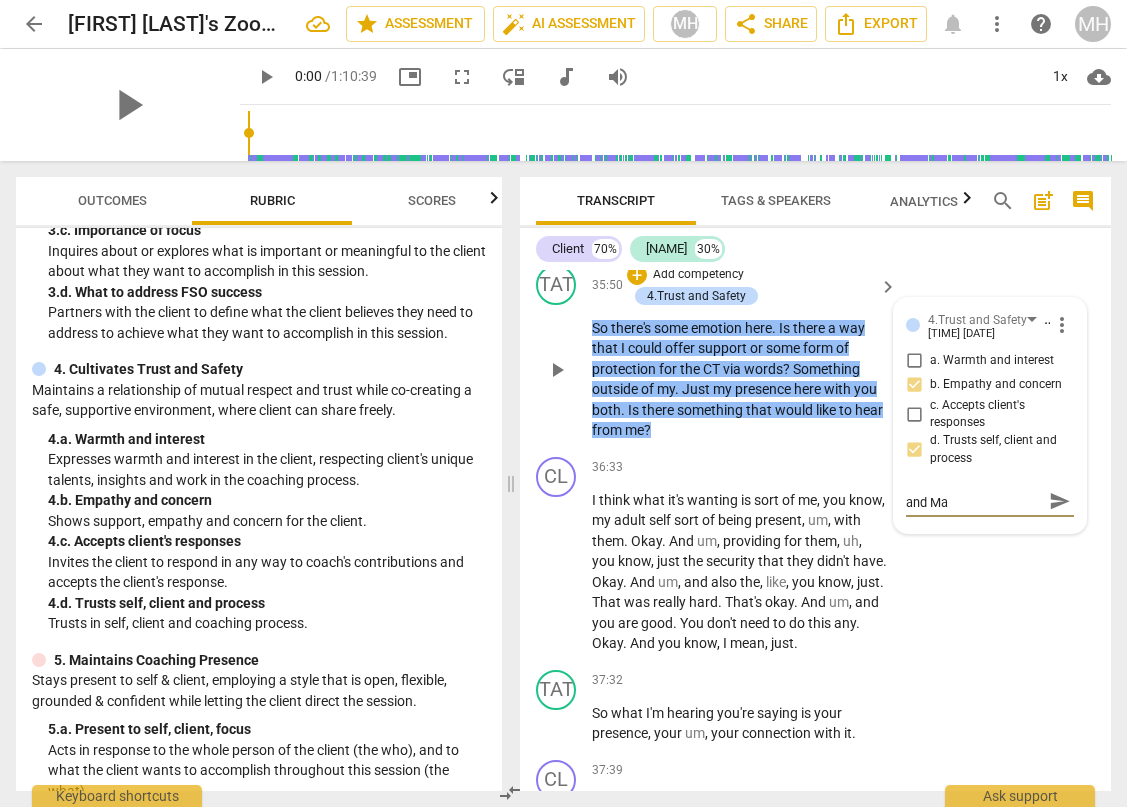 type on "Empathizing with CT and M" 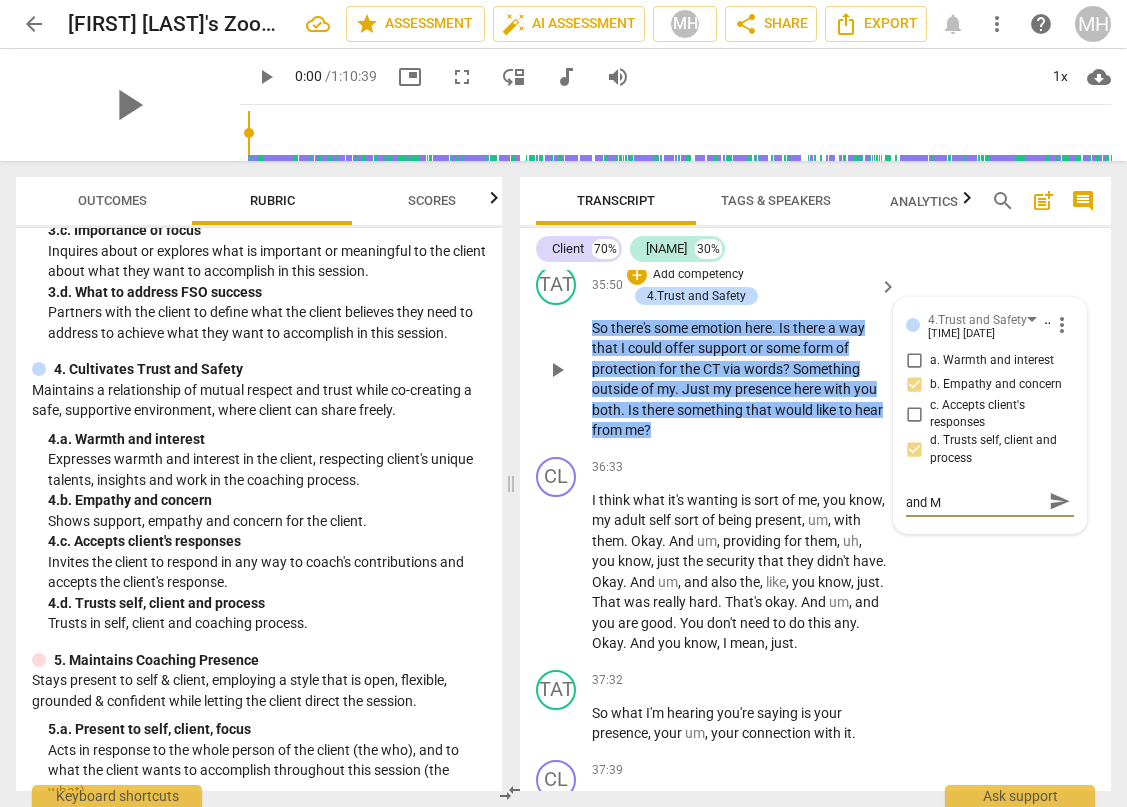 type on "Empathizing with CT and" 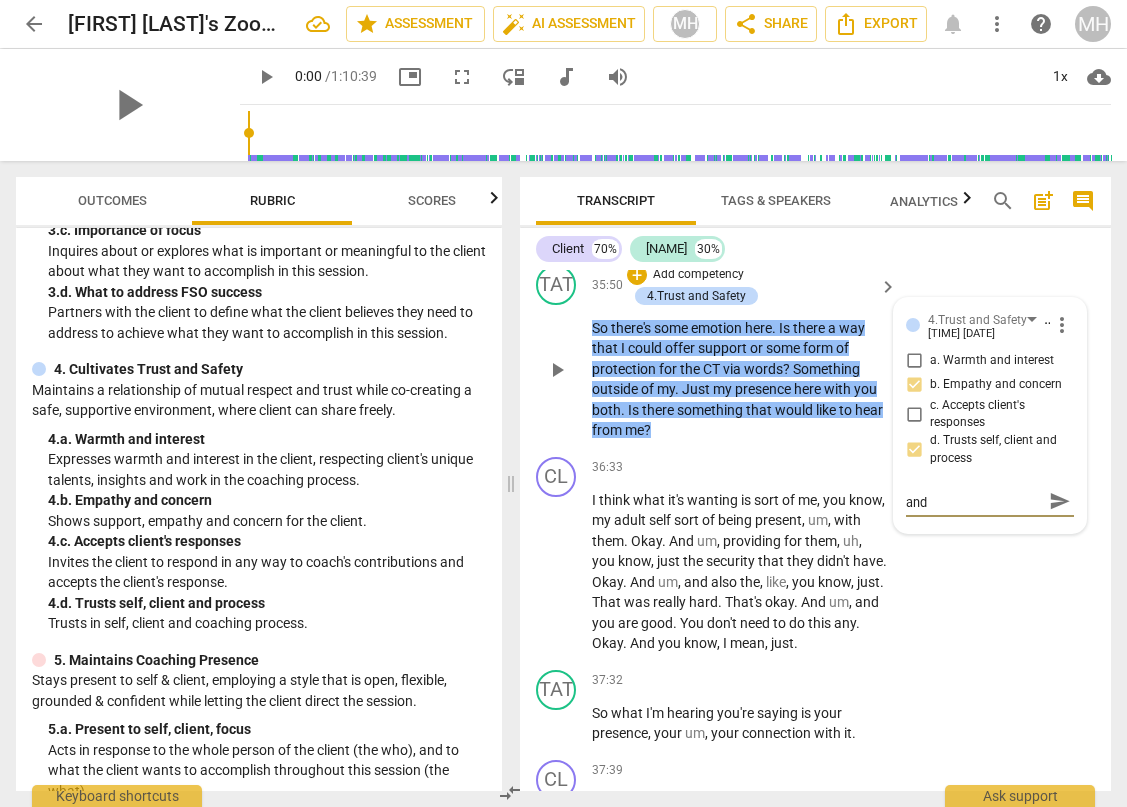 type on "Empathizing with CT and" 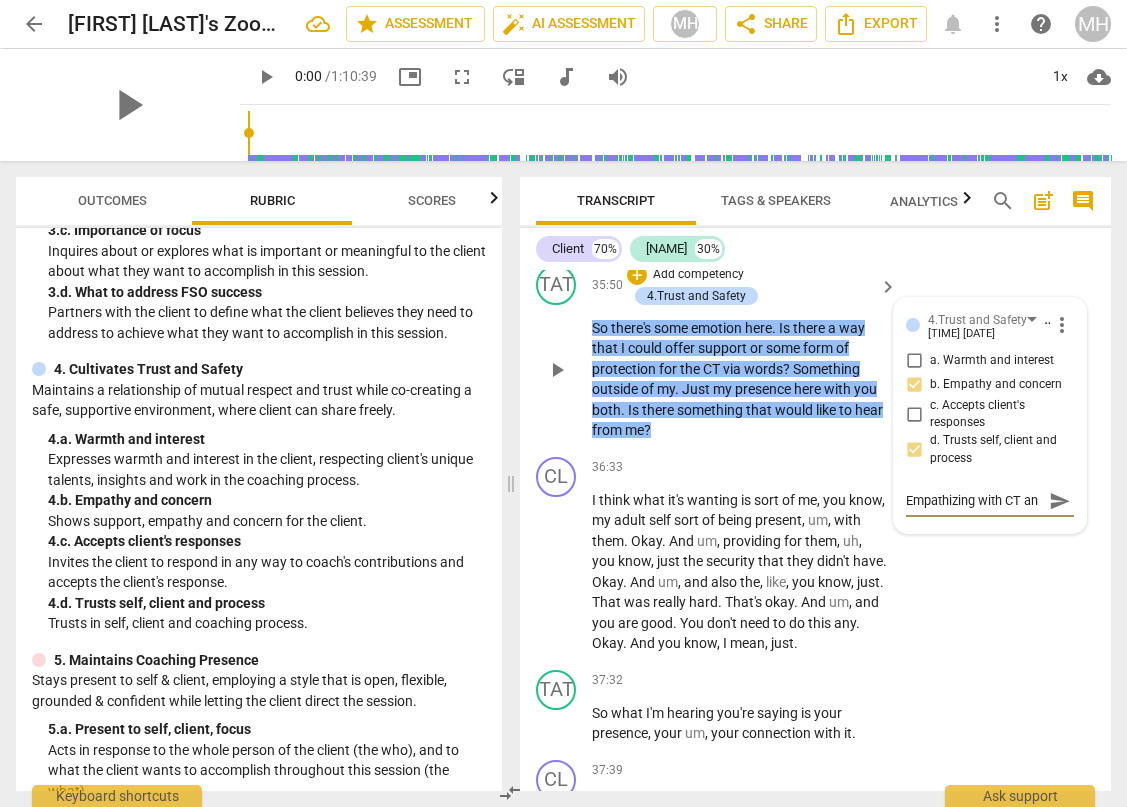 type on "Empathizing with CT a" 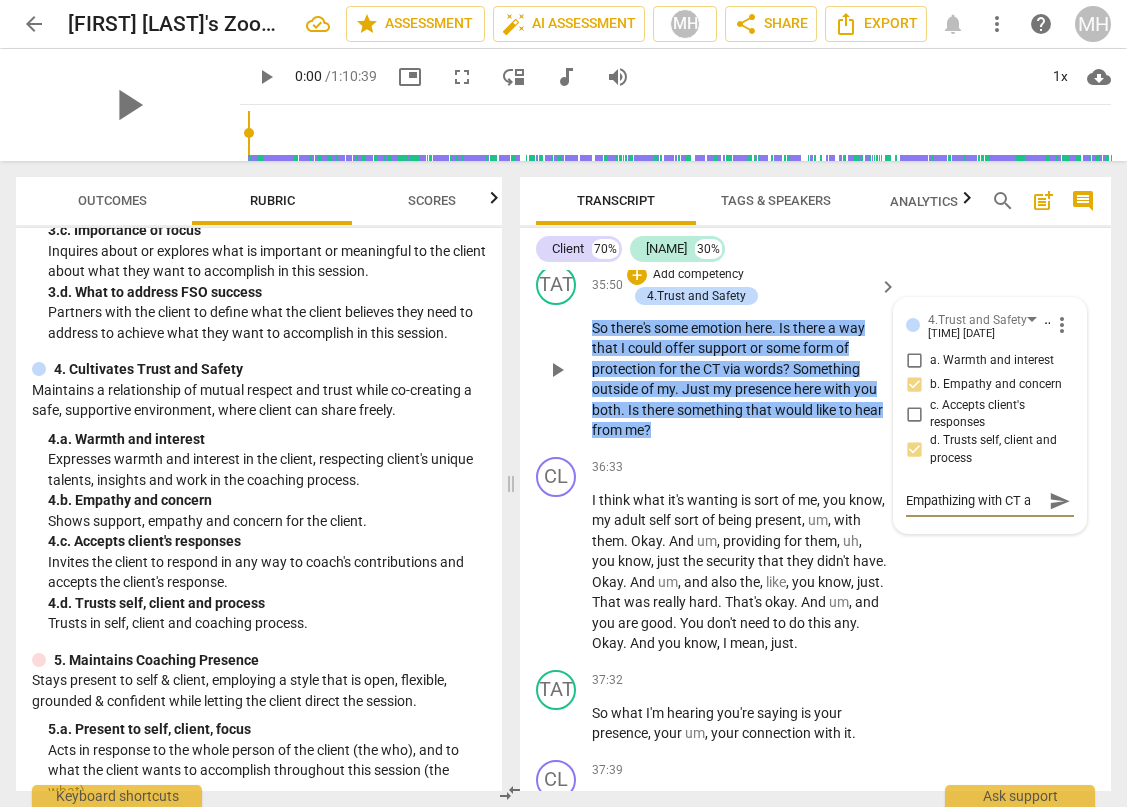type on "Empathizing with CT" 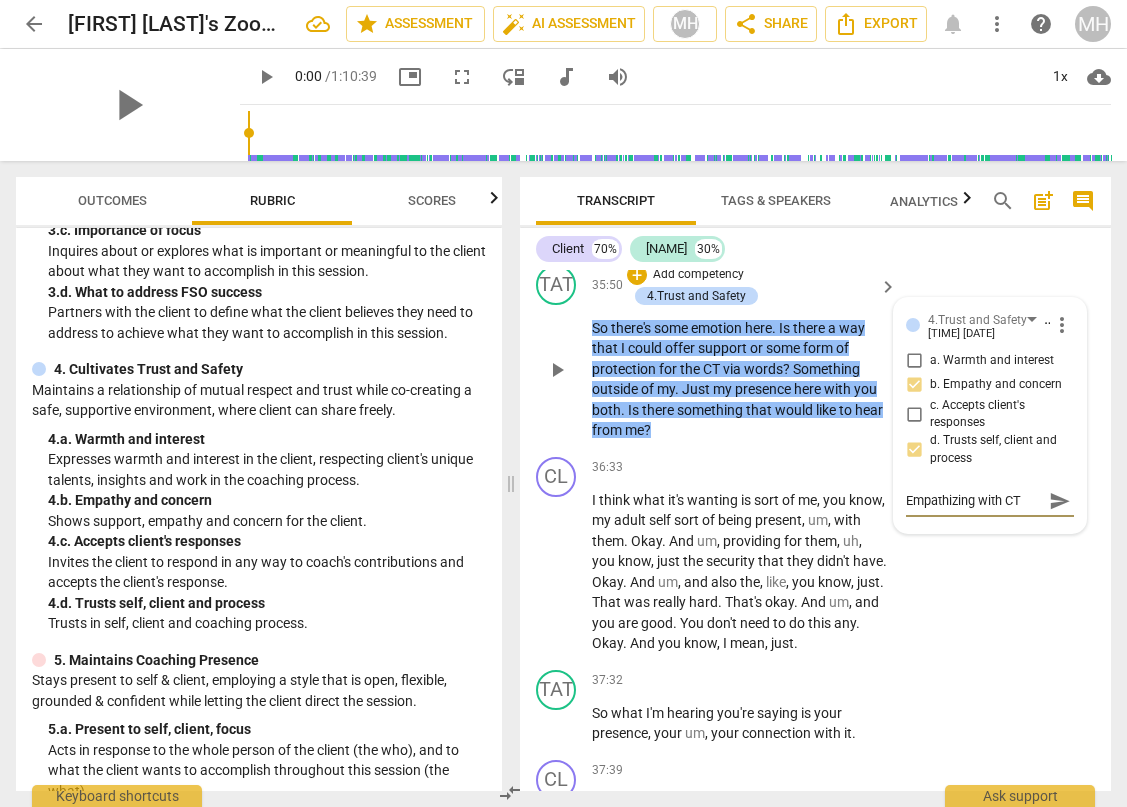 scroll, scrollTop: 0, scrollLeft: 0, axis: both 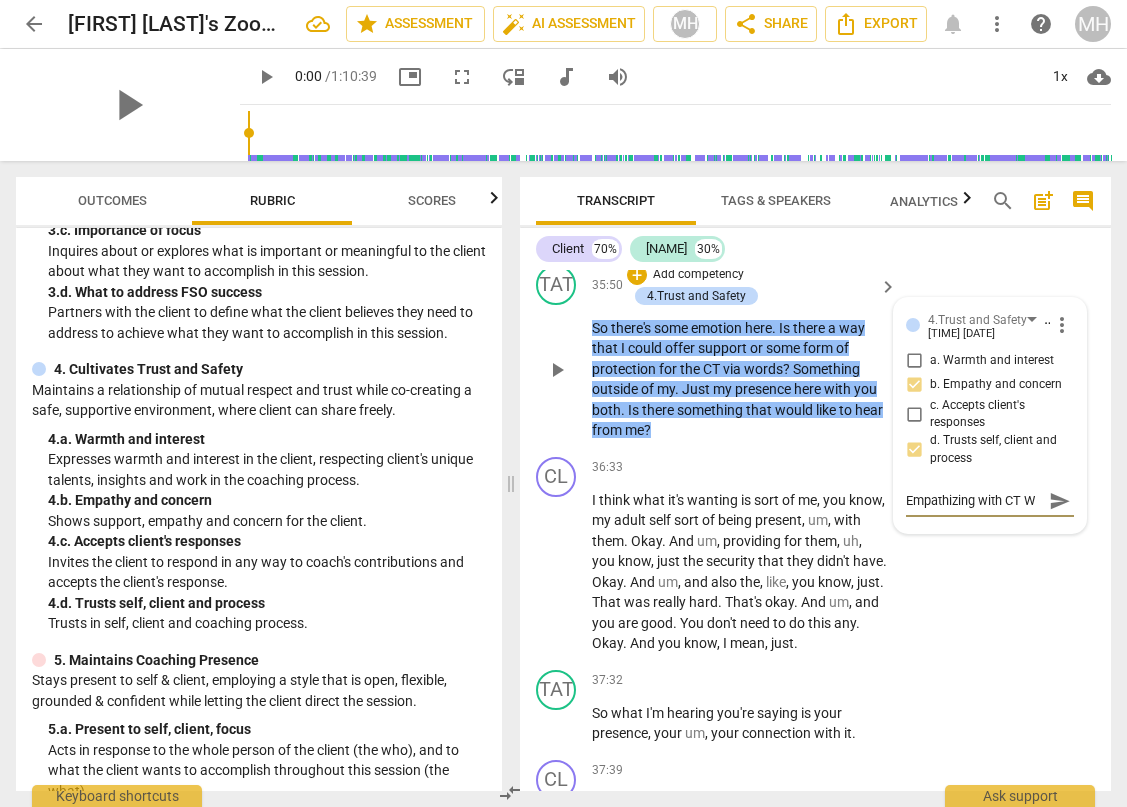 type on "Empathizing with CT WH" 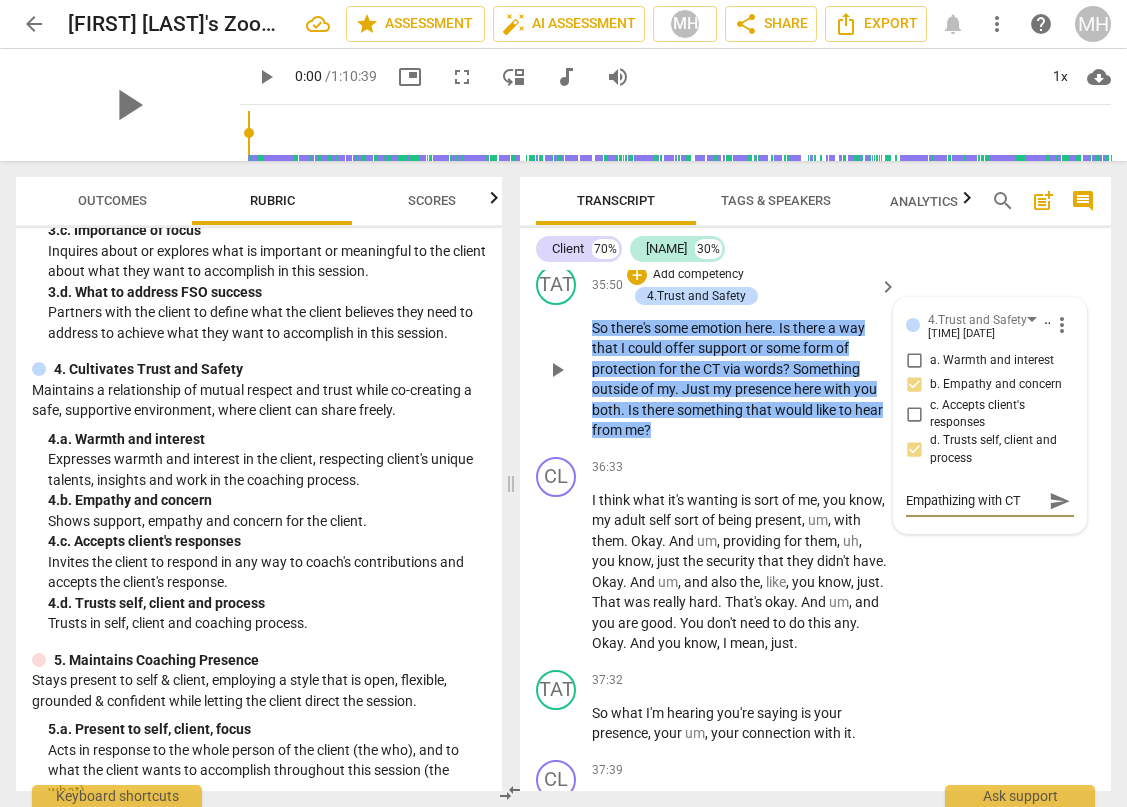 scroll, scrollTop: 17, scrollLeft: 0, axis: vertical 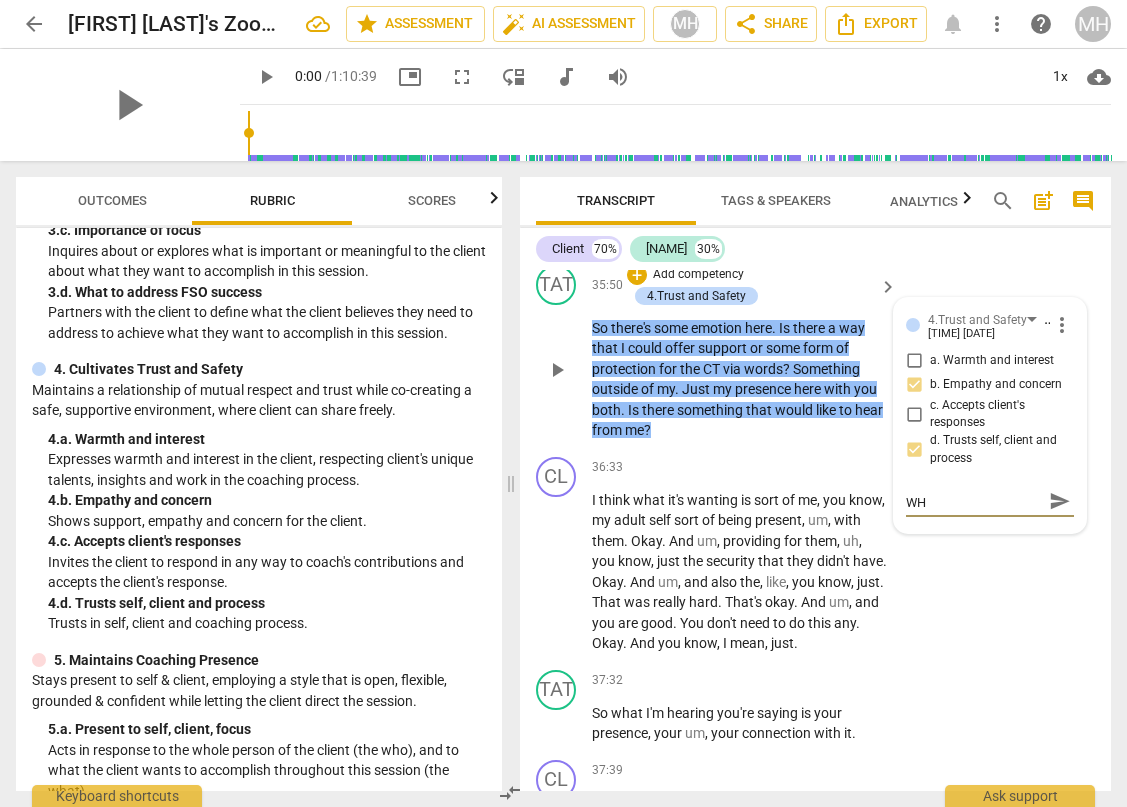 type on "Empathizing with CT WHI" 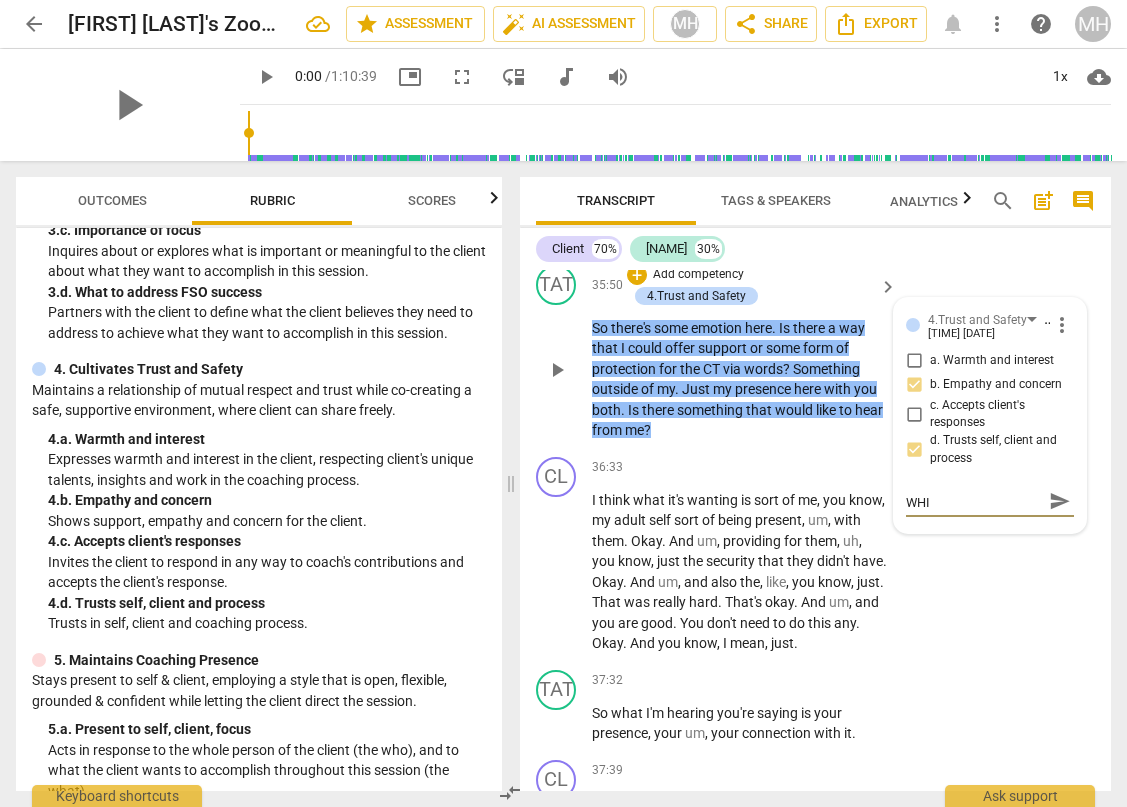 type on "Empathizing with CT WHIL" 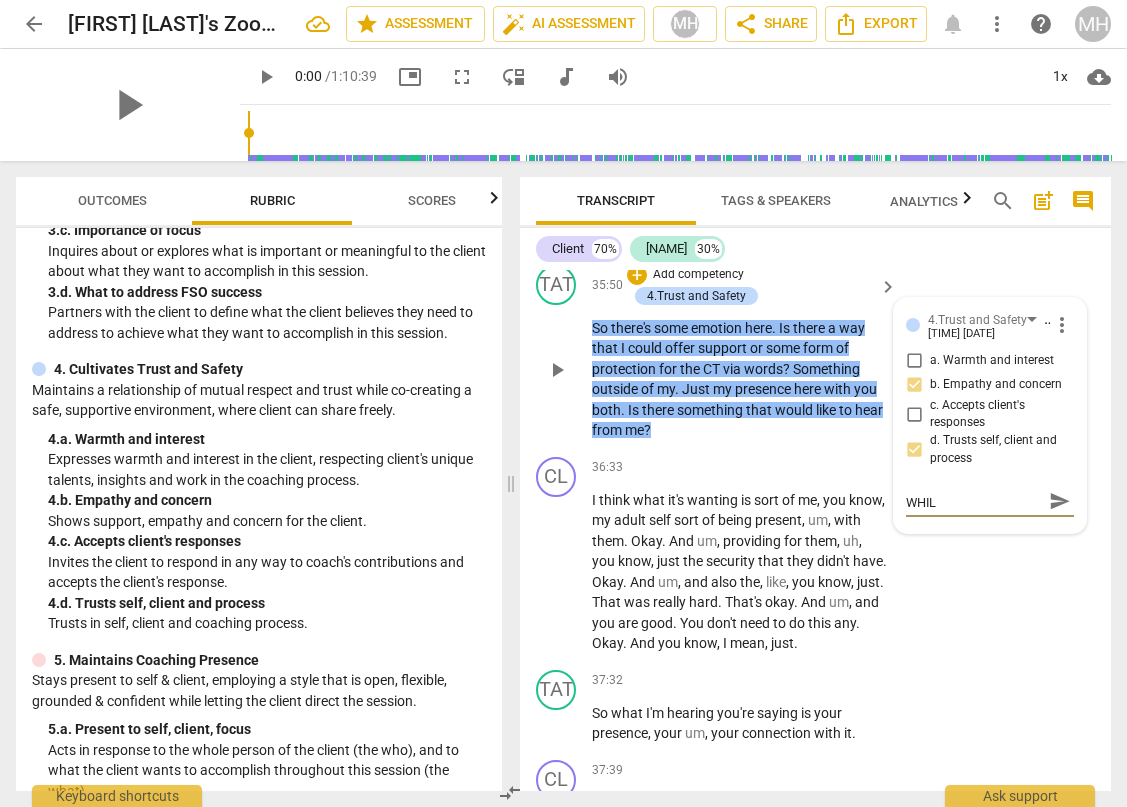 type on "Empathizing with CT WHILE" 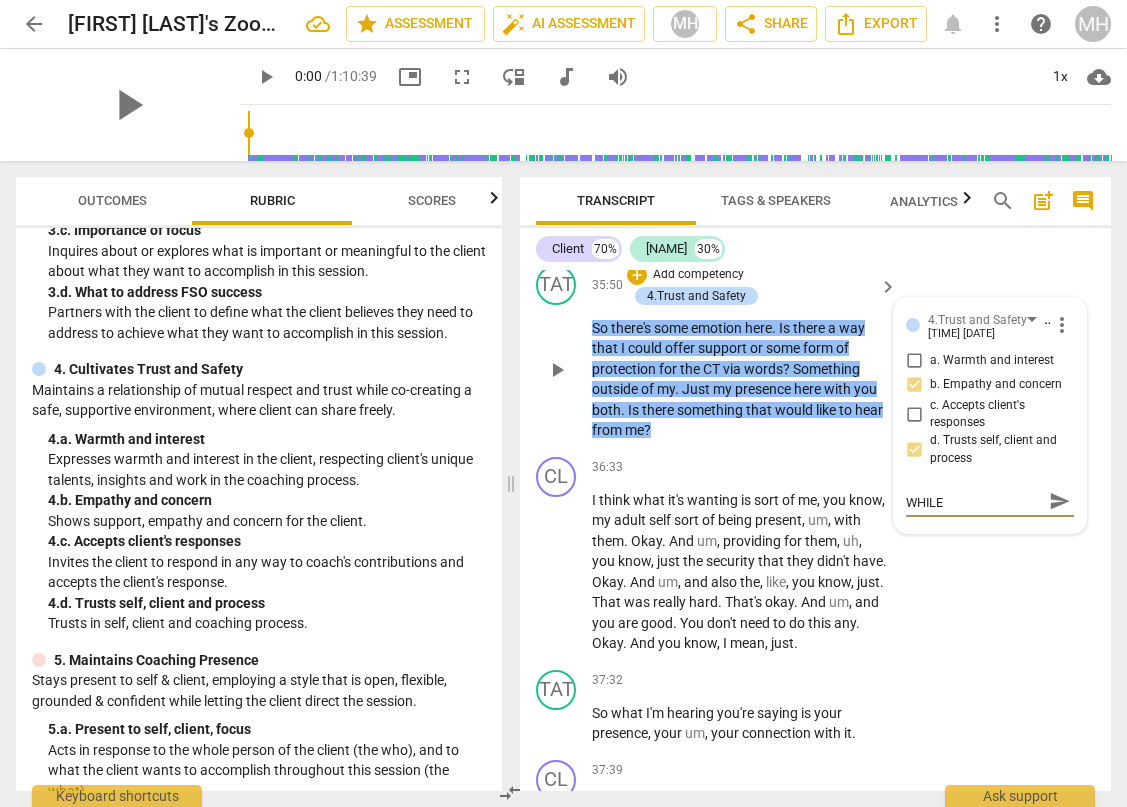 type on "Empathizing with CT WHILE" 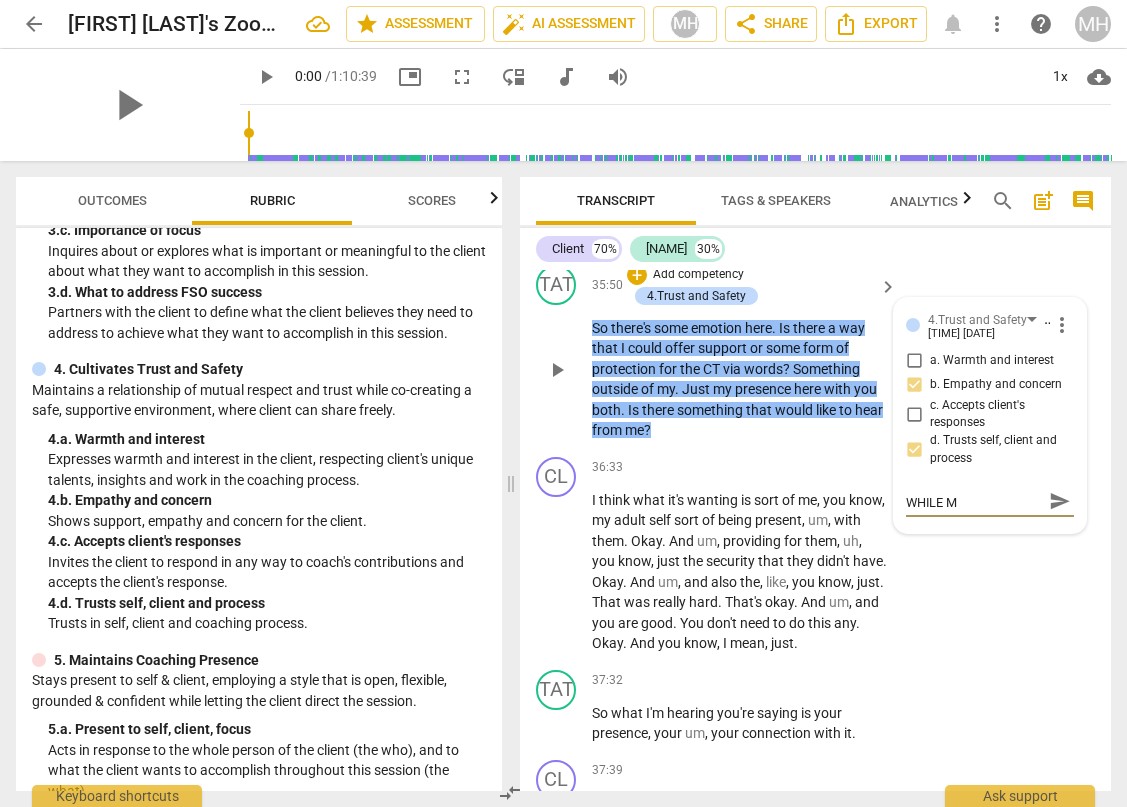 scroll, scrollTop: 0, scrollLeft: 0, axis: both 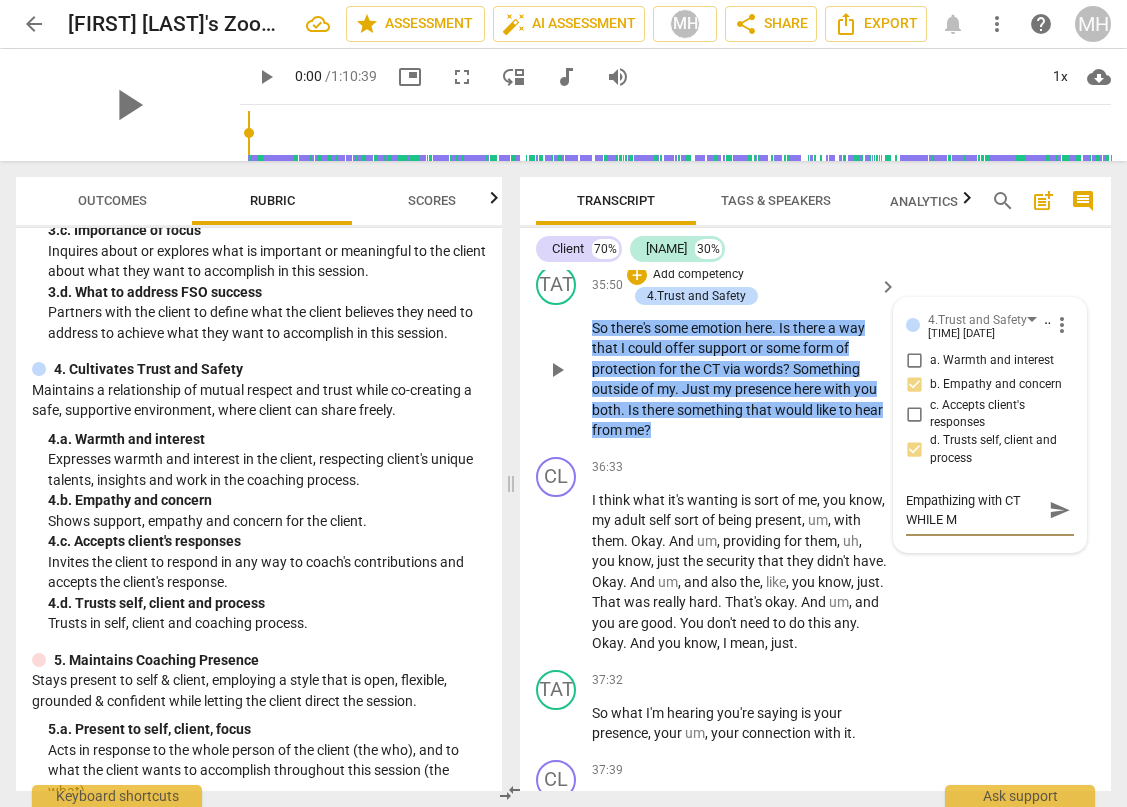 type on "Empathizing with CT WHILE" 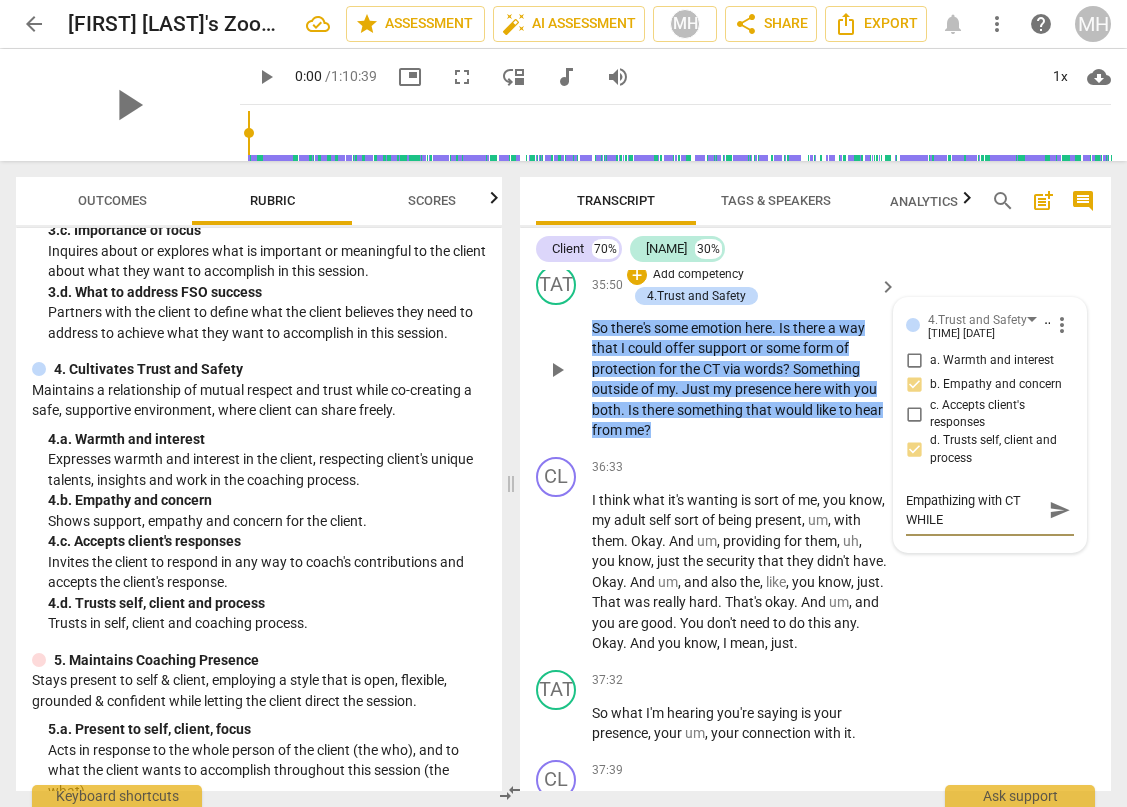 scroll, scrollTop: 17, scrollLeft: 0, axis: vertical 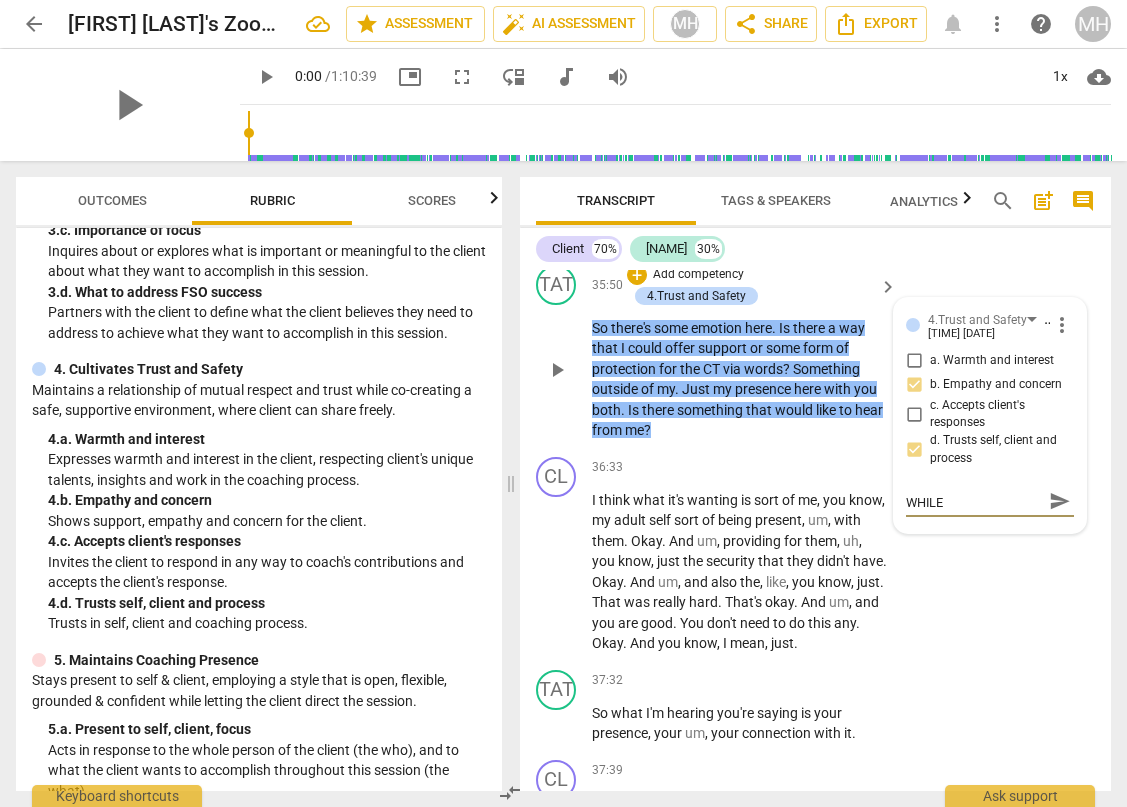 type on "Empathizing with CT WHILE" 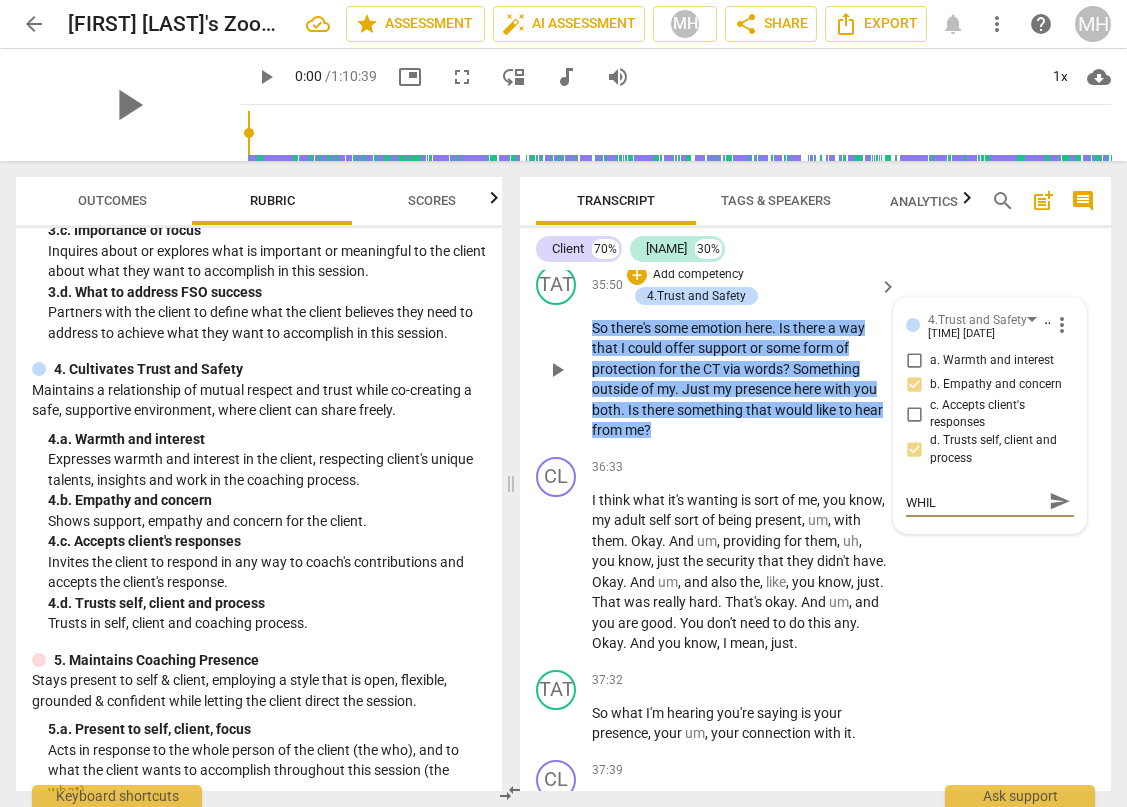 type on "Empathizing with CT WHI" 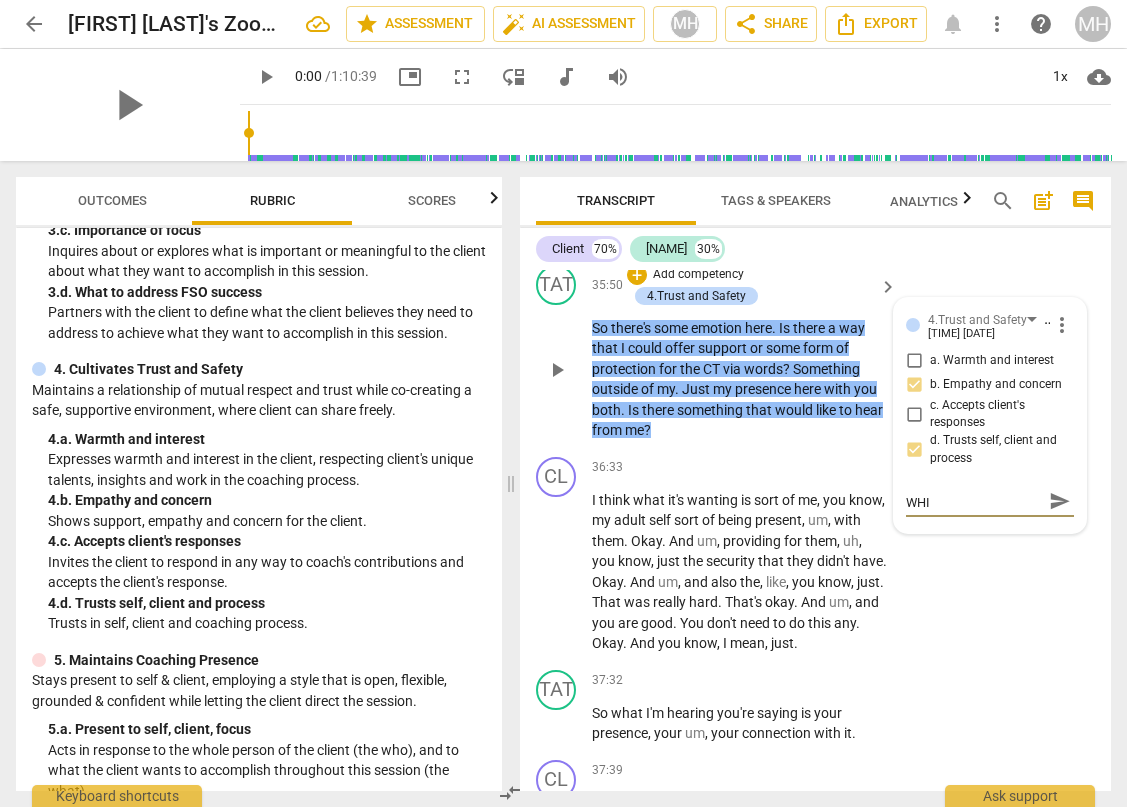 type on "Empathizing with CT WH" 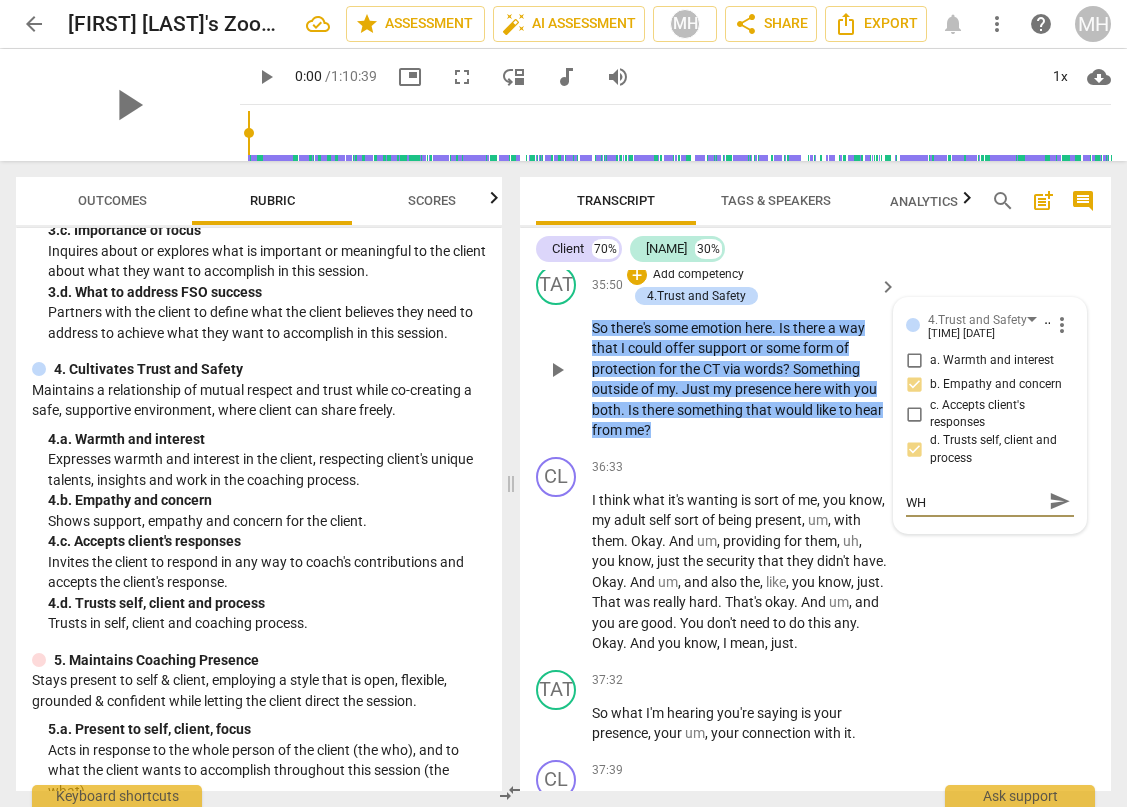 type on "Empathizing with CT W" 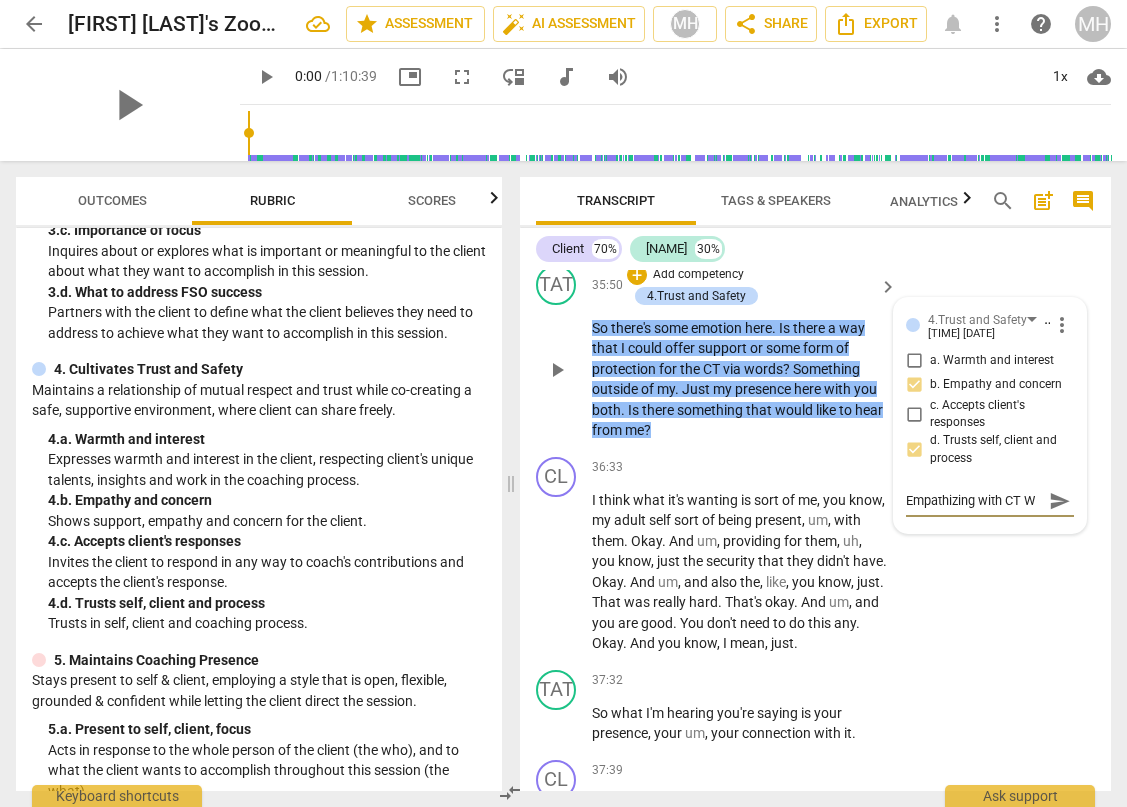 type on "Empathizing with CT" 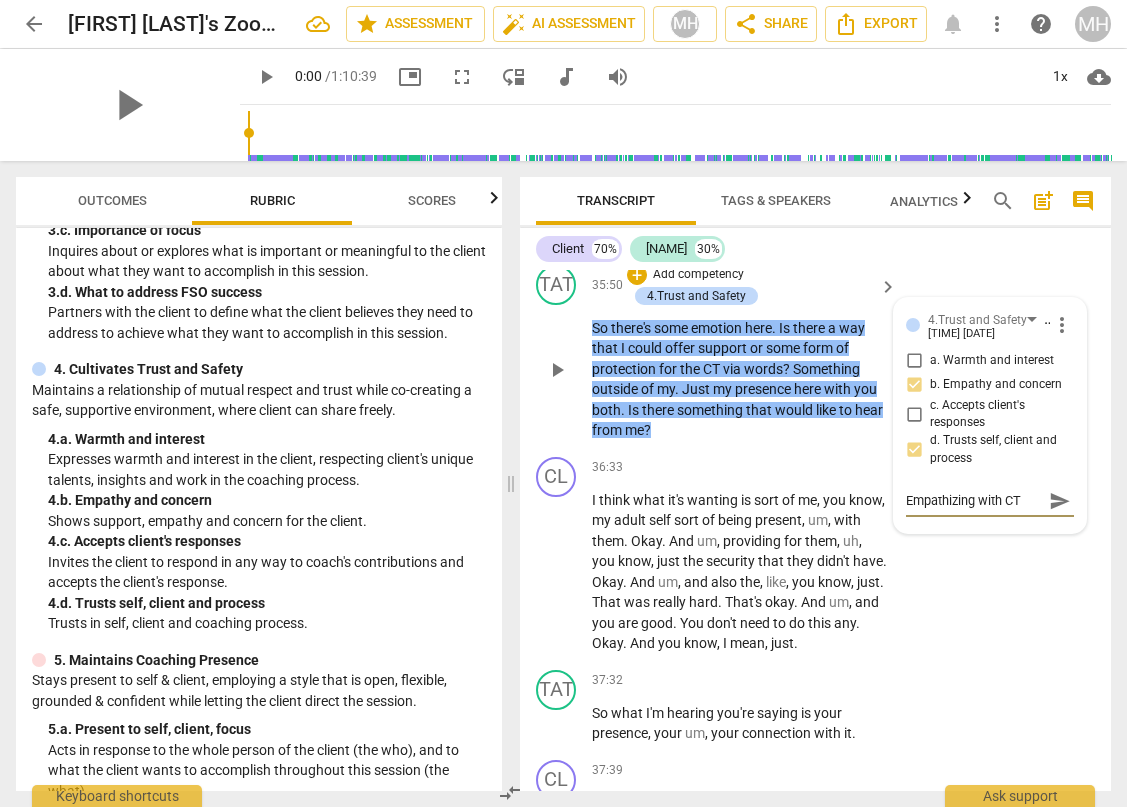 scroll, scrollTop: 0, scrollLeft: 0, axis: both 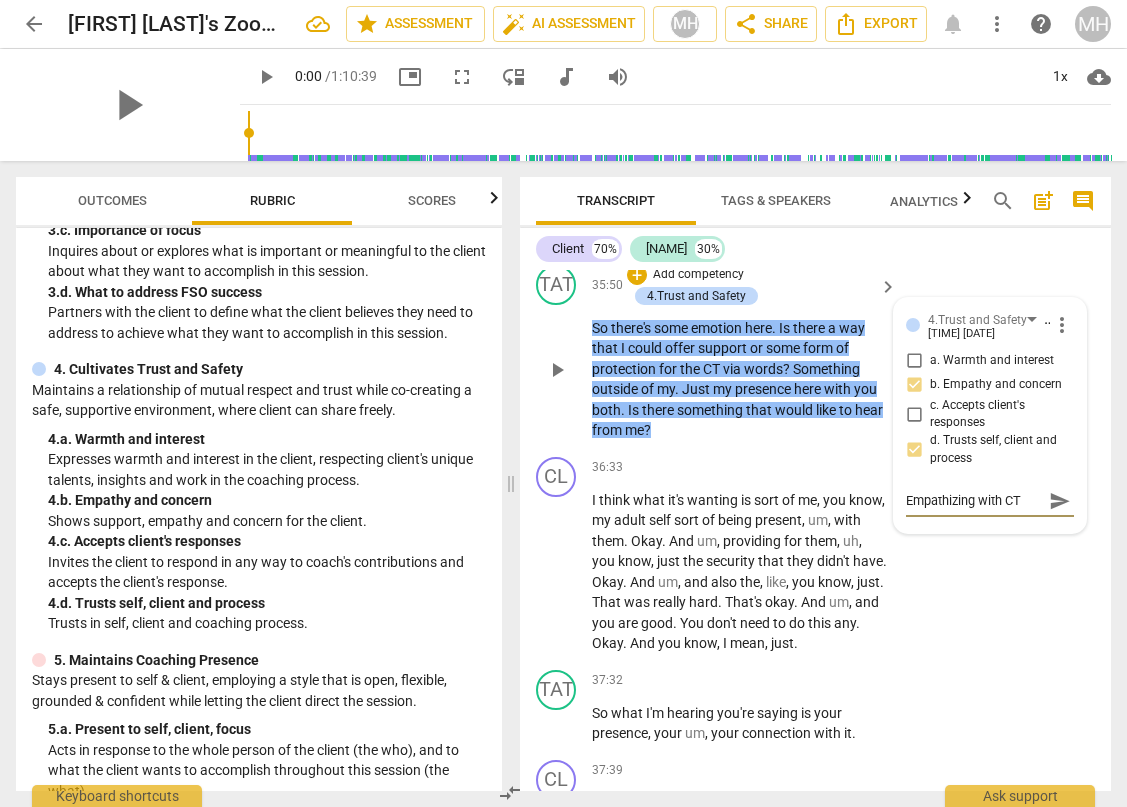 type on "Empathizing with CT m" 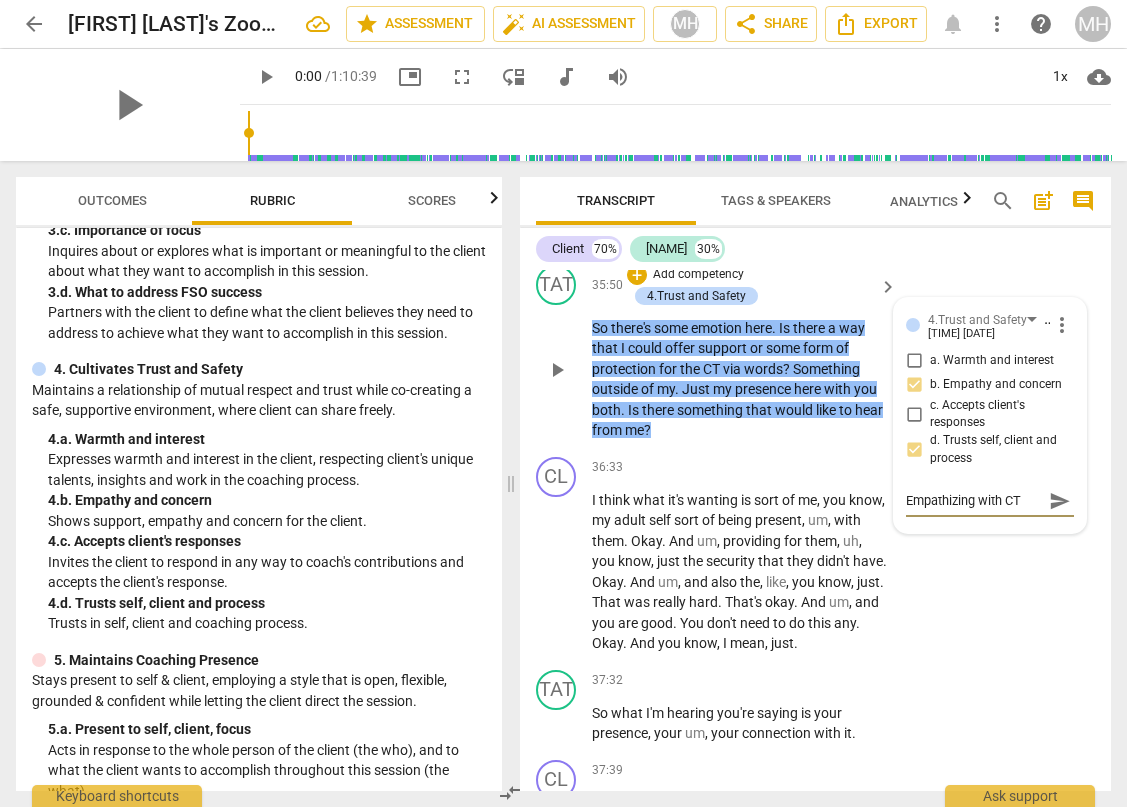 type on "Empathizing with CT m" 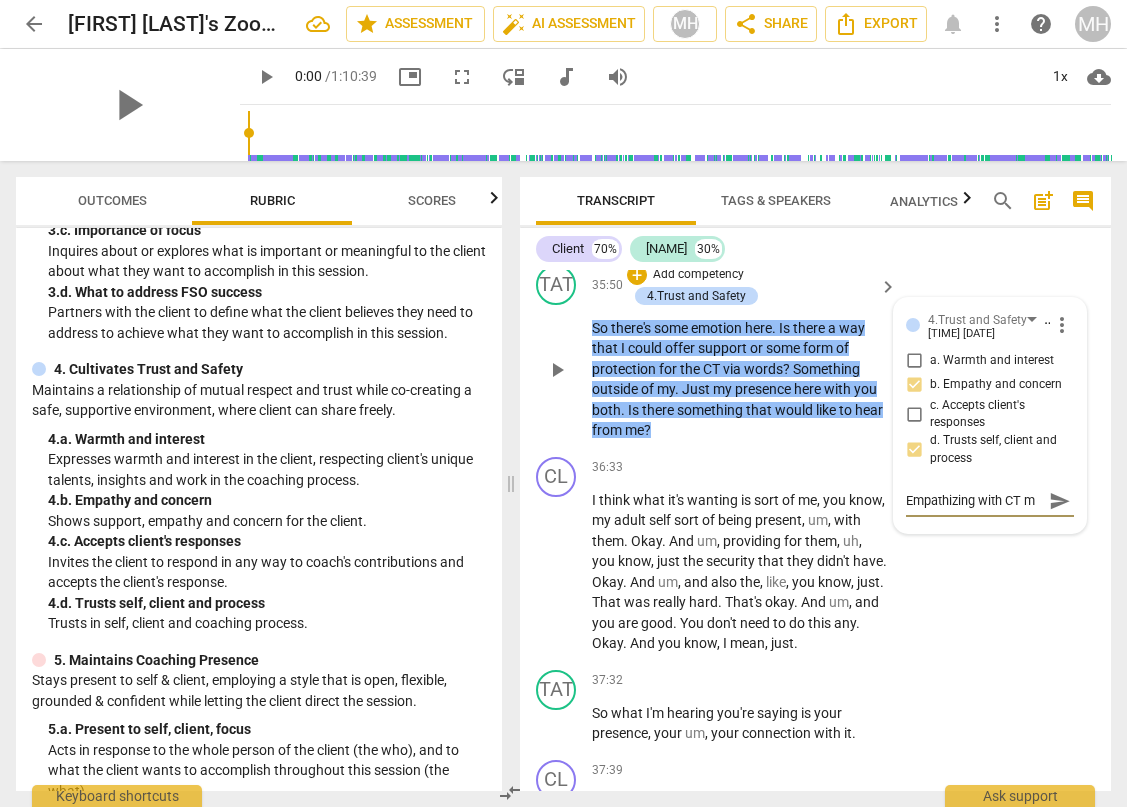 type on "Empathizing with CT ma" 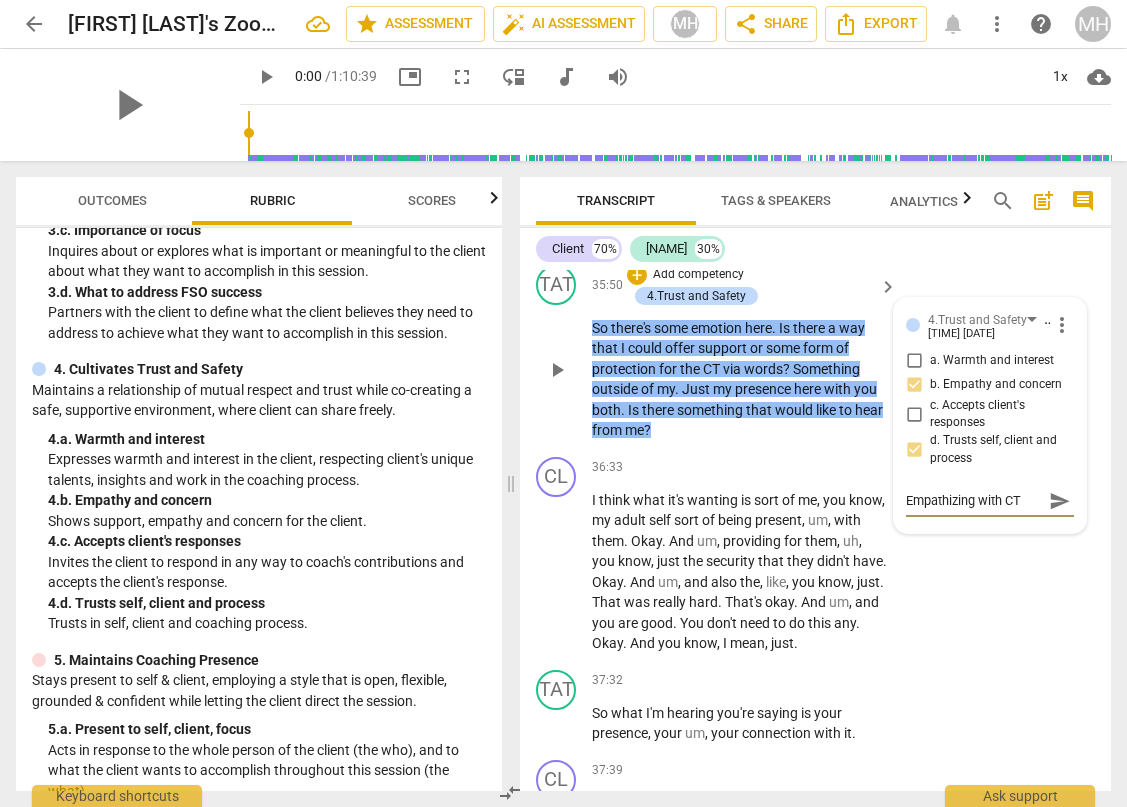 scroll, scrollTop: 17, scrollLeft: 0, axis: vertical 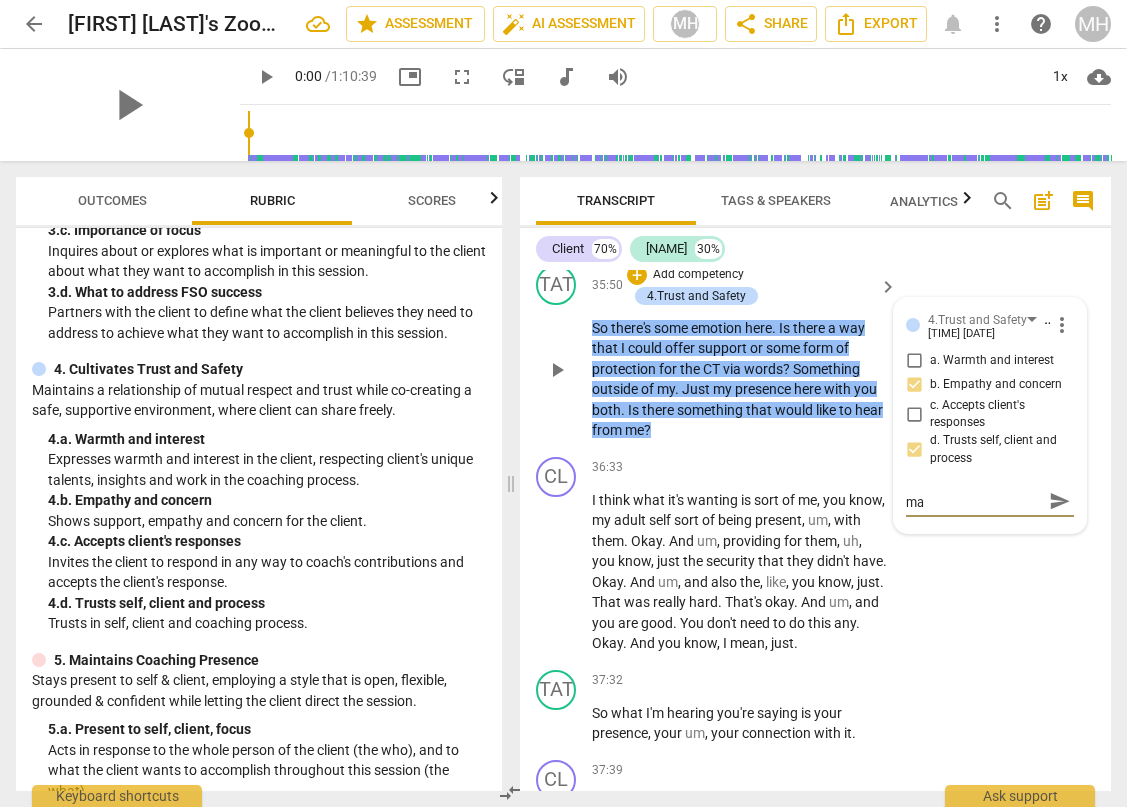 type on "Empathizing with CT mai" 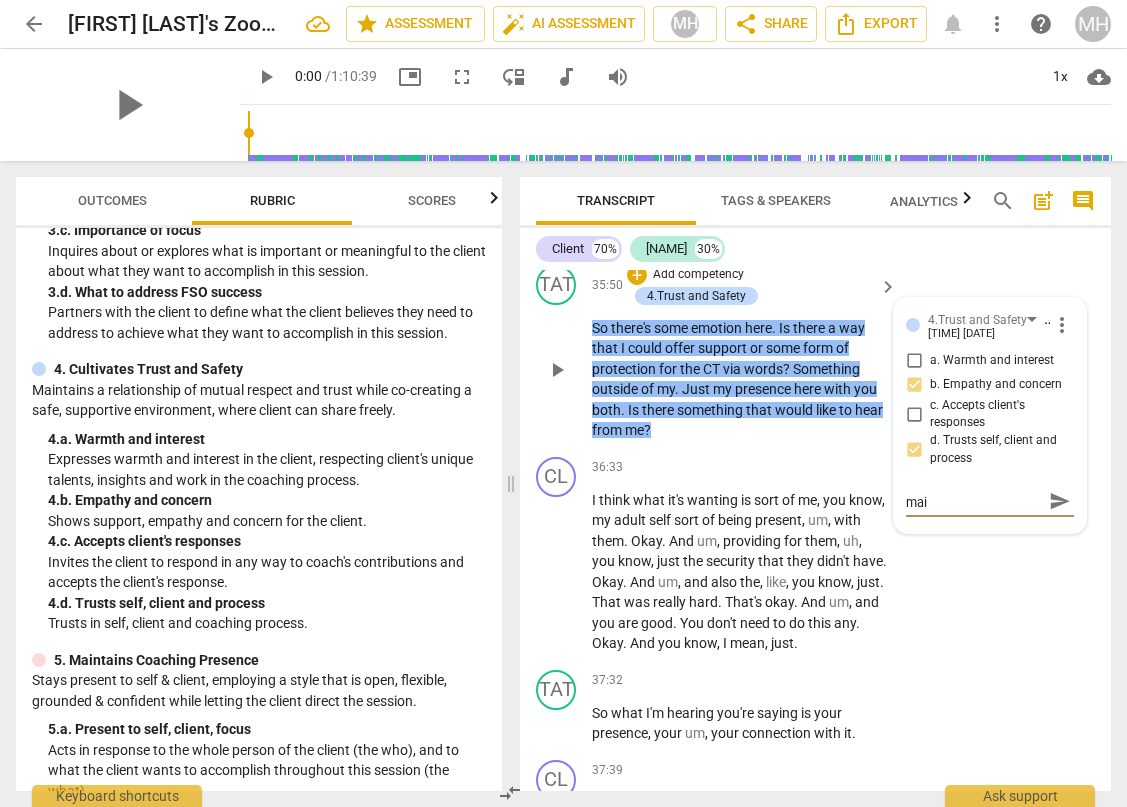 type on "Empathizing with CT main" 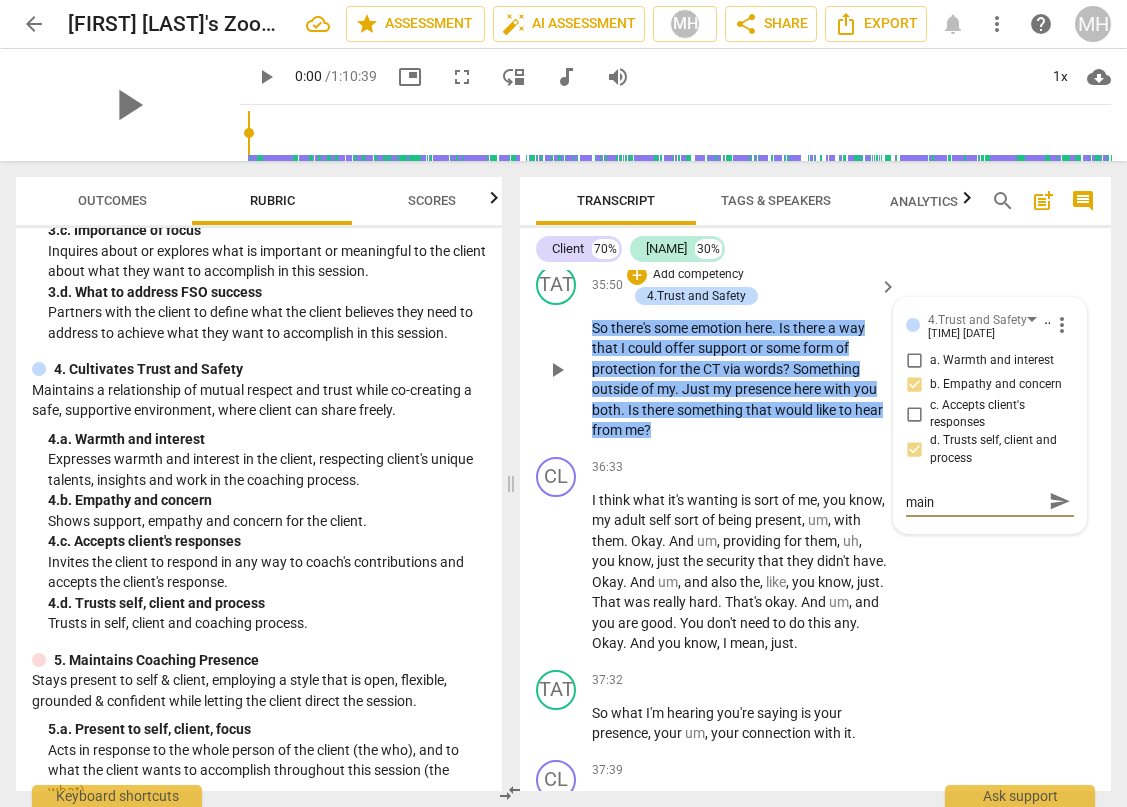 type on "Empathizing with CT maint" 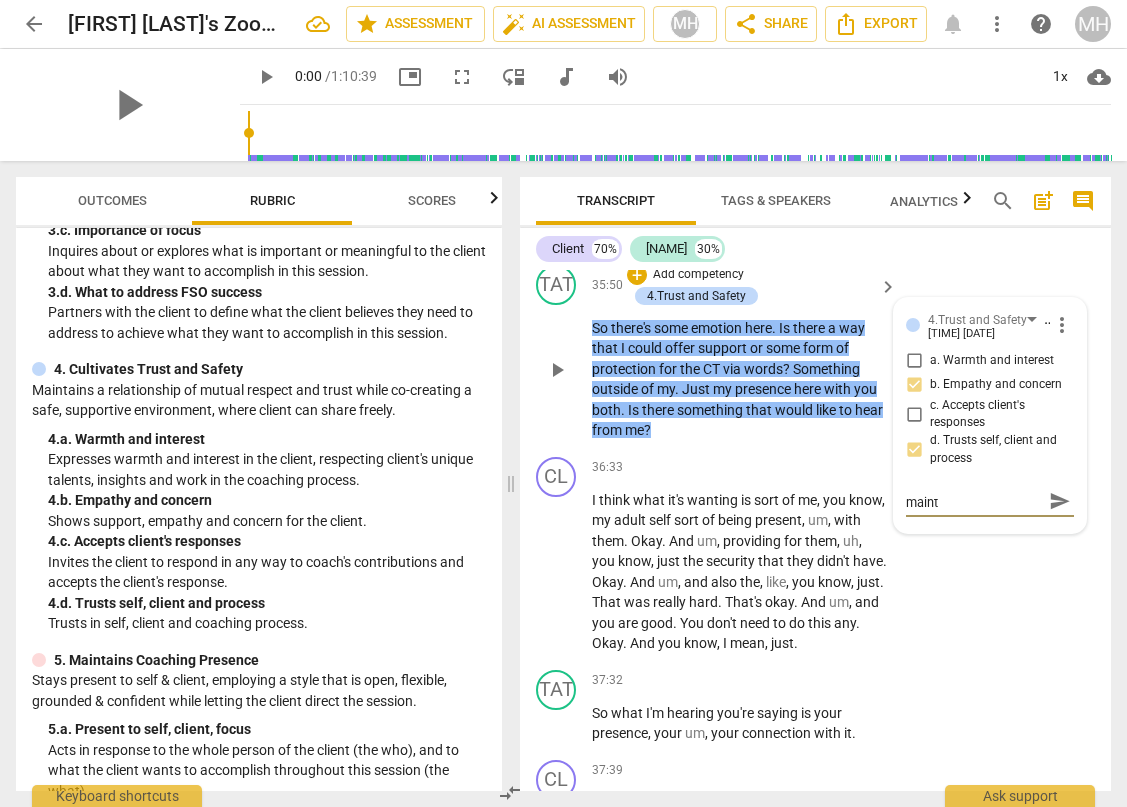 type on "Empathizing with CT mainta" 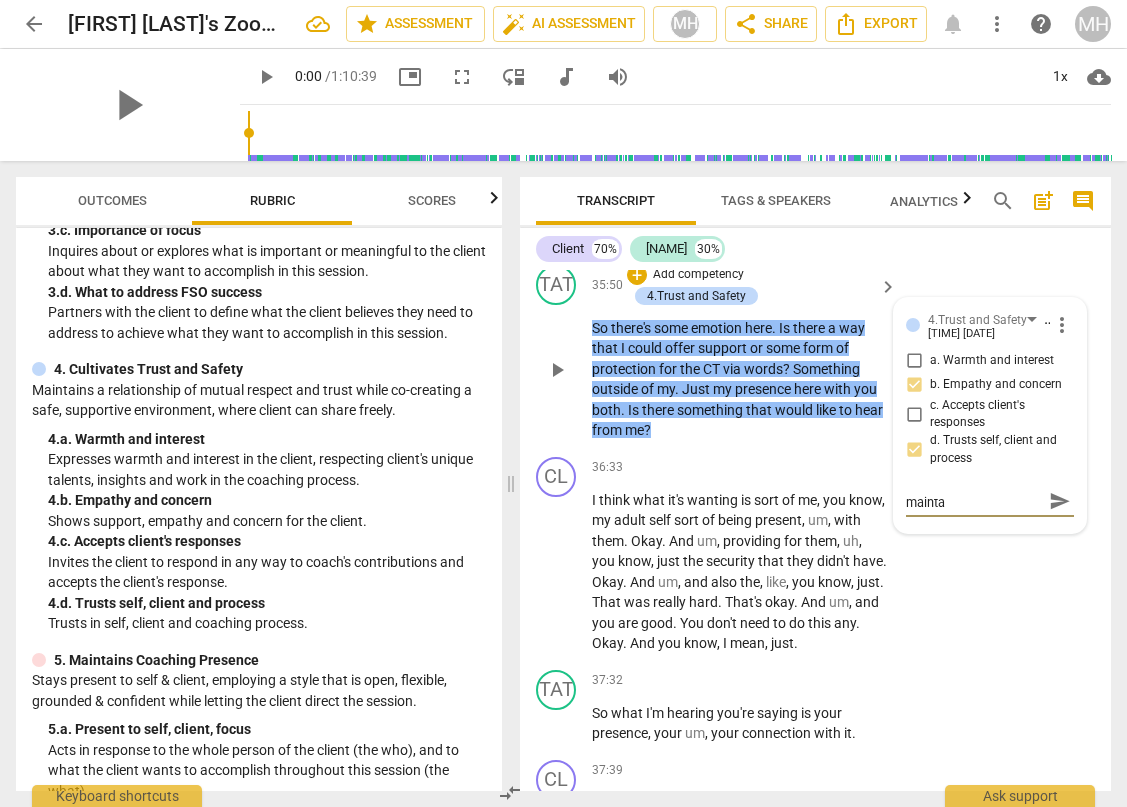 type on "Empathizing with CT maintai" 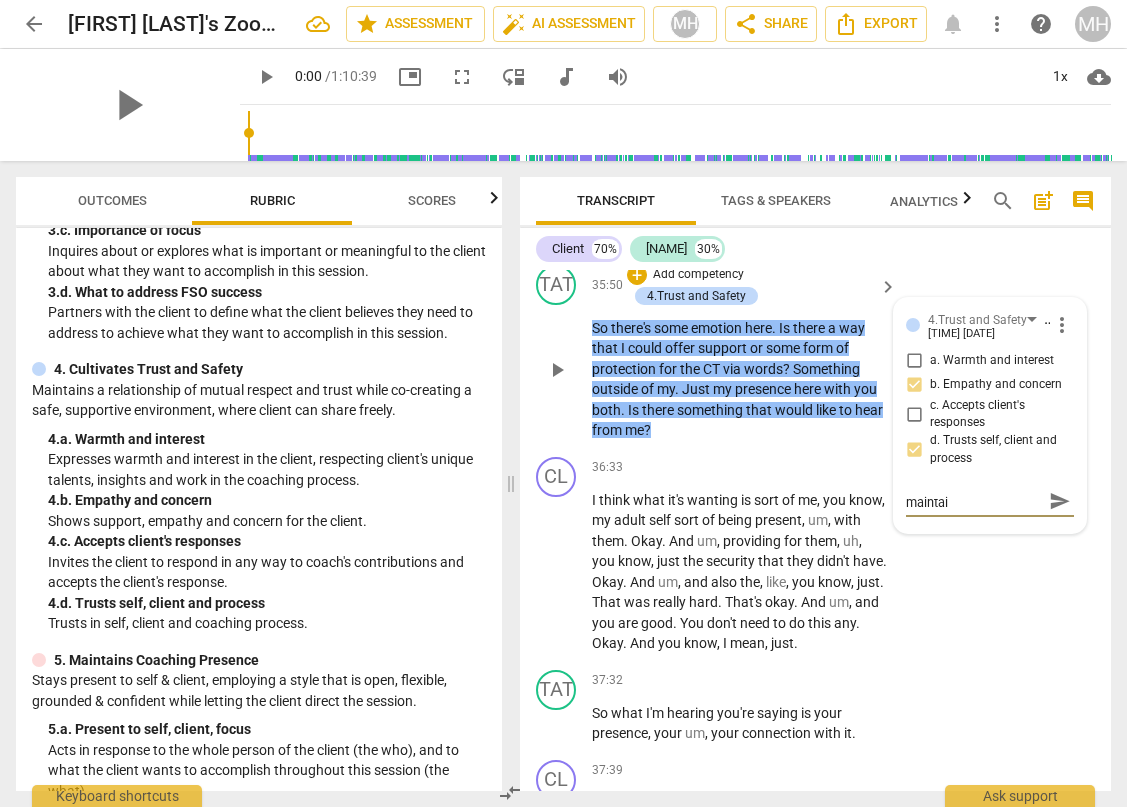 type on "Empathizing with CT maintain" 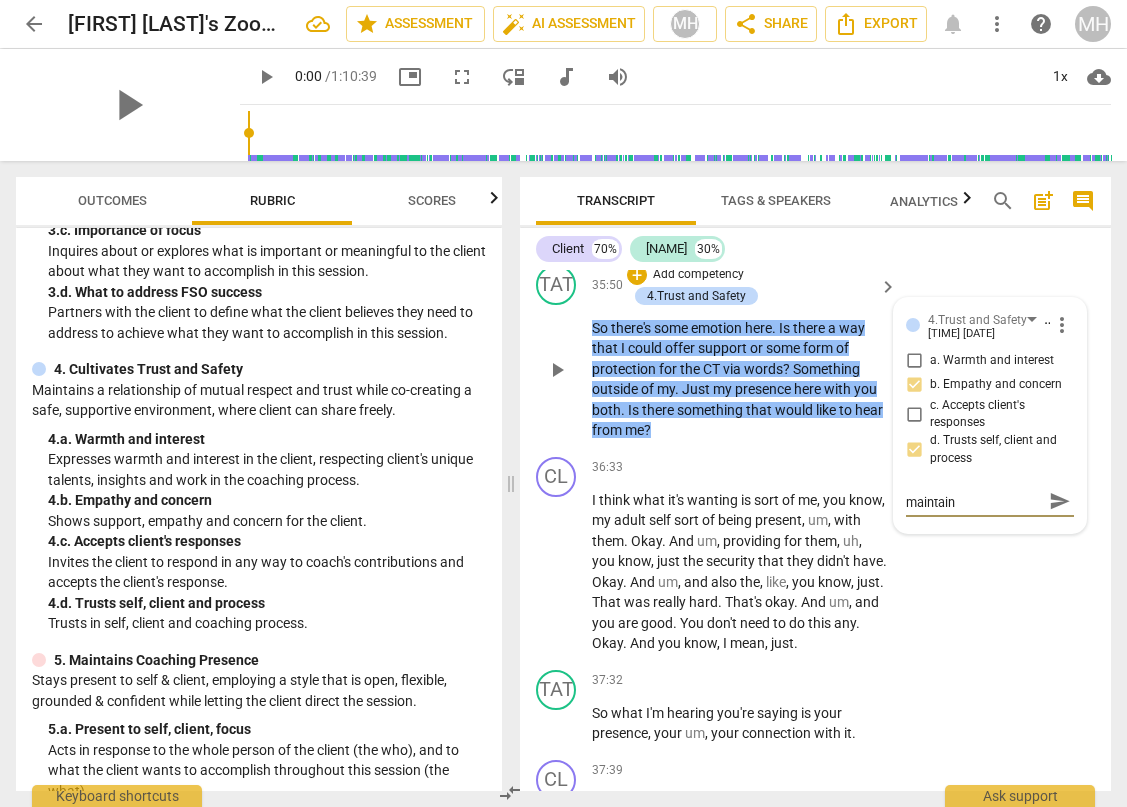 scroll, scrollTop: 0, scrollLeft: 0, axis: both 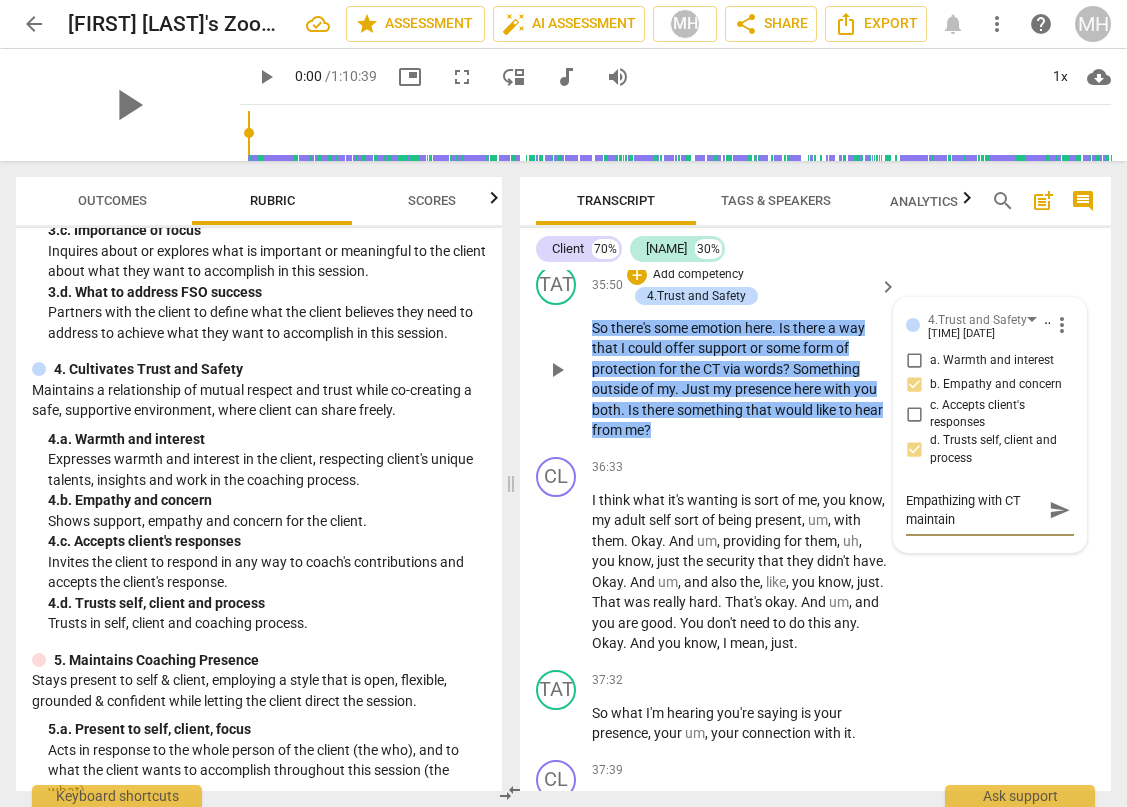 type on "Empathizing with CT maintaini" 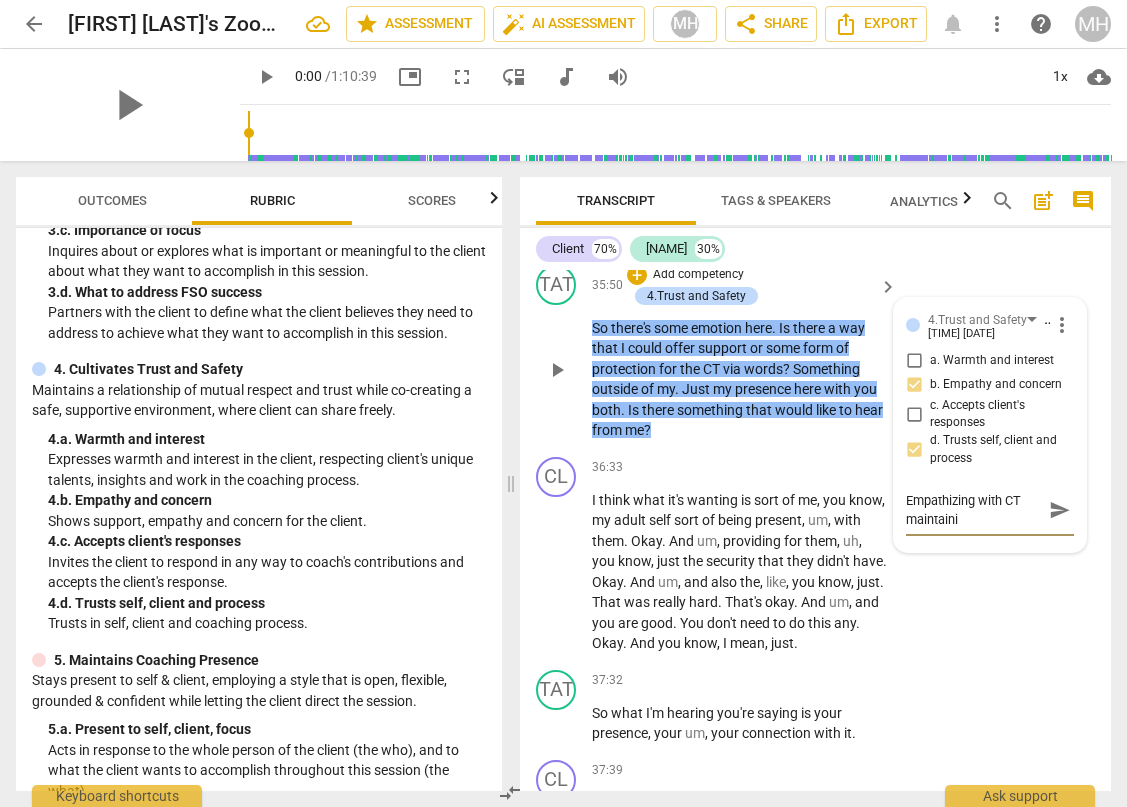 type on "Empathizing with CT maintainin" 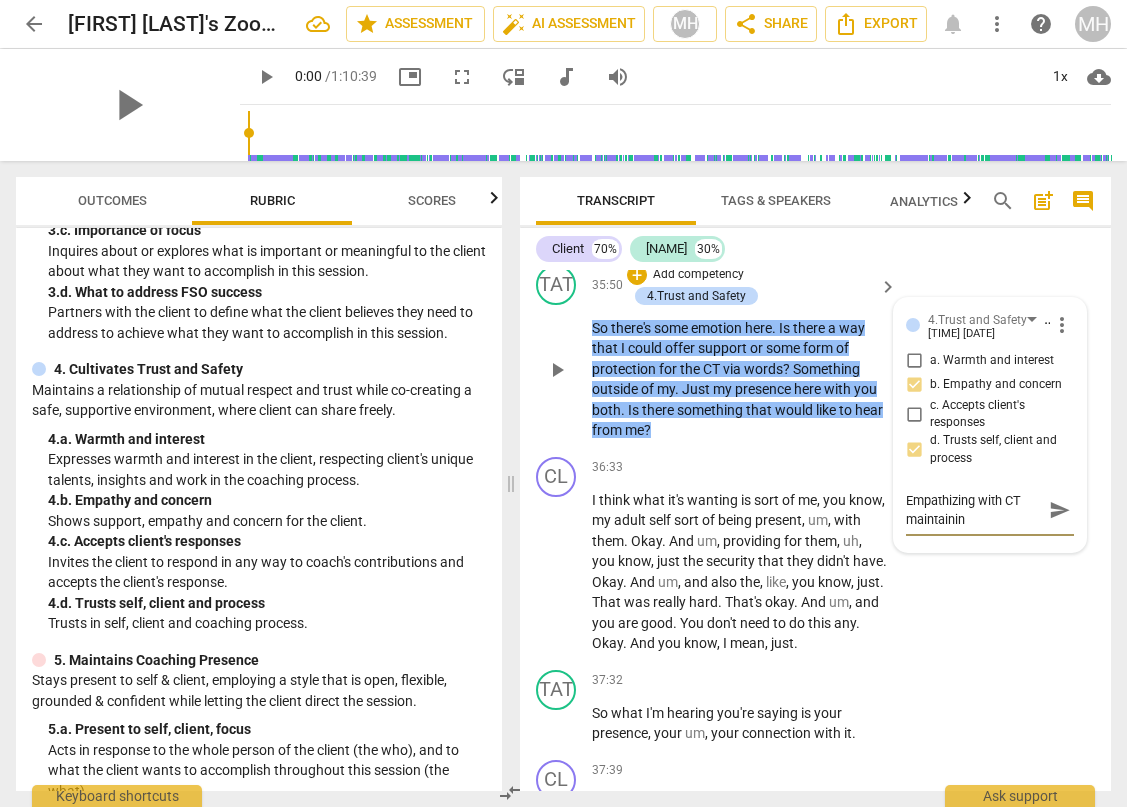 type on "Empathizing with CT maintaining" 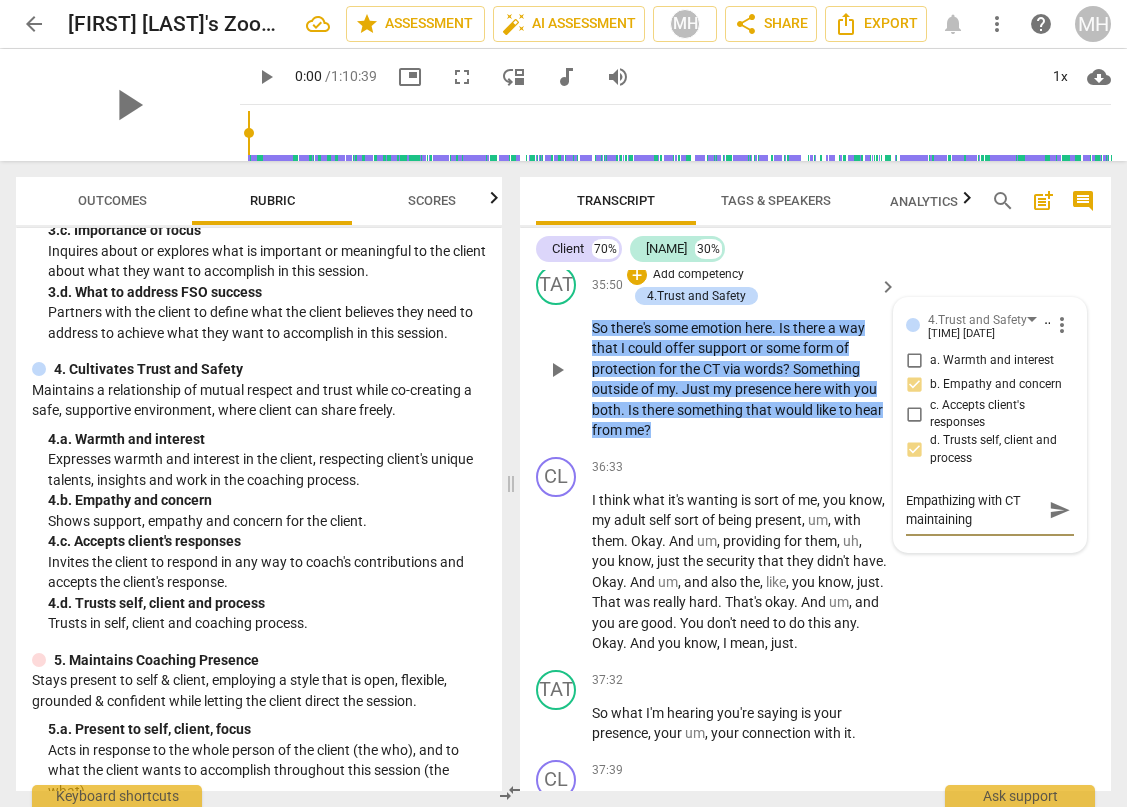 type on "Empathizing with CT maintaining" 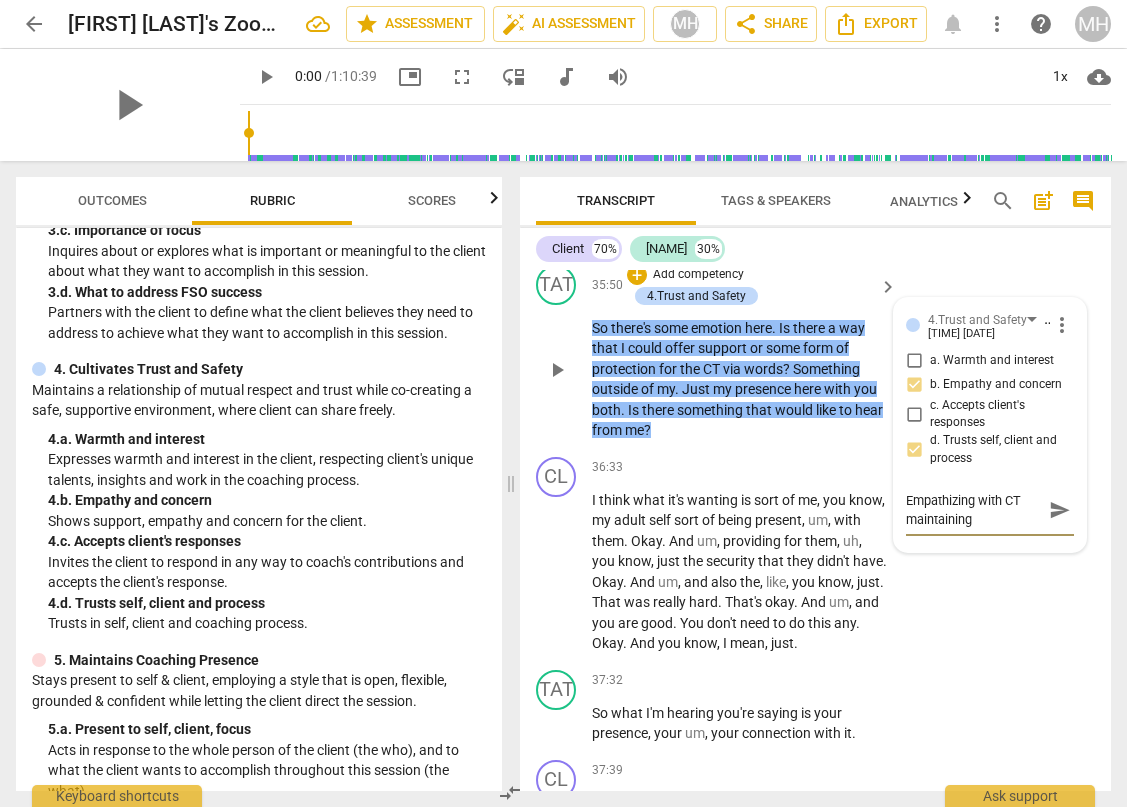 click on "Empathizing with CT maintaining" at bounding box center (974, 510) 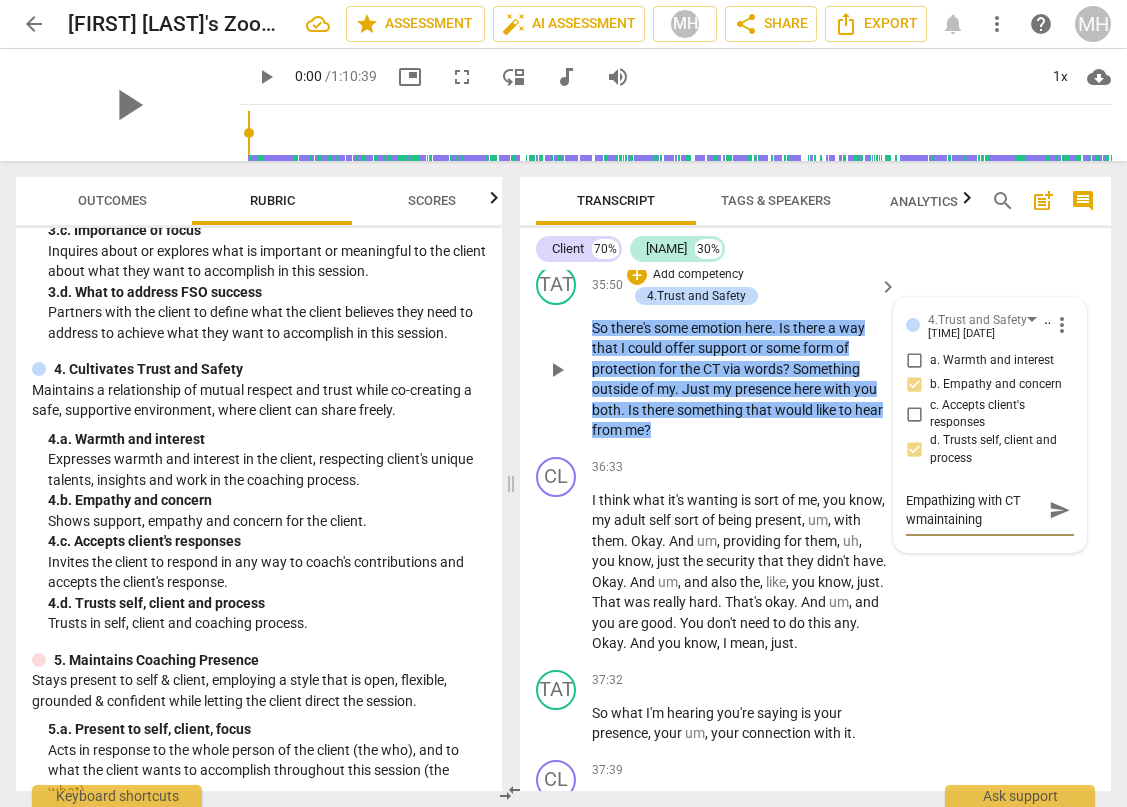type on "Empathizing with CT whmaintaining" 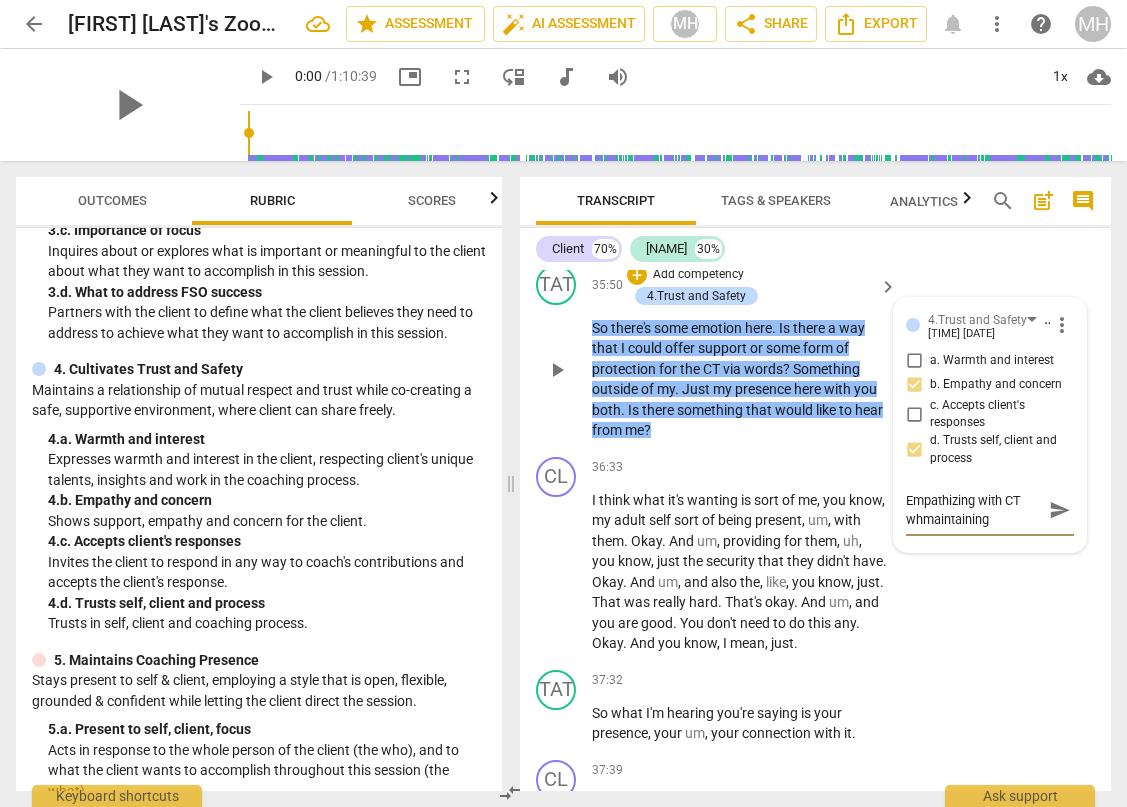 type on "Empathizing with CT whimaintaining" 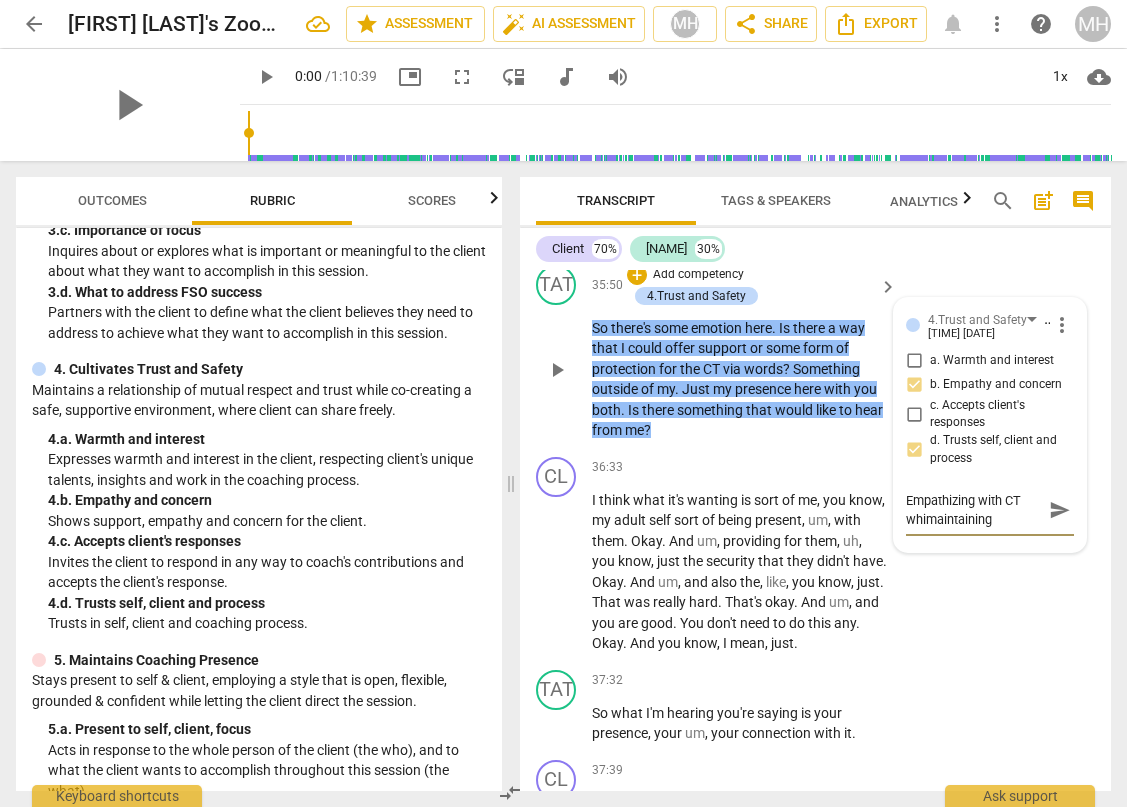 type on "Empathizing with CT whilmaintaining" 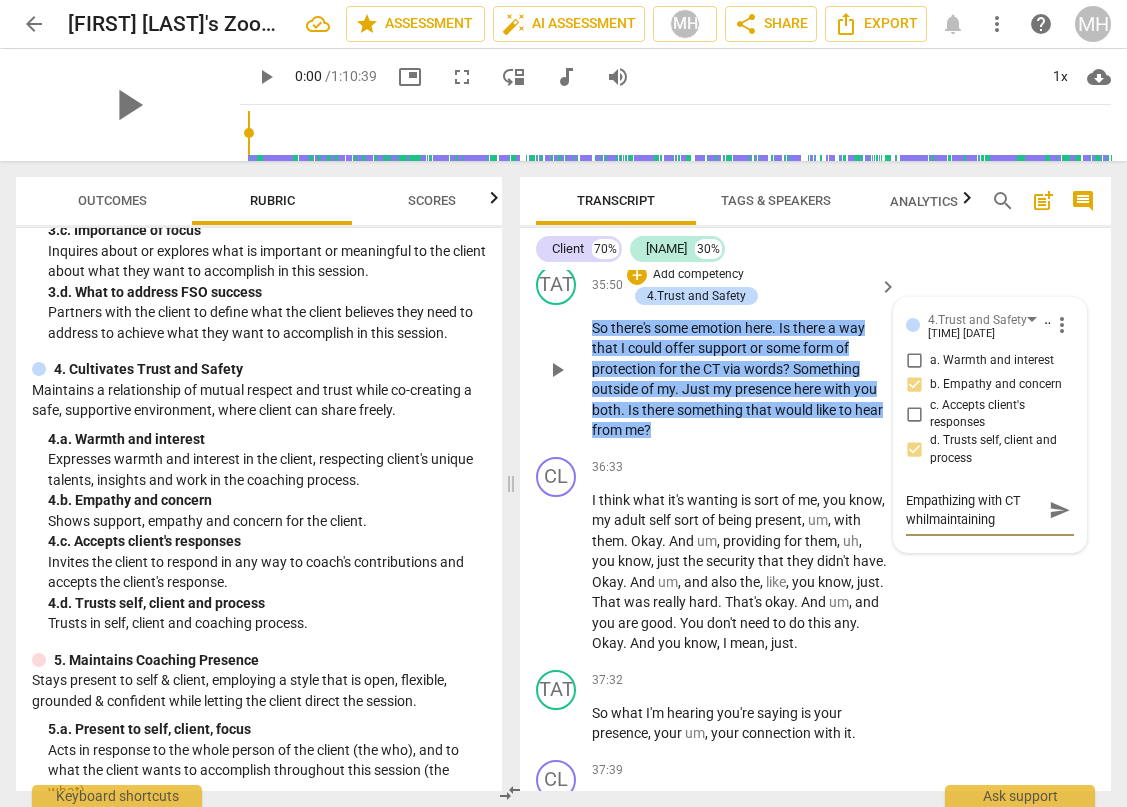 type on "Empathizing with CT whilemaintaining" 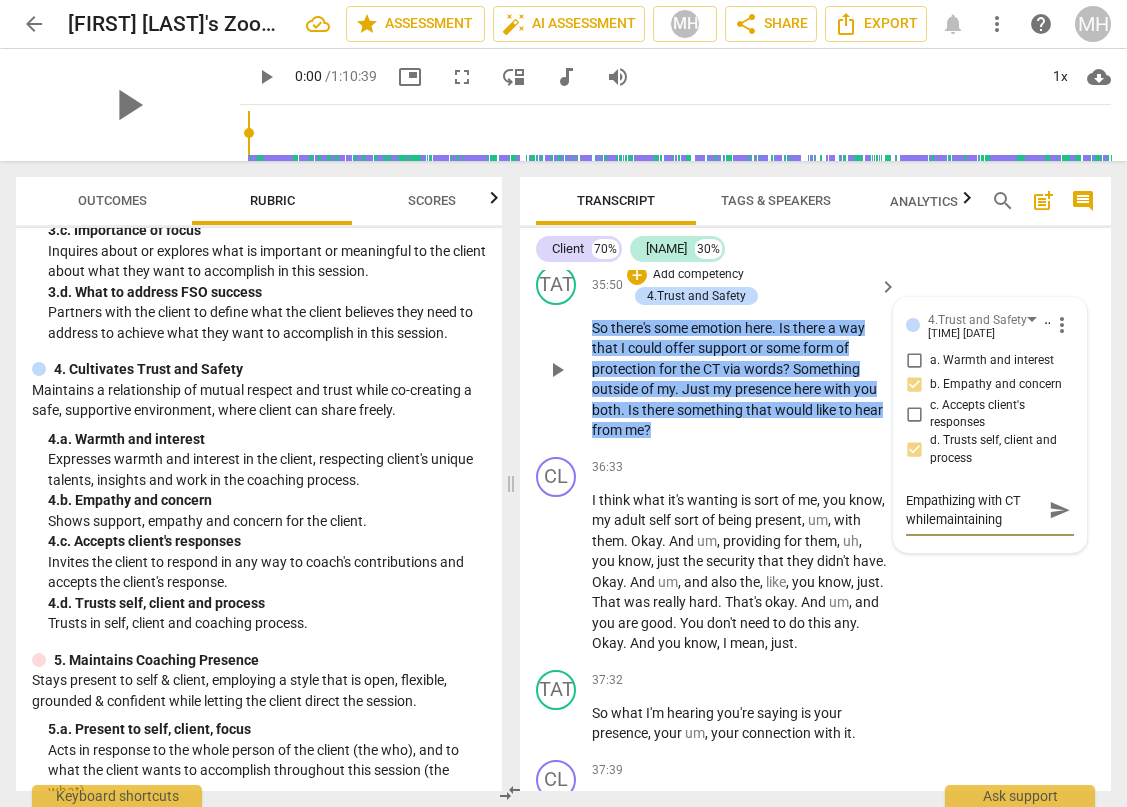 type on "Empathizing with CT while maintaining" 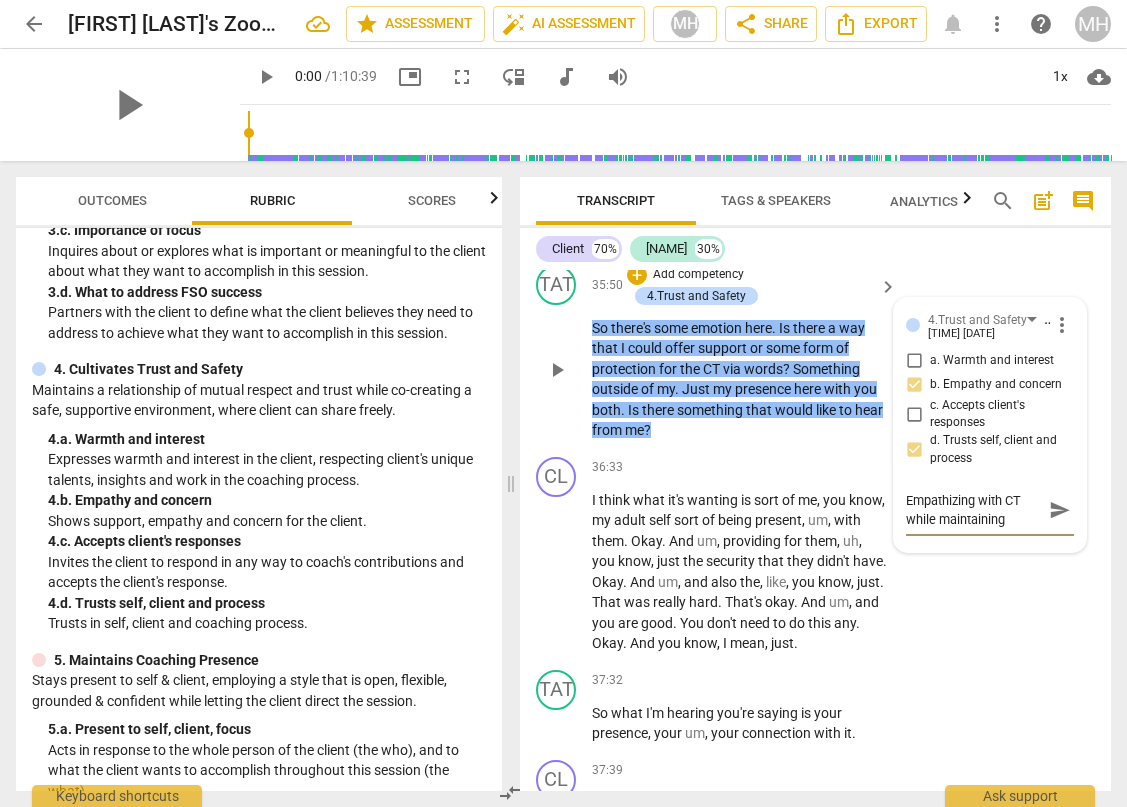 click on "Empathizing with CT while maintaining" at bounding box center [974, 510] 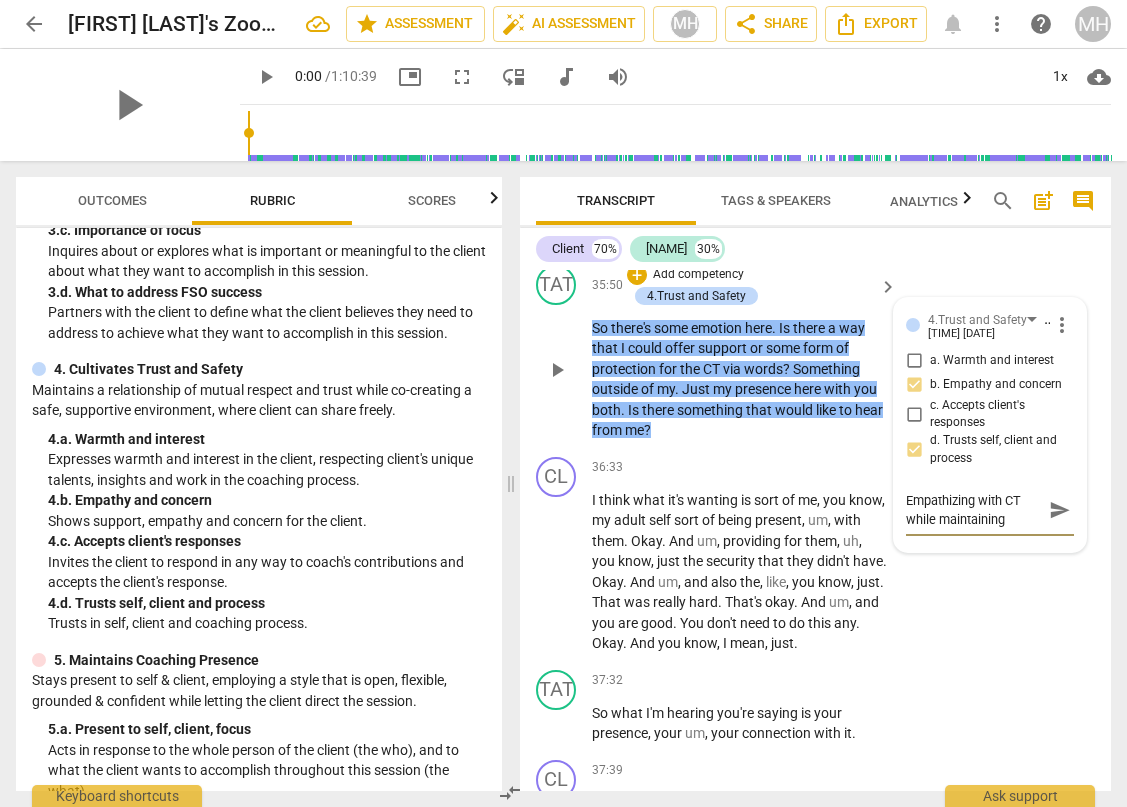 type on "Empathizing with CT while maintaining c" 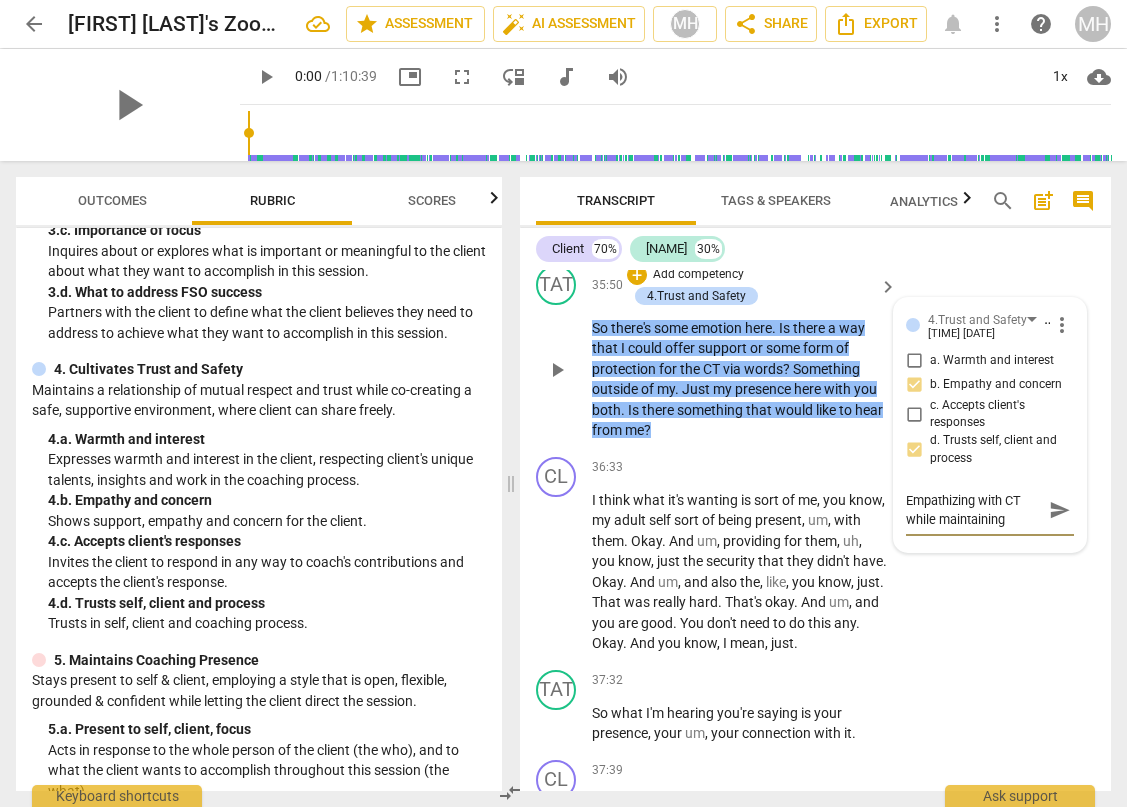 type on "Empathizing with CT while maintaining c" 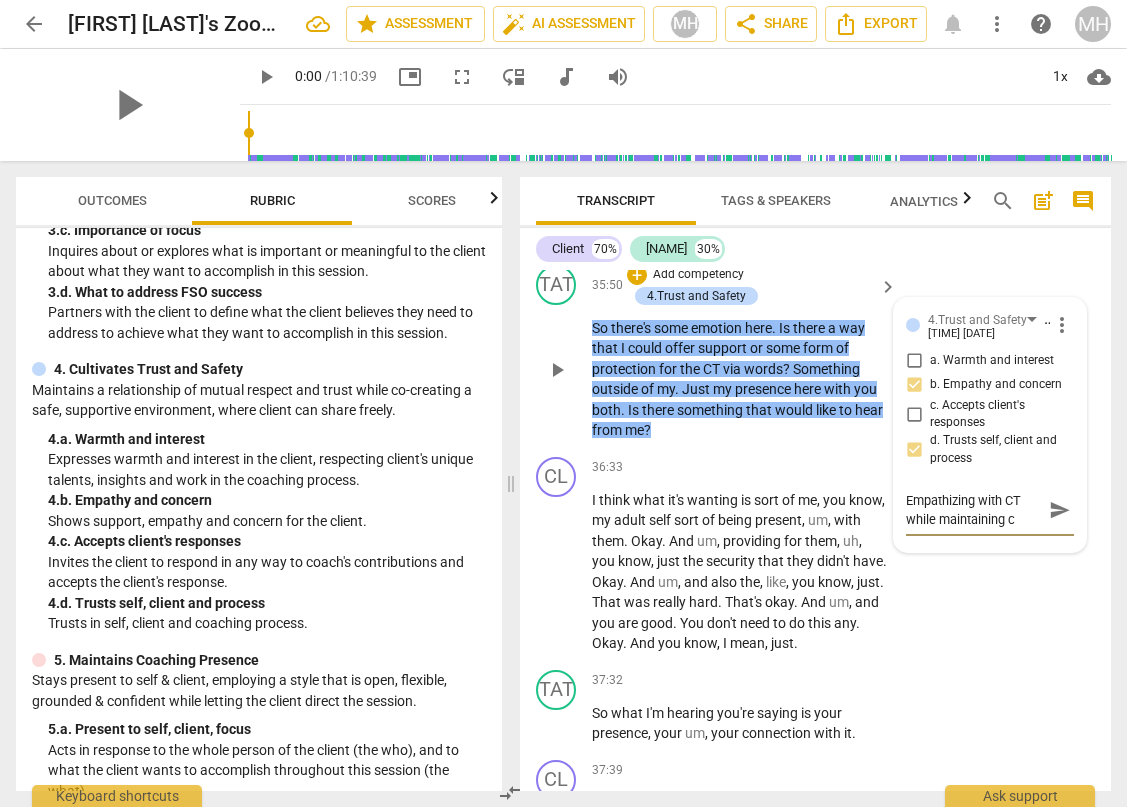 type on "Empathizing with CT while maintaining co" 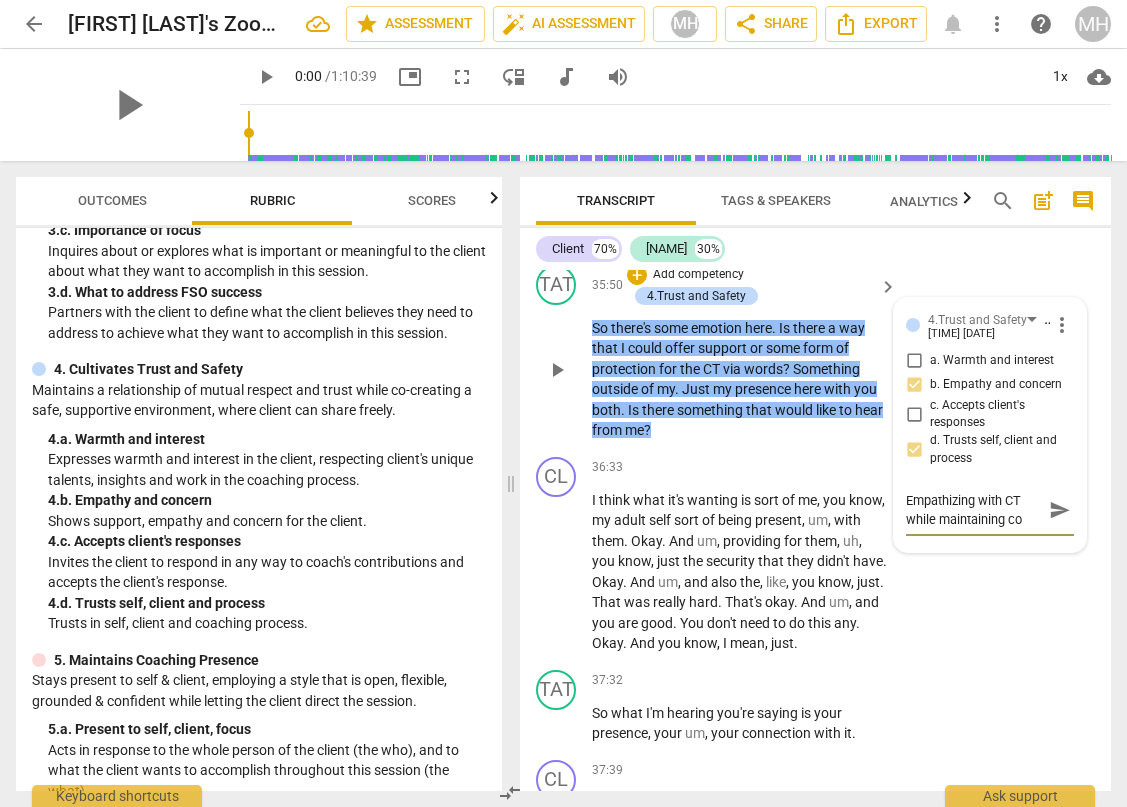 type on "Empathizing with CT while maintaining con" 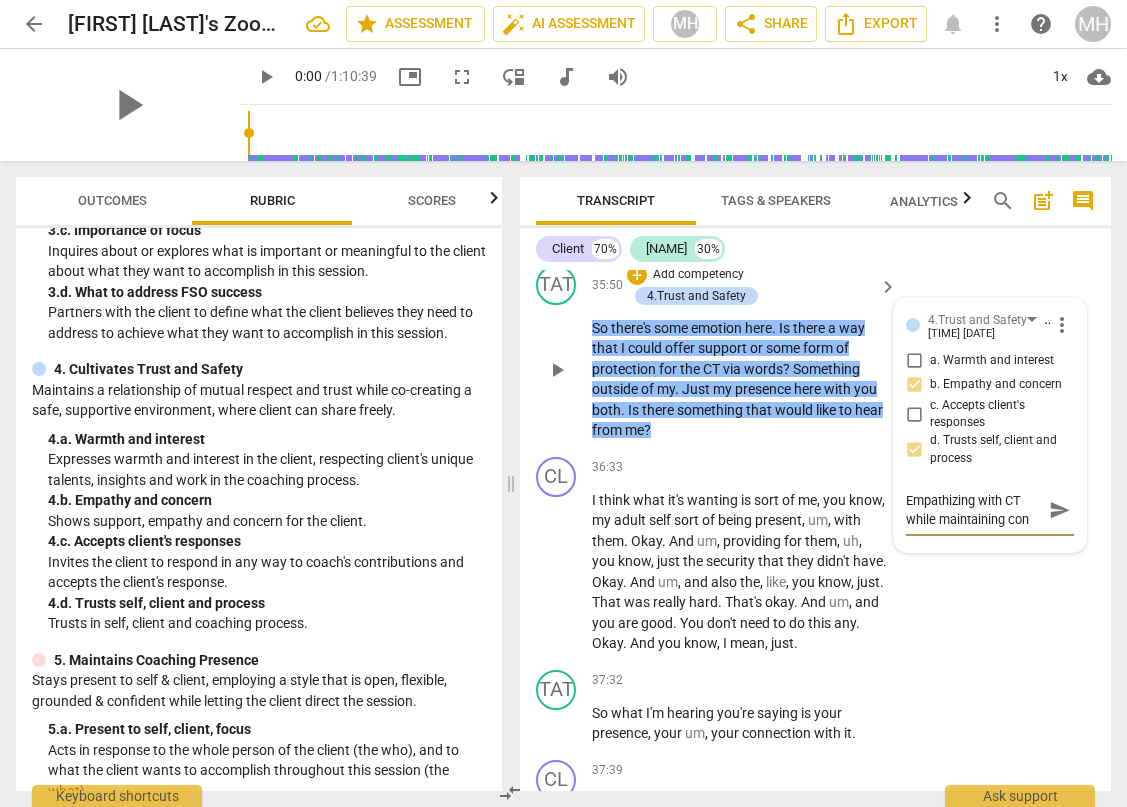 type on "Empathizing with CT while maintaining cont" 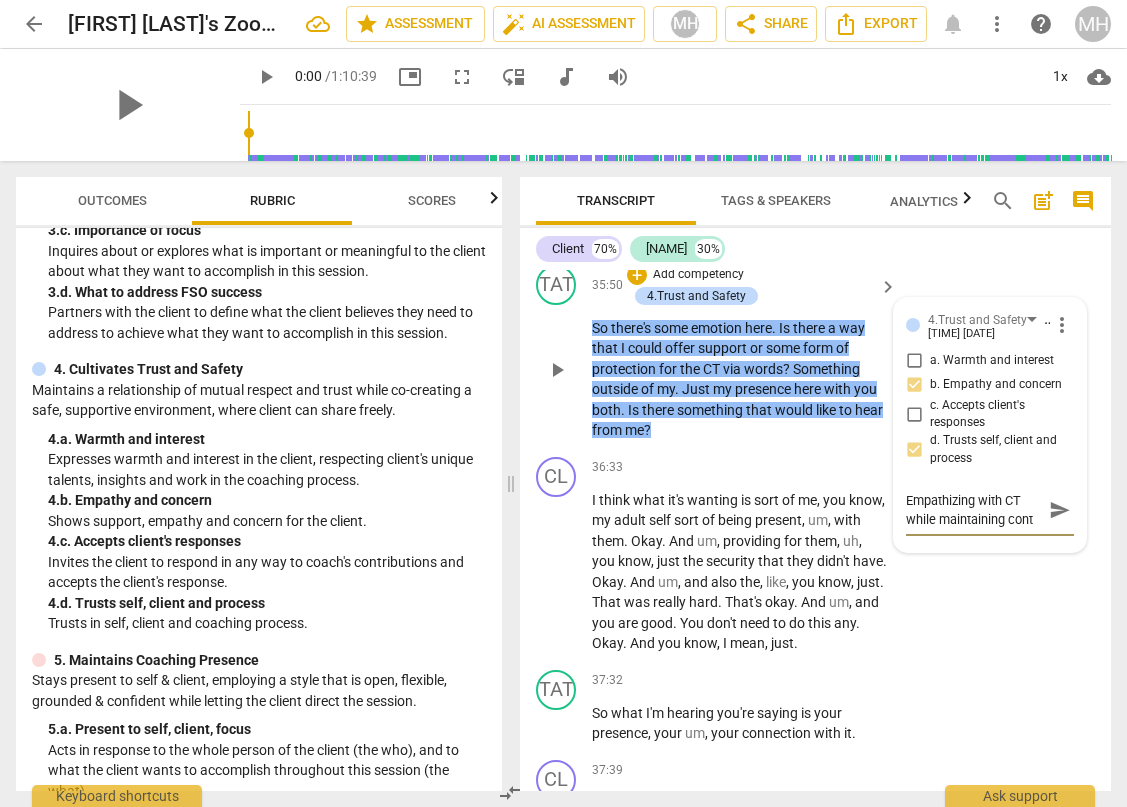 type on "Empathizing with CT while maintaining conta" 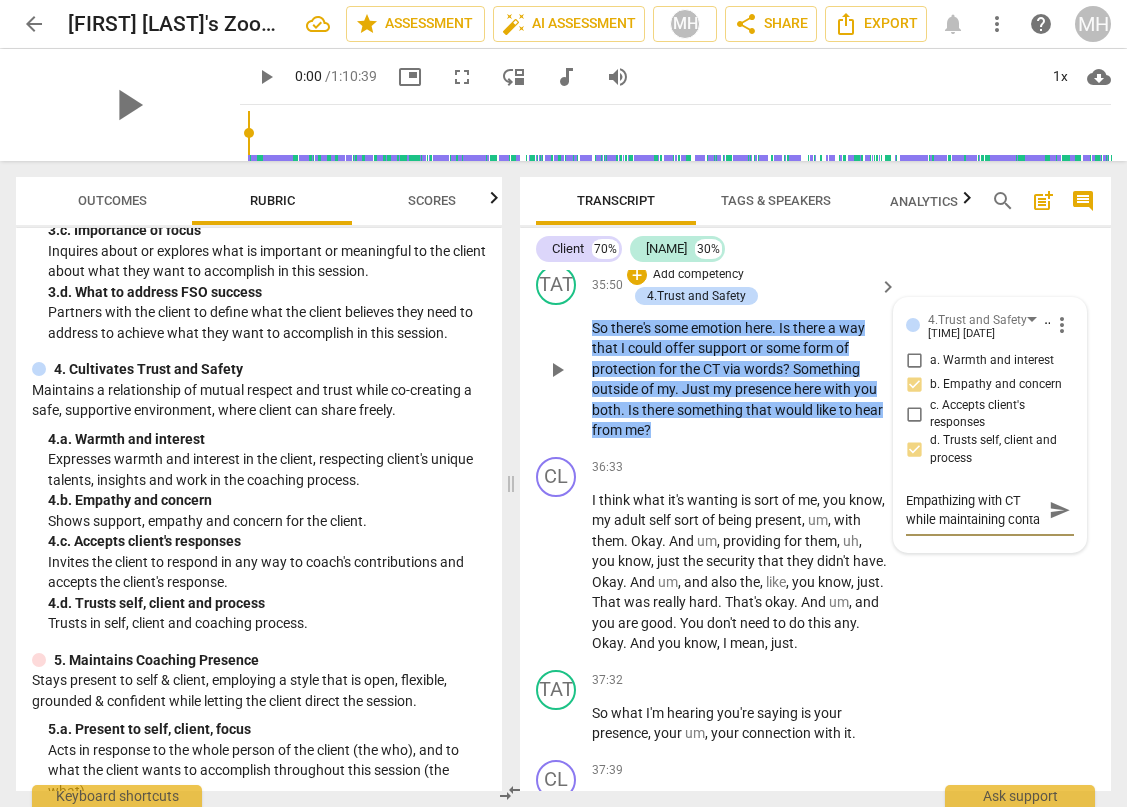 scroll, scrollTop: 17, scrollLeft: 0, axis: vertical 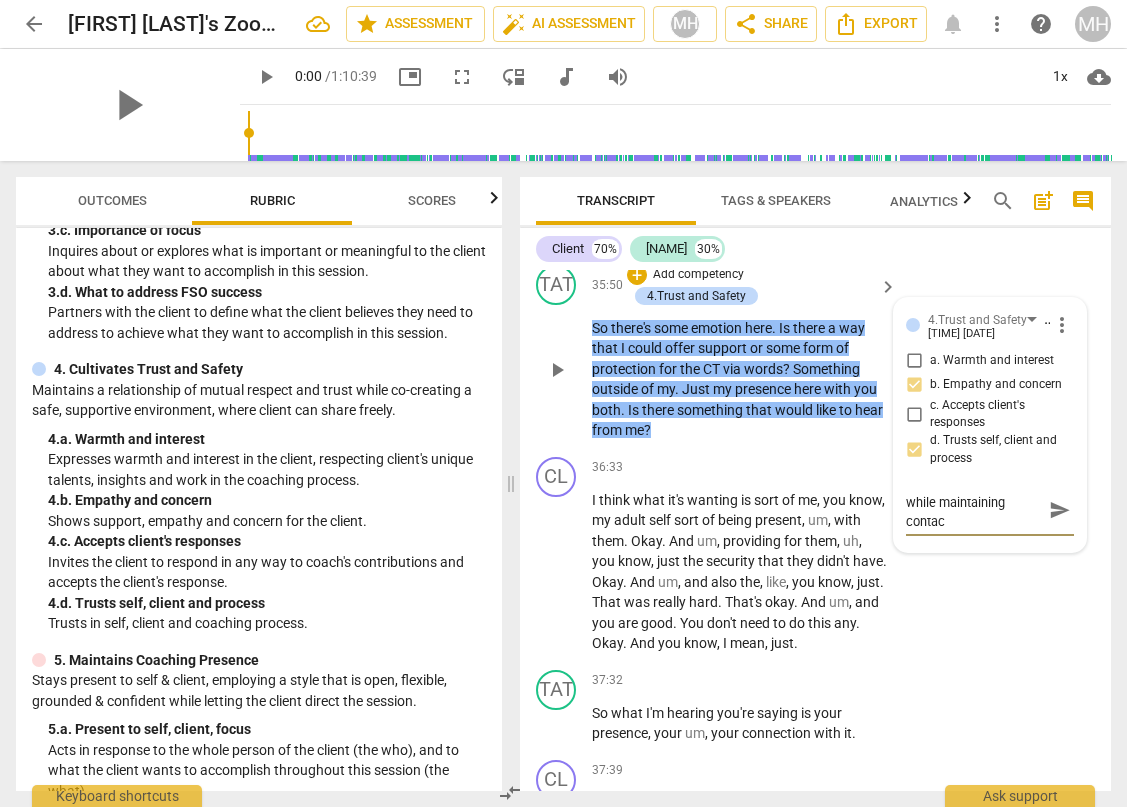 type on "Empathizing with CT while maintaining contact" 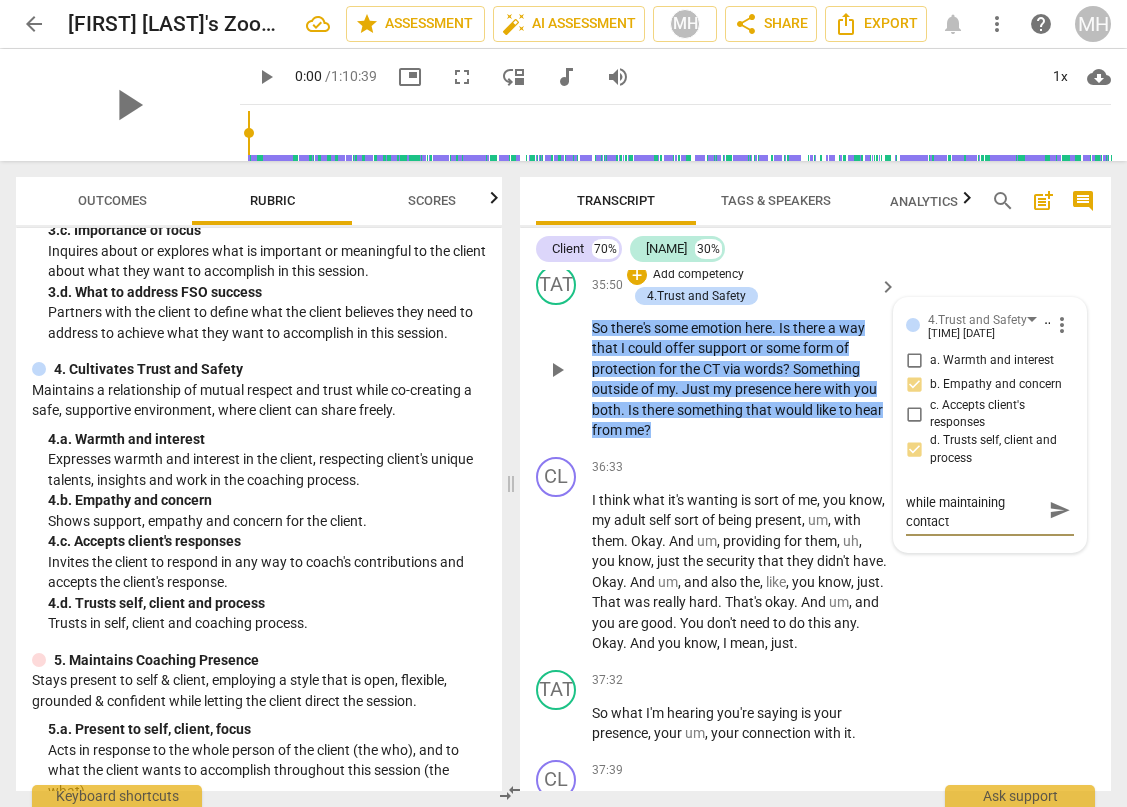 type on "Empathizing with CT while maintaining contact" 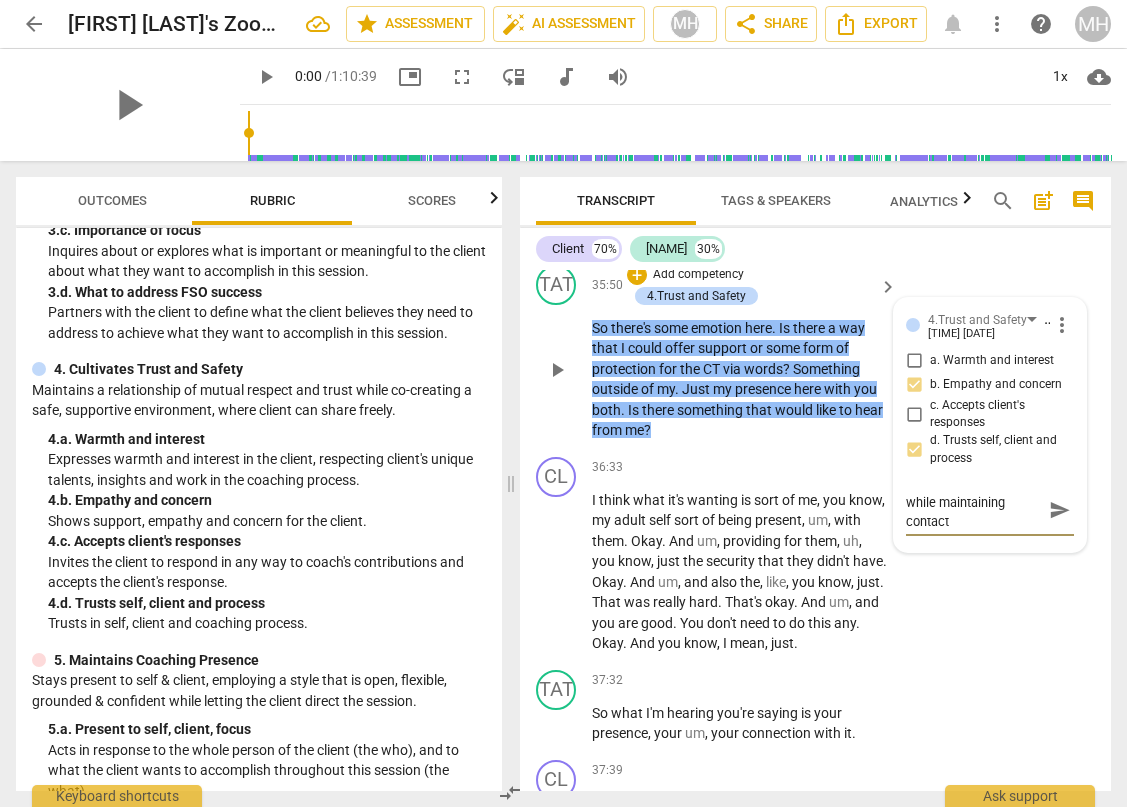 type on "Empathizing with CT while maintaining contact w" 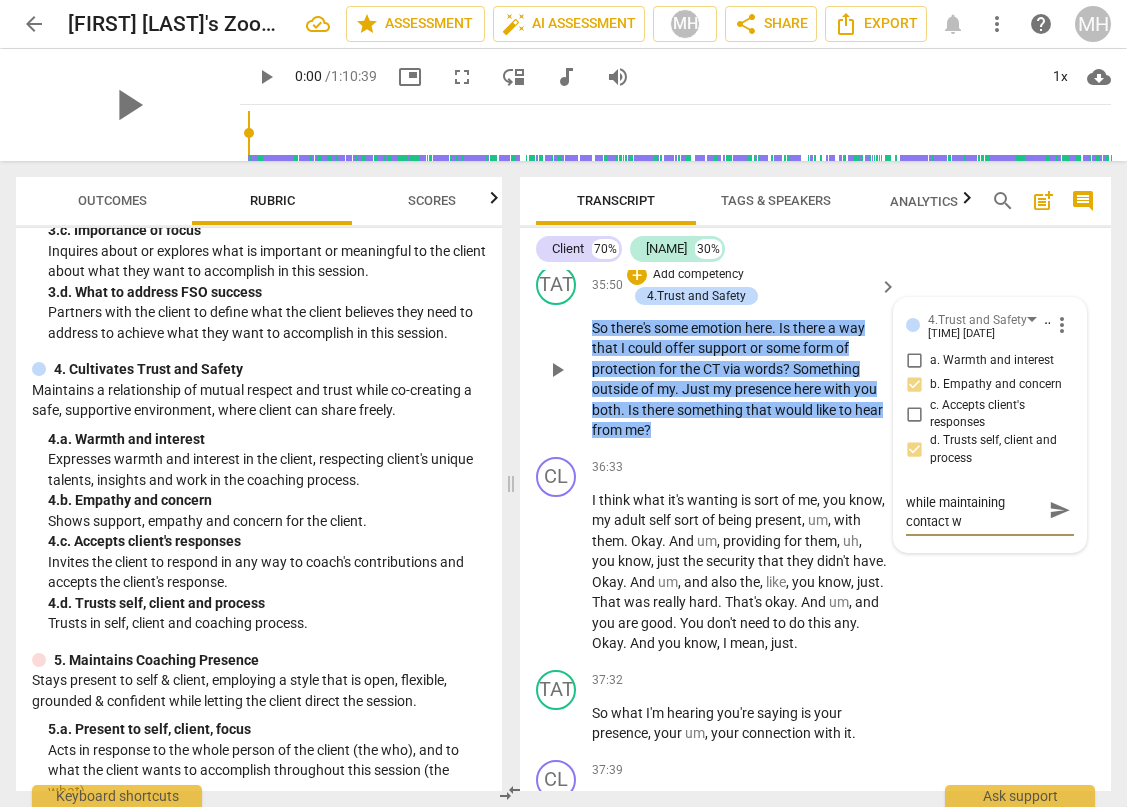 type on "Empathizing with CT while maintaining contact wi" 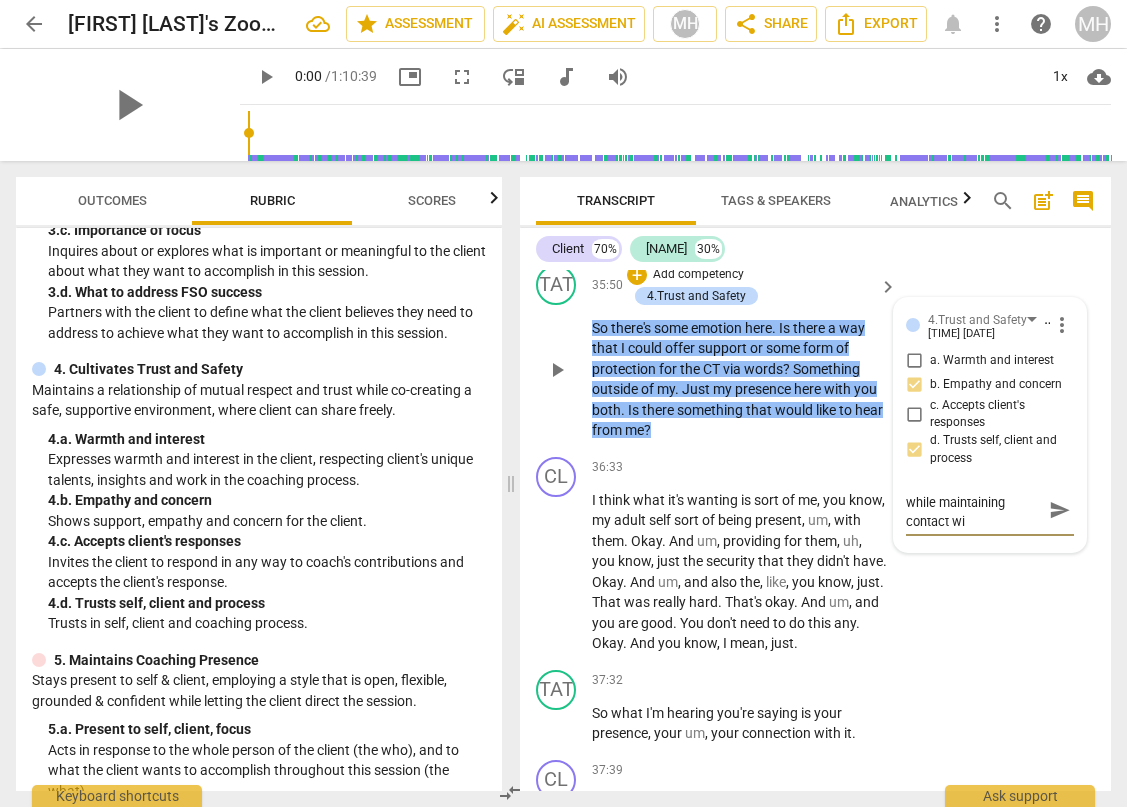 type on "Empathizing with CT while maintaining contact wit" 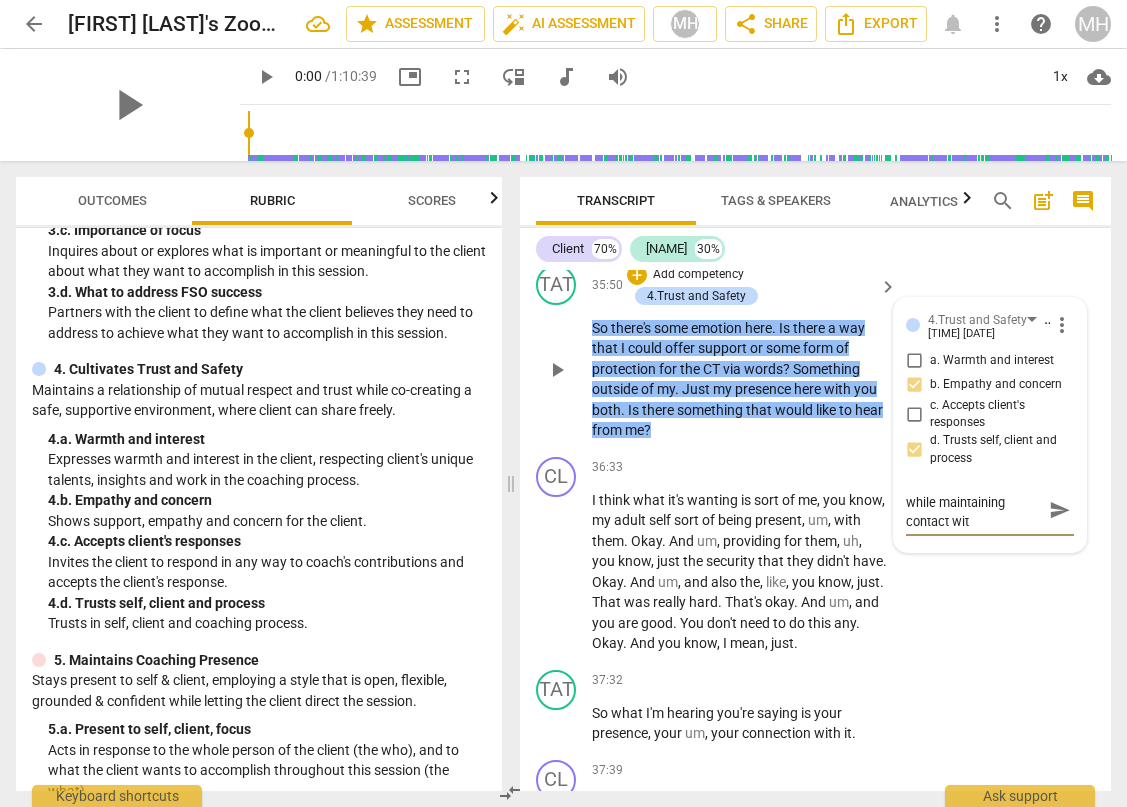 type on "Empathizing with CT while maintaining contact with" 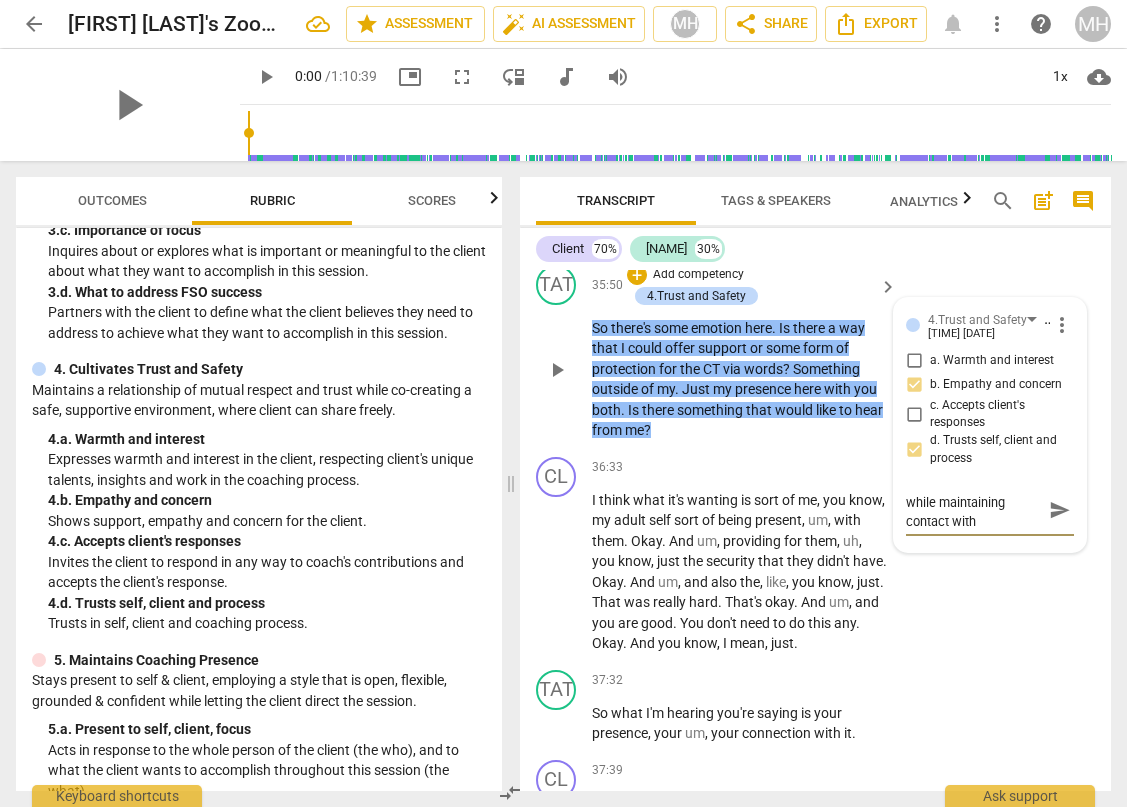 type on "Empathizing with CT while maintaining contact with" 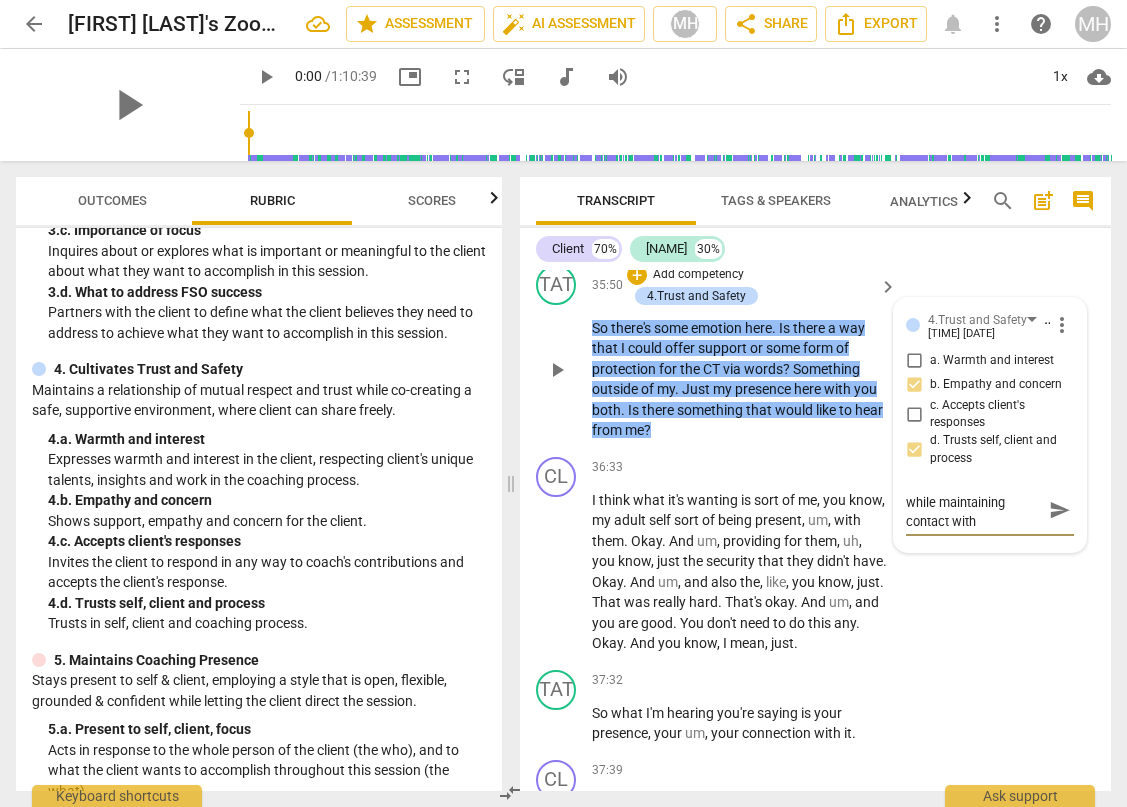type on "Empathizing with CT while maintaining contact with a" 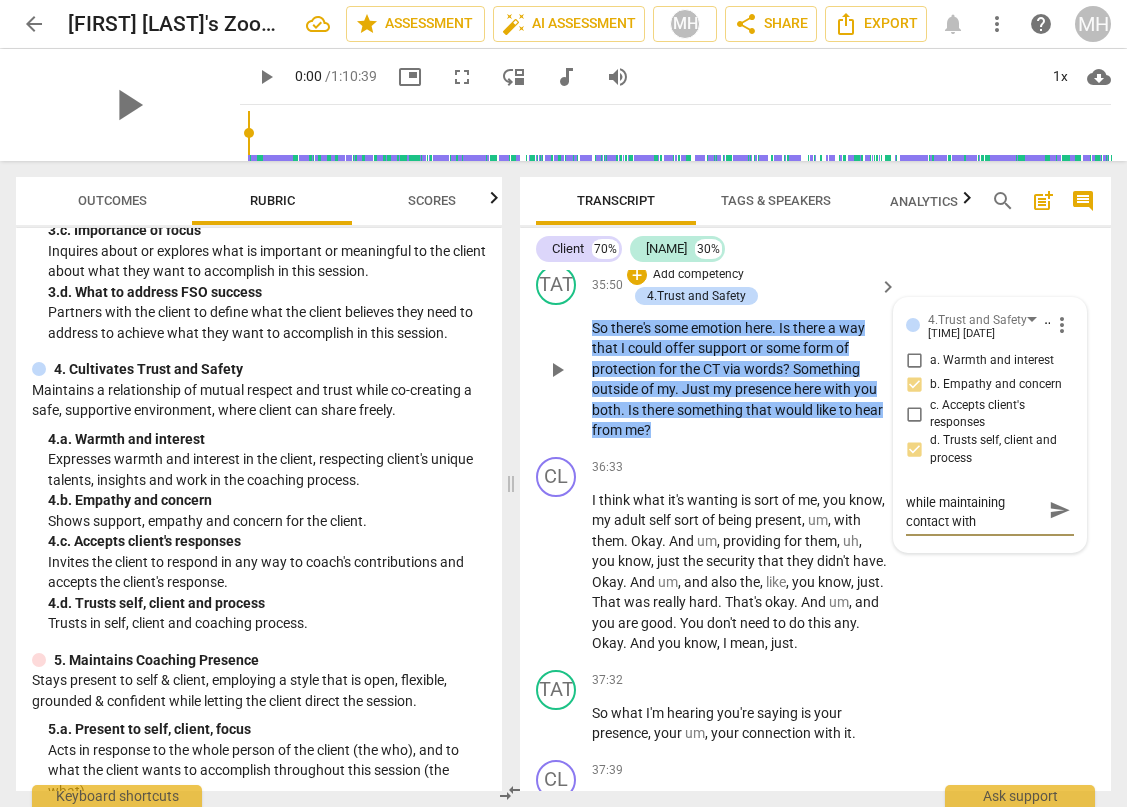 type on "Empathizing with CT while maintaining contact with a" 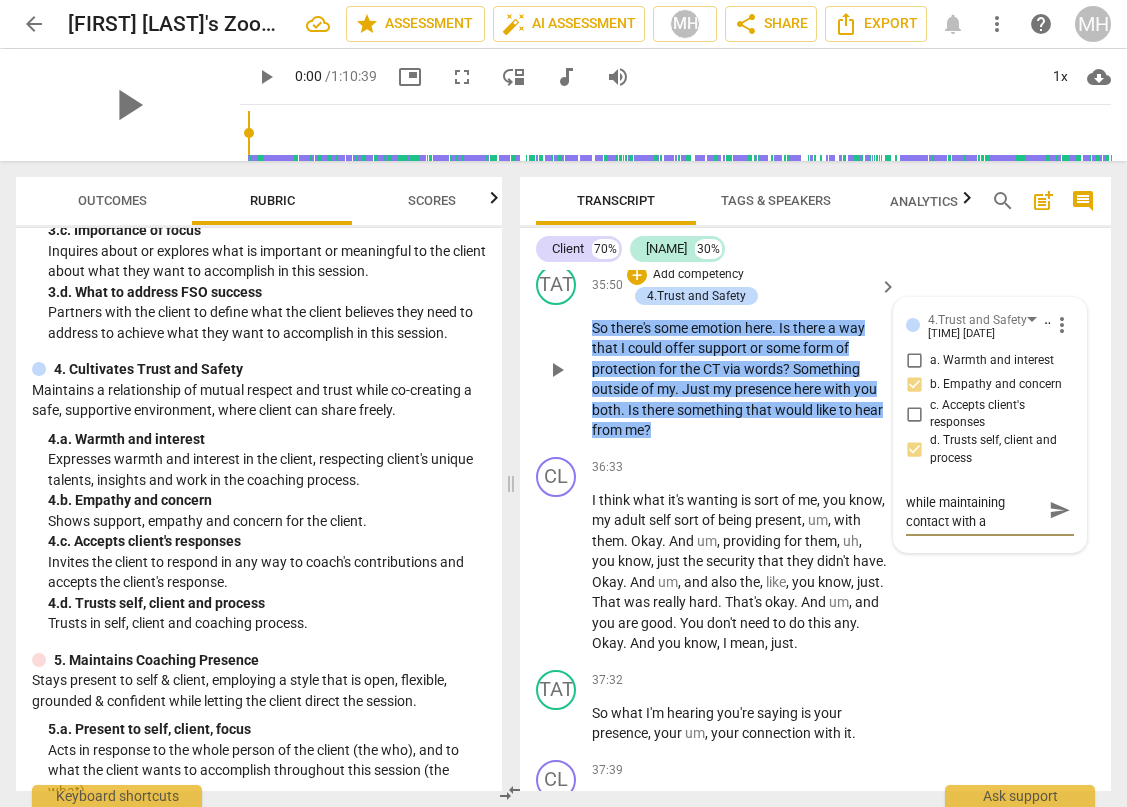 type on "Empathizing with CT while maintaining contact with ad" 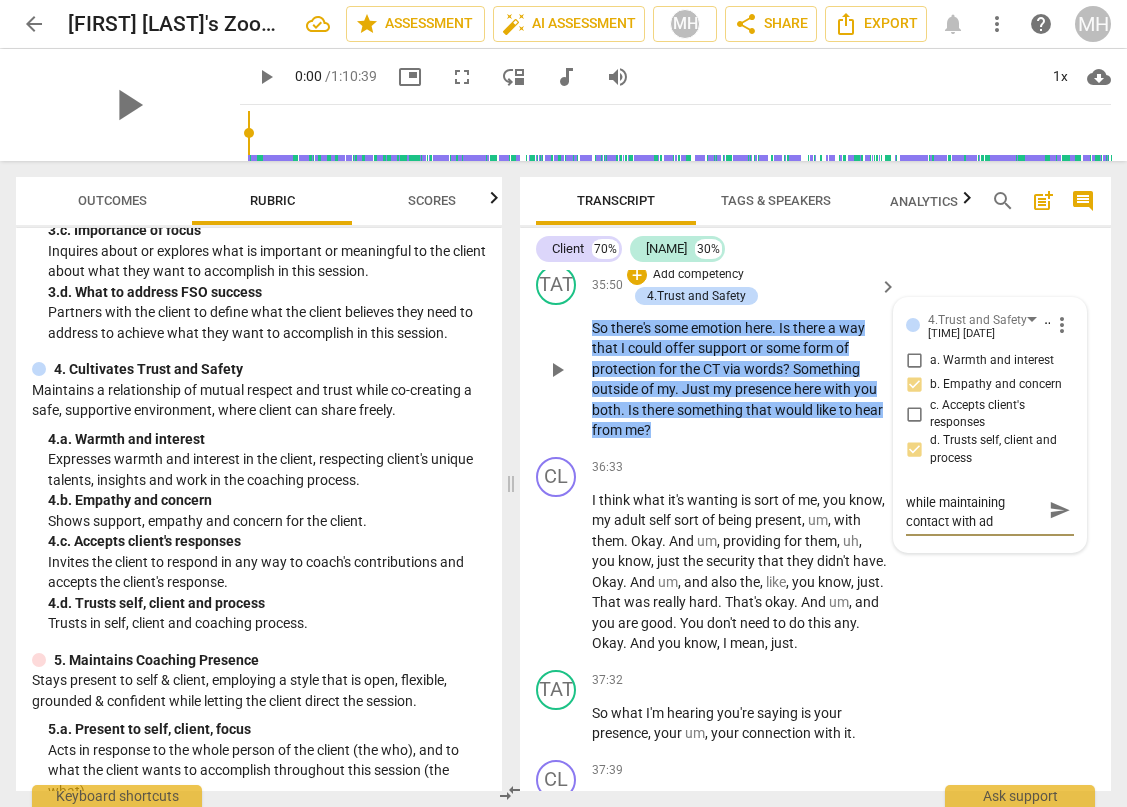 type on "Empathizing with CT while maintaining contact with adu" 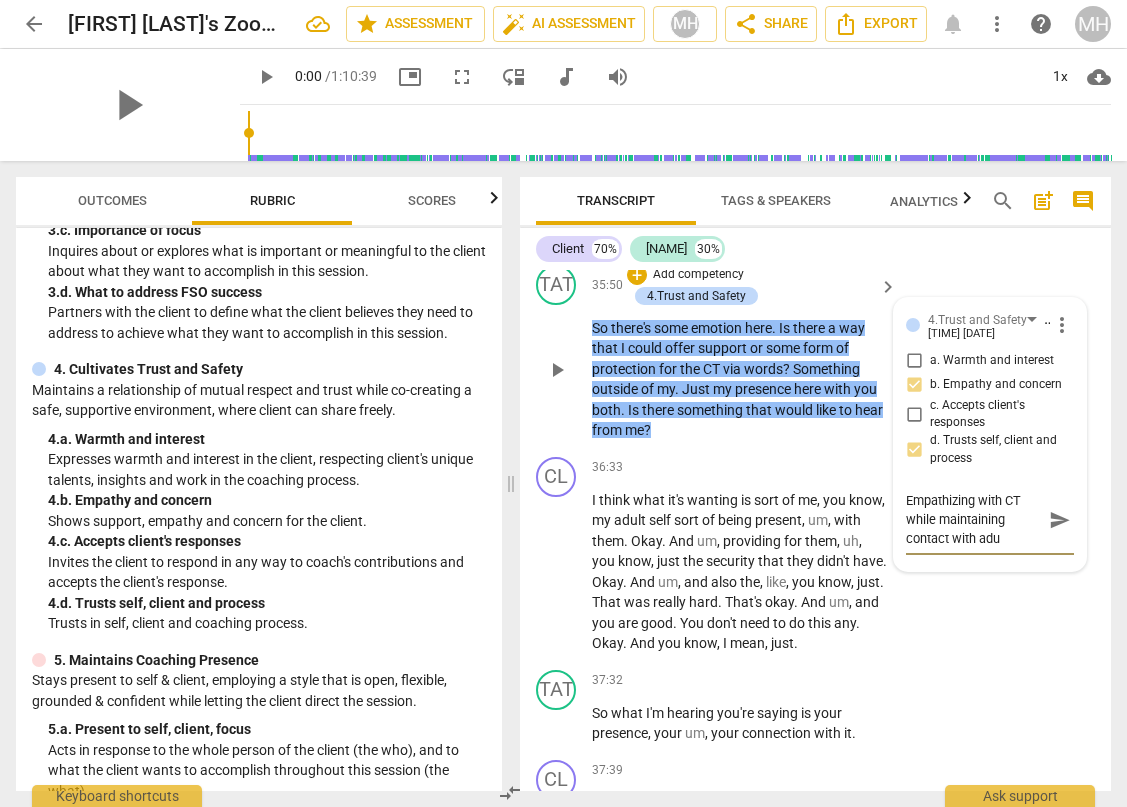 scroll, scrollTop: 0, scrollLeft: 0, axis: both 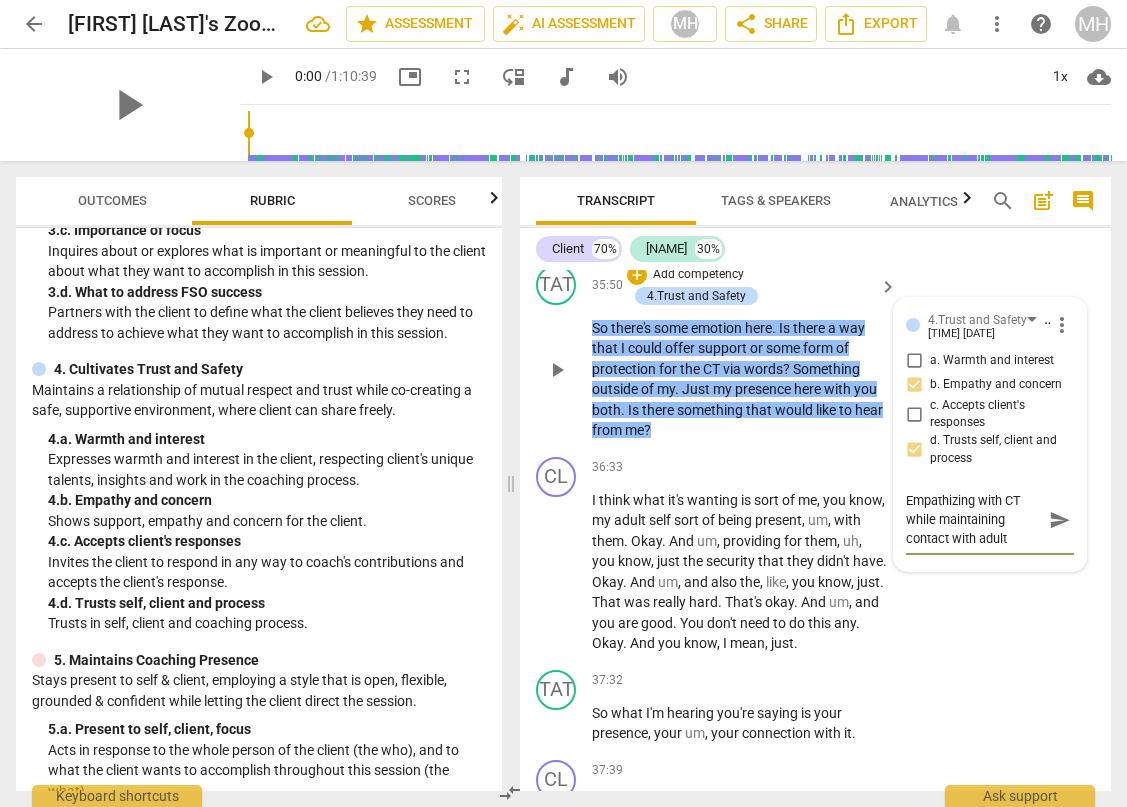 type on "Empathizing with CT while maintaining contact with adult" 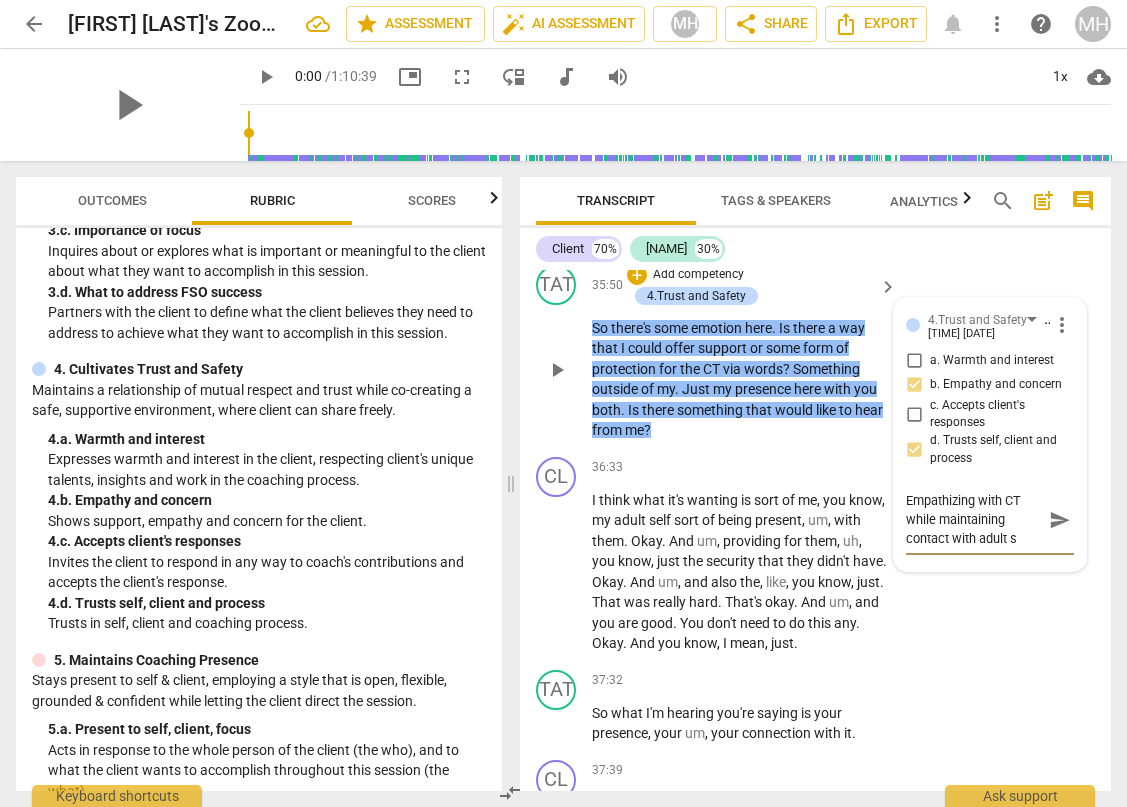 type on "Empathizing with CT while maintaining contact with adult se" 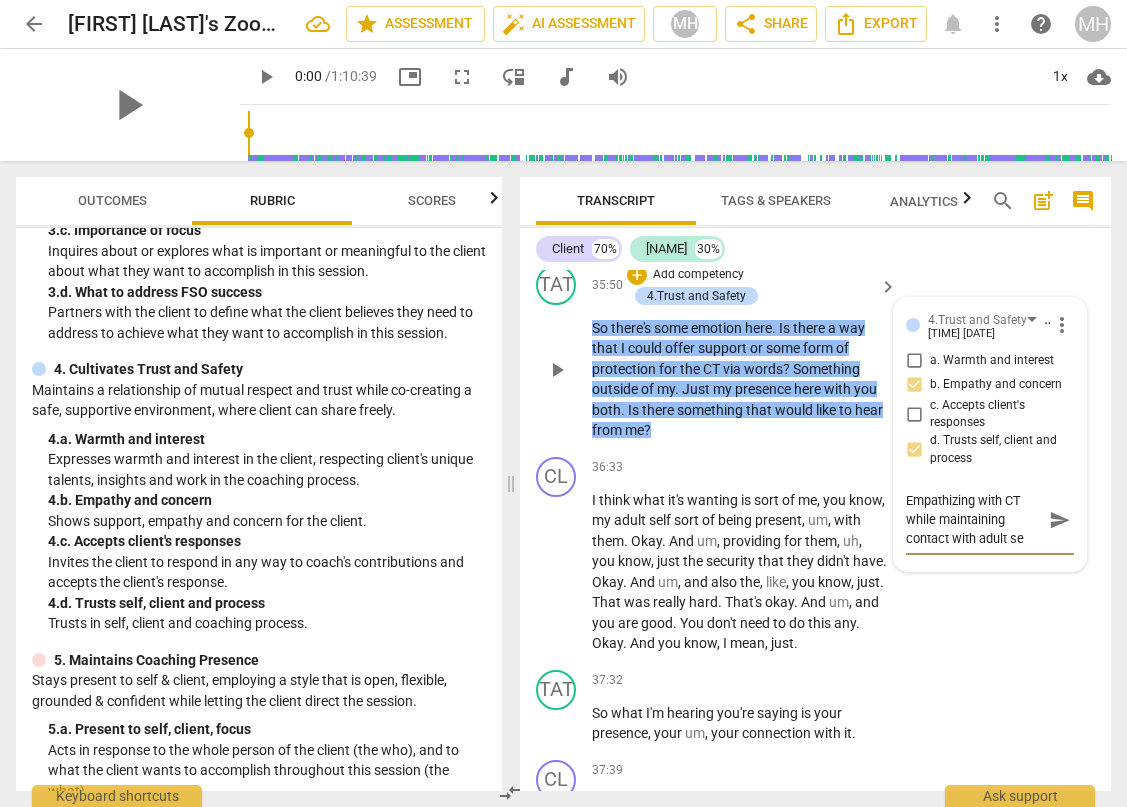 type on "Empathizing with CT while maintaining contact with adult sel" 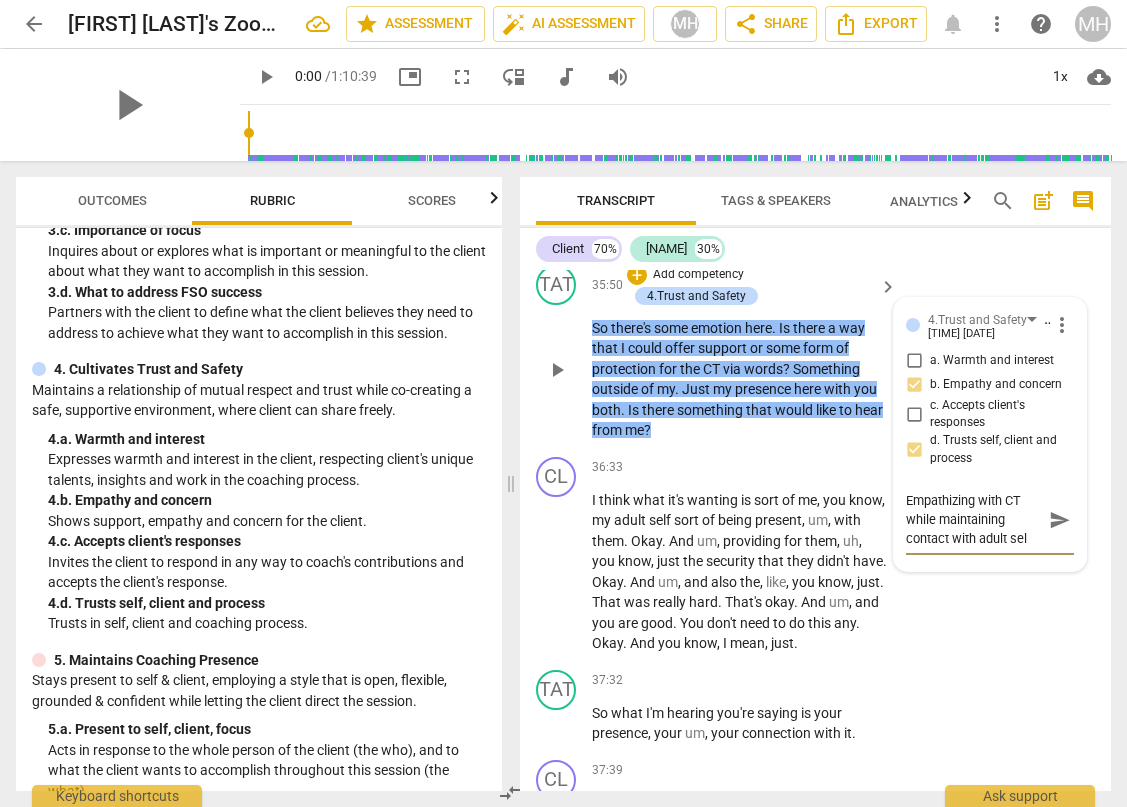 type on "Empathizing with CT while maintaining contact with adult self" 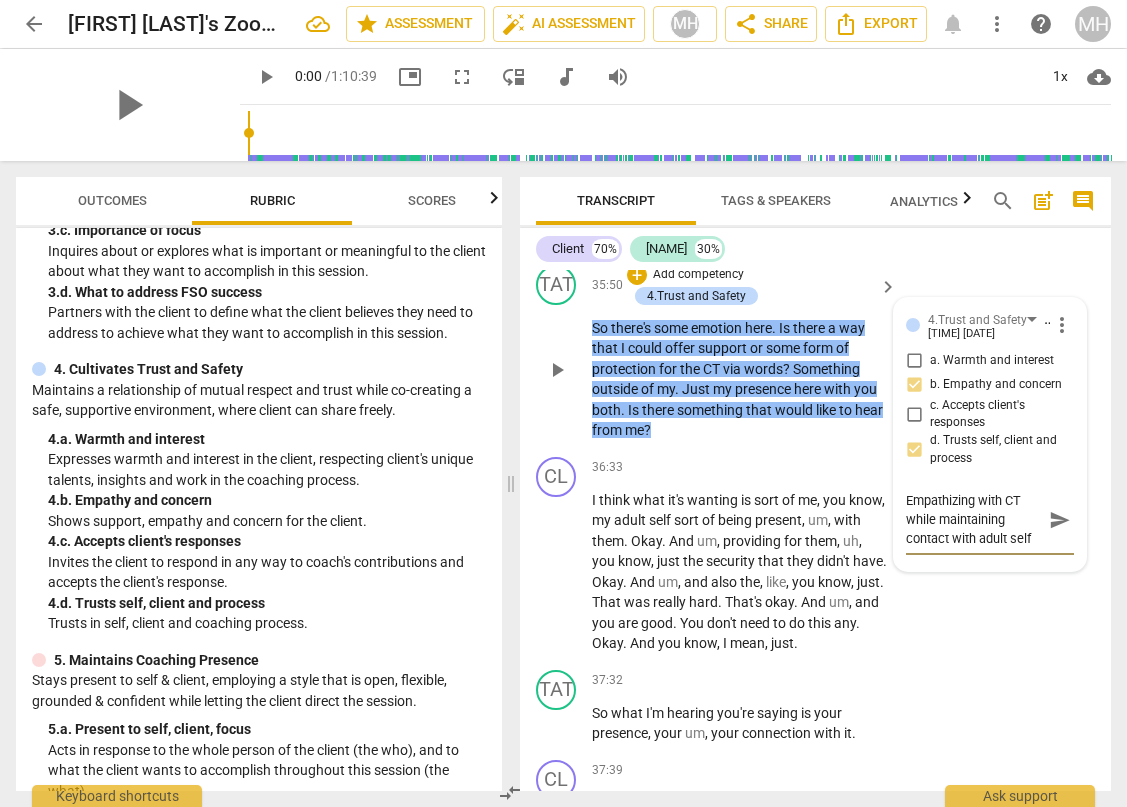 type on "Empathizing with CT while maintaining contact with adult sel" 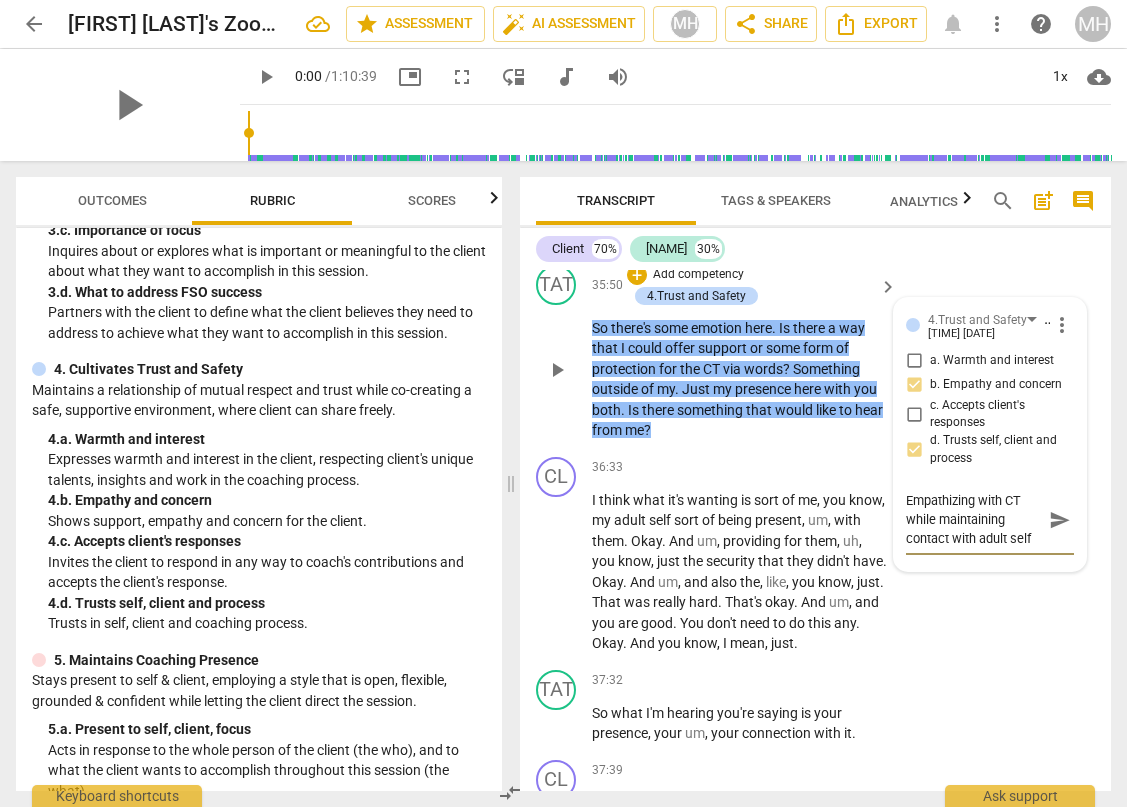 type on "Empathizing with CT while maintaining contact with adult sel" 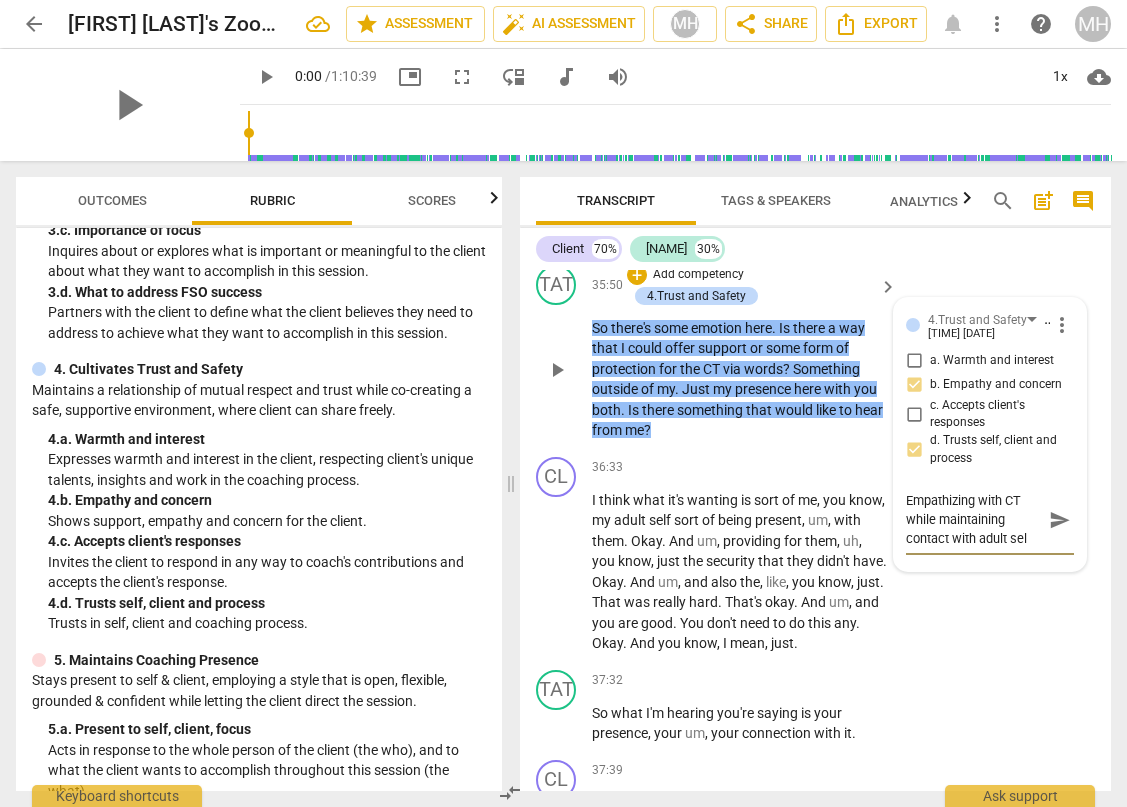 type on "Empathizing with CT while maintaining contact with adult se" 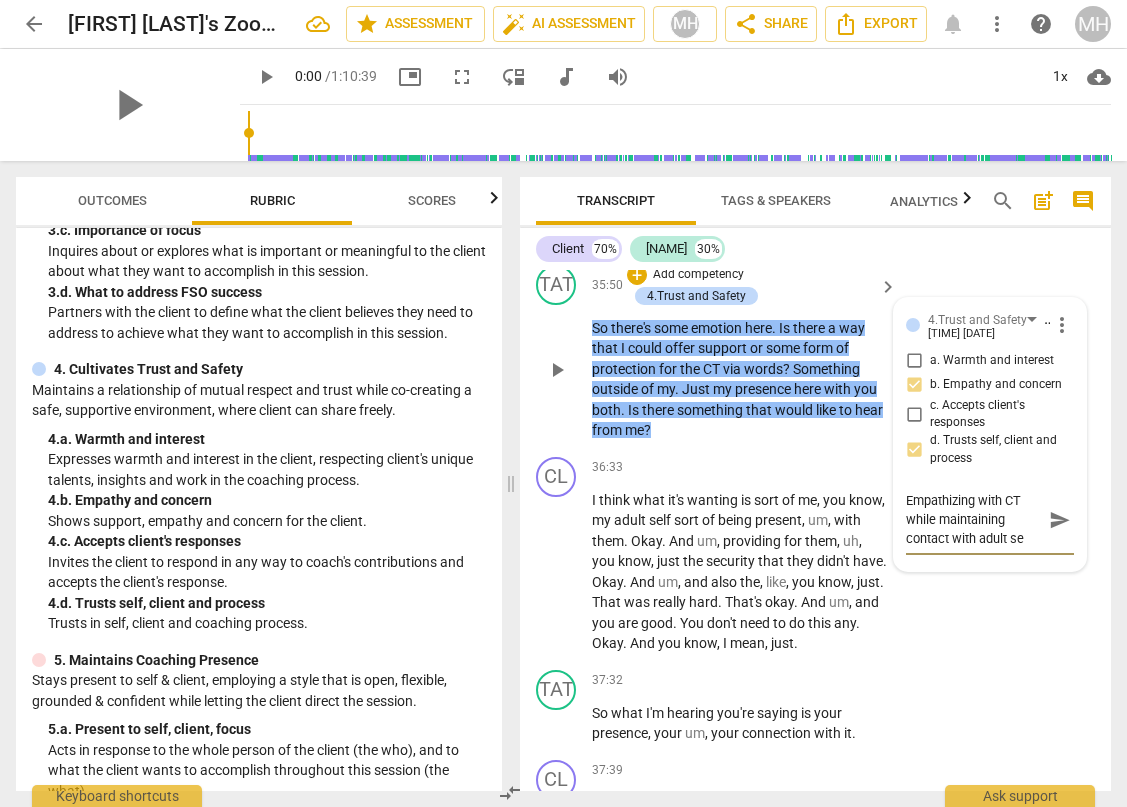 type on "Empathizing with CT while maintaining contact with adult s" 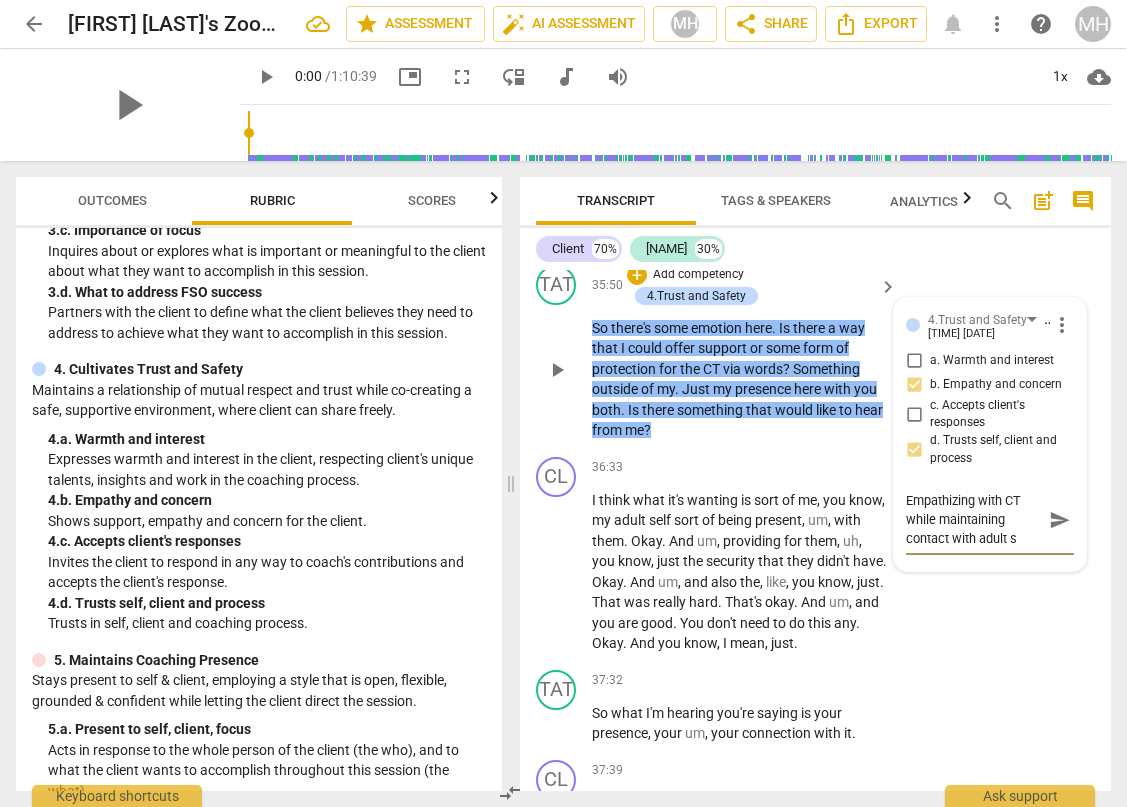 type on "Empathizing with CT while maintaining contact with adult" 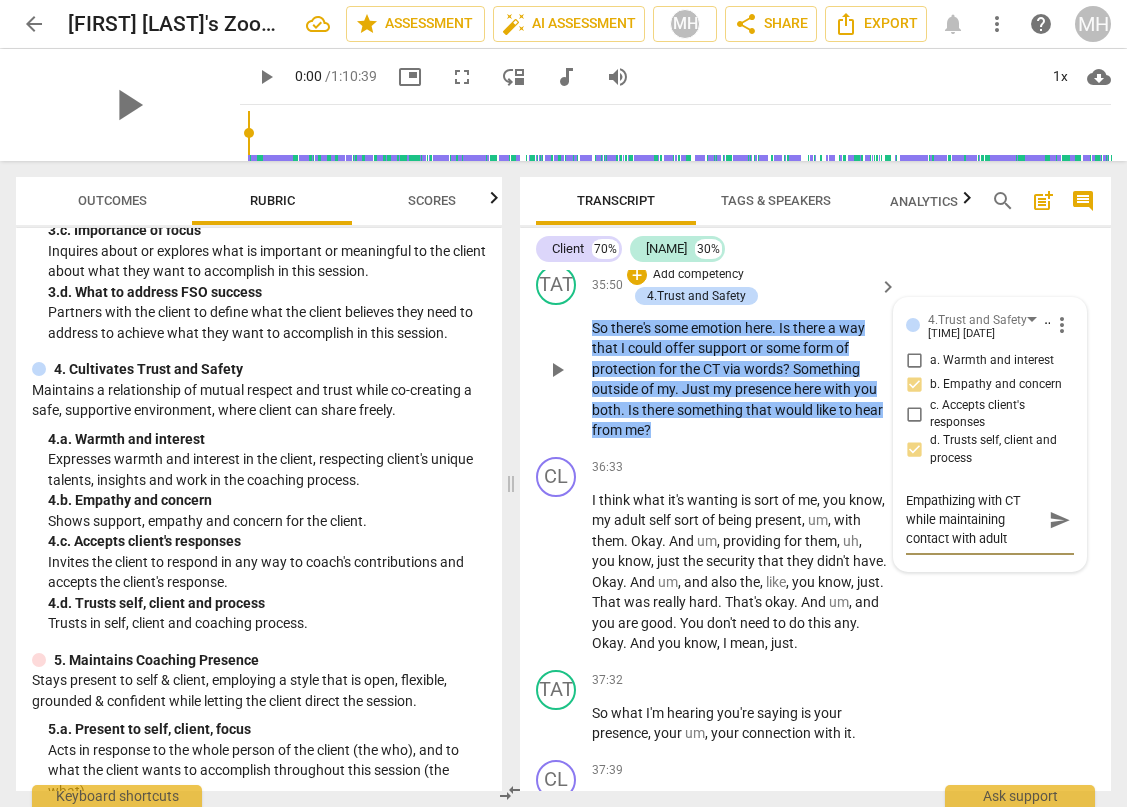 type on "Empathizing with CT while maintaining contact with adult t" 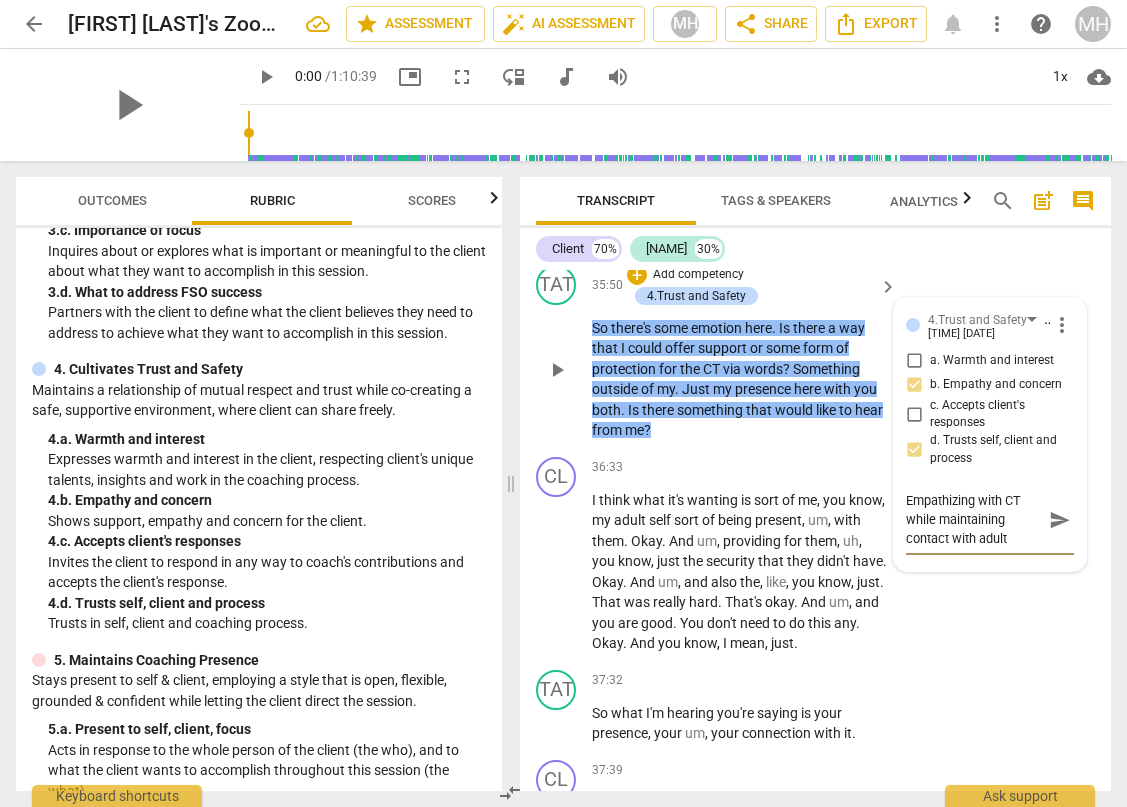 type on "Empathizing with CT while maintaining contact with adult t" 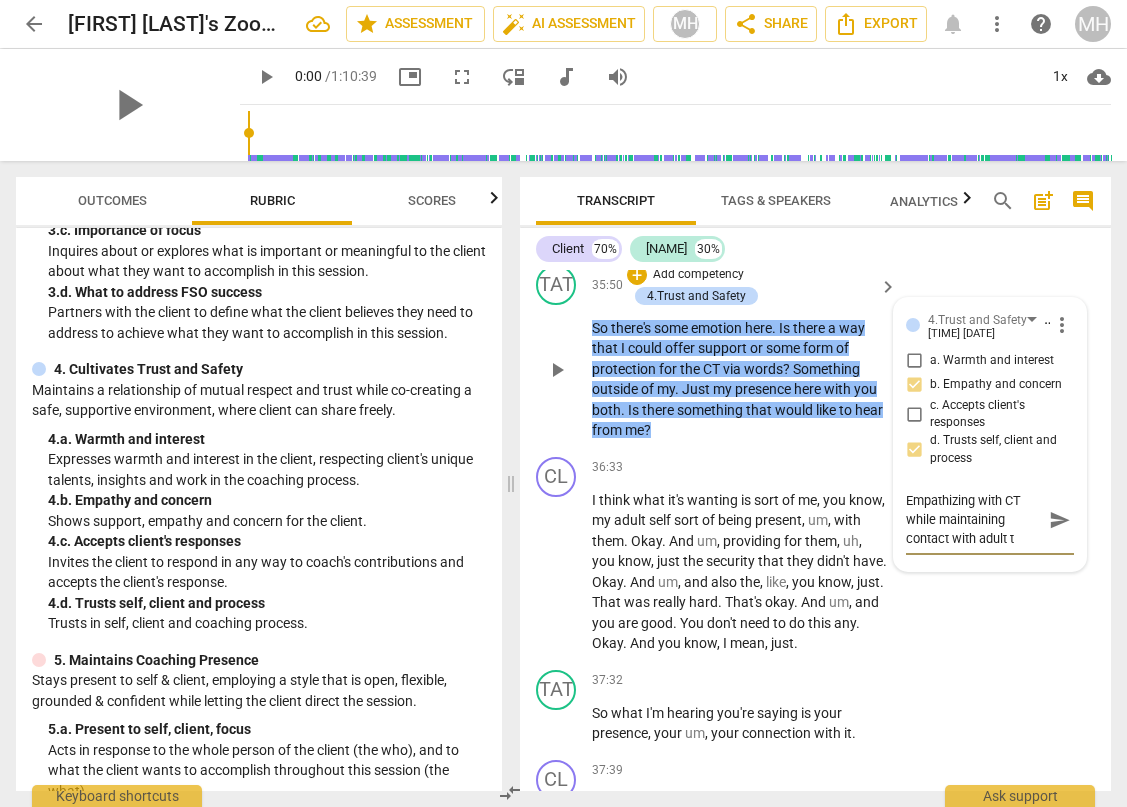 type on "Empathizing with CT while maintaining contact with adult to" 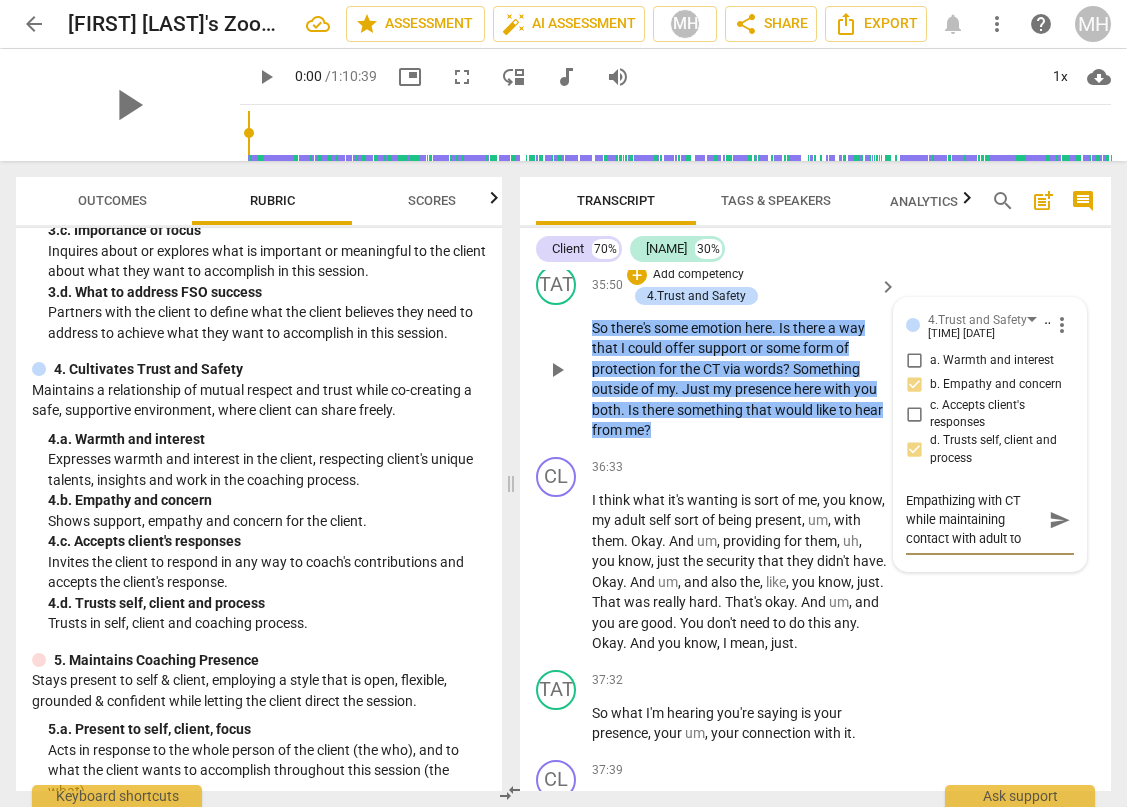 type on "Empathizing with CT while maintaining contact with adult to" 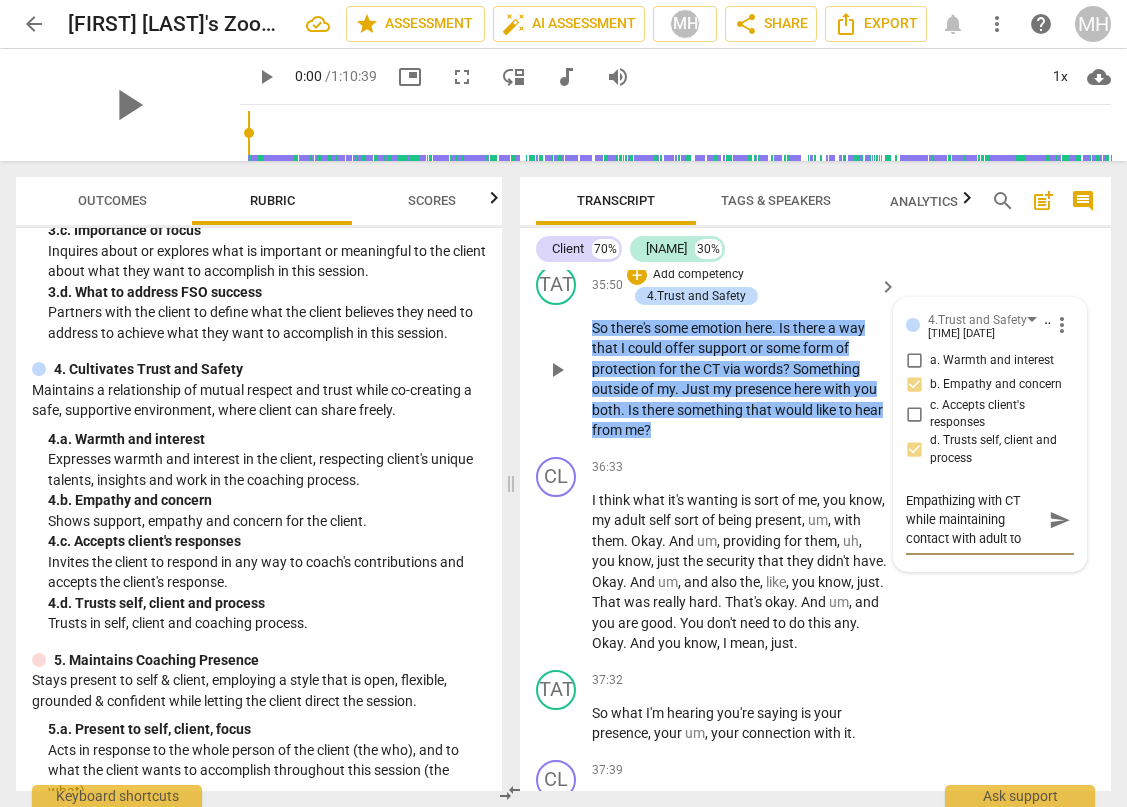 type on "Empathizing with CT while maintaining contact with adult to l" 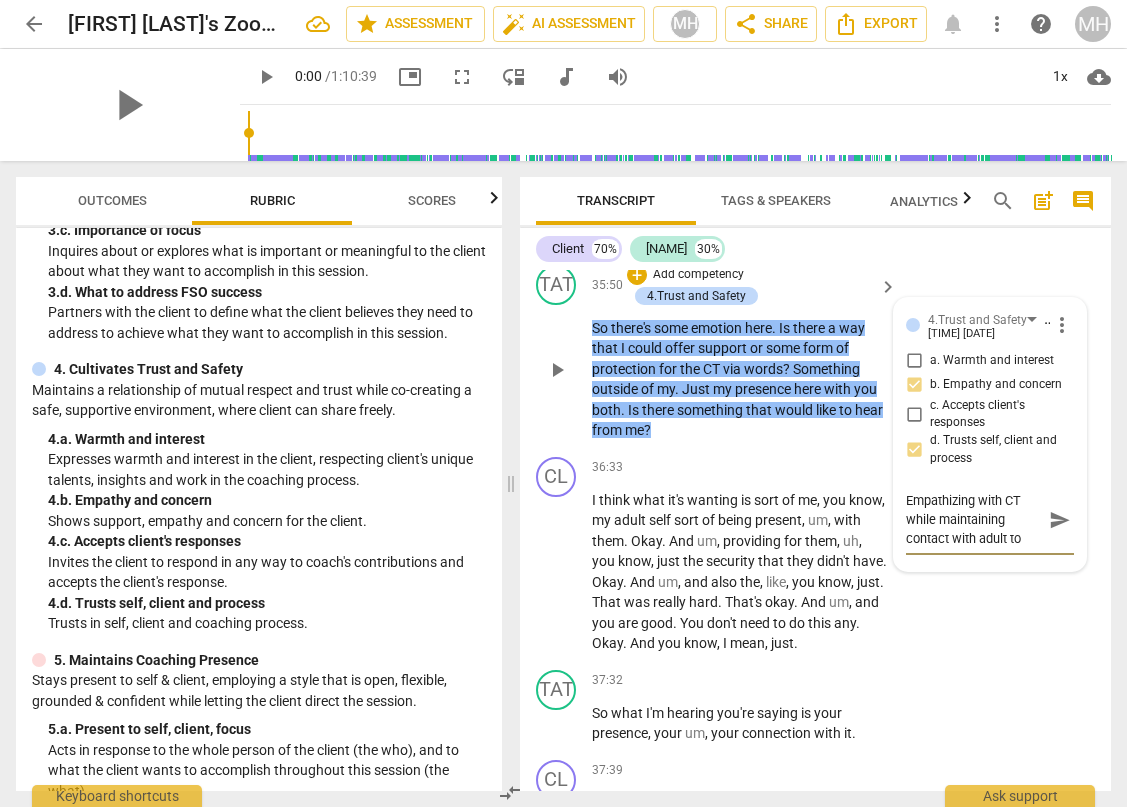 type on "Empathizing with CT while maintaining contact with adult to l" 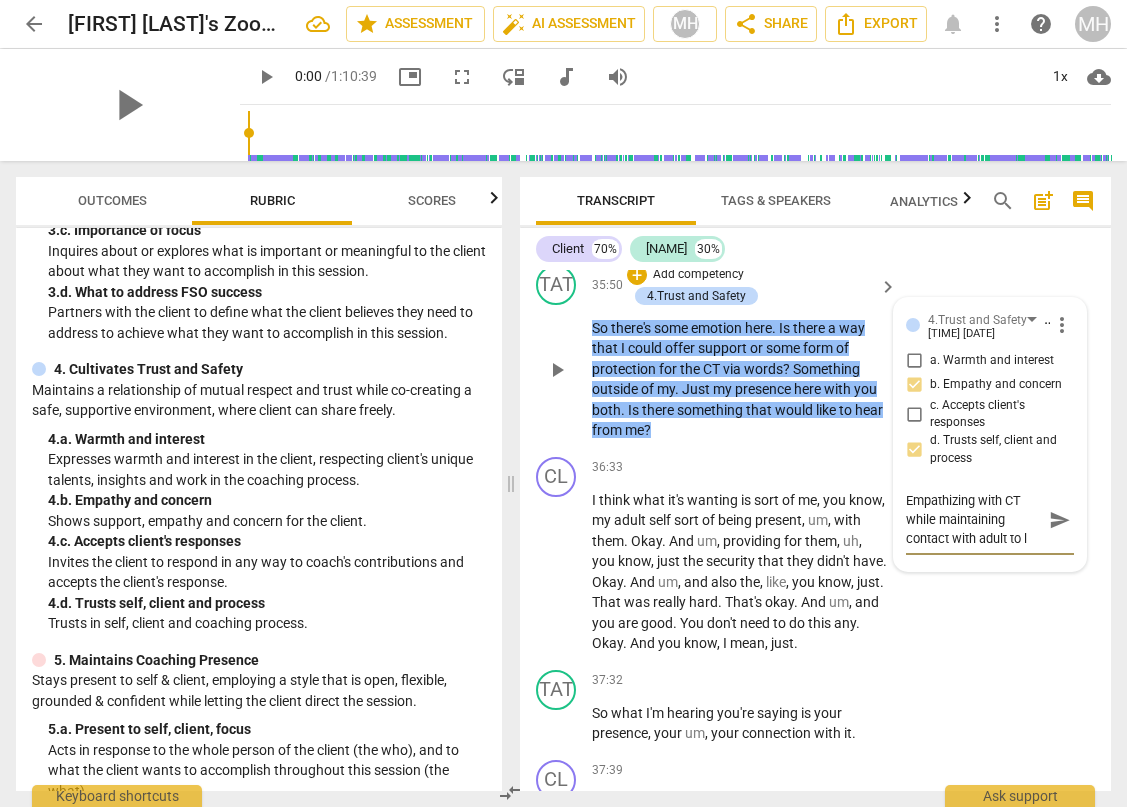 type on "Empathizing with CT while maintaining contact with adult to la" 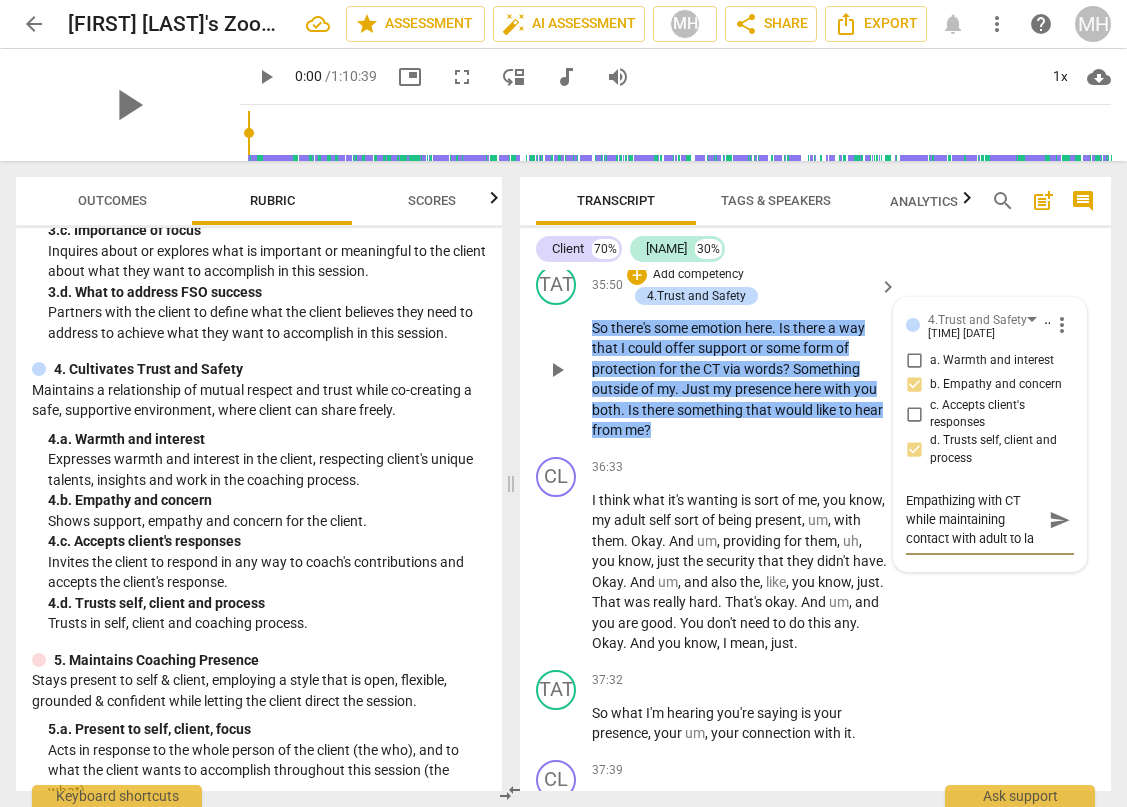 type on "Empathizing with CT while maintaining contact with adult to lay" 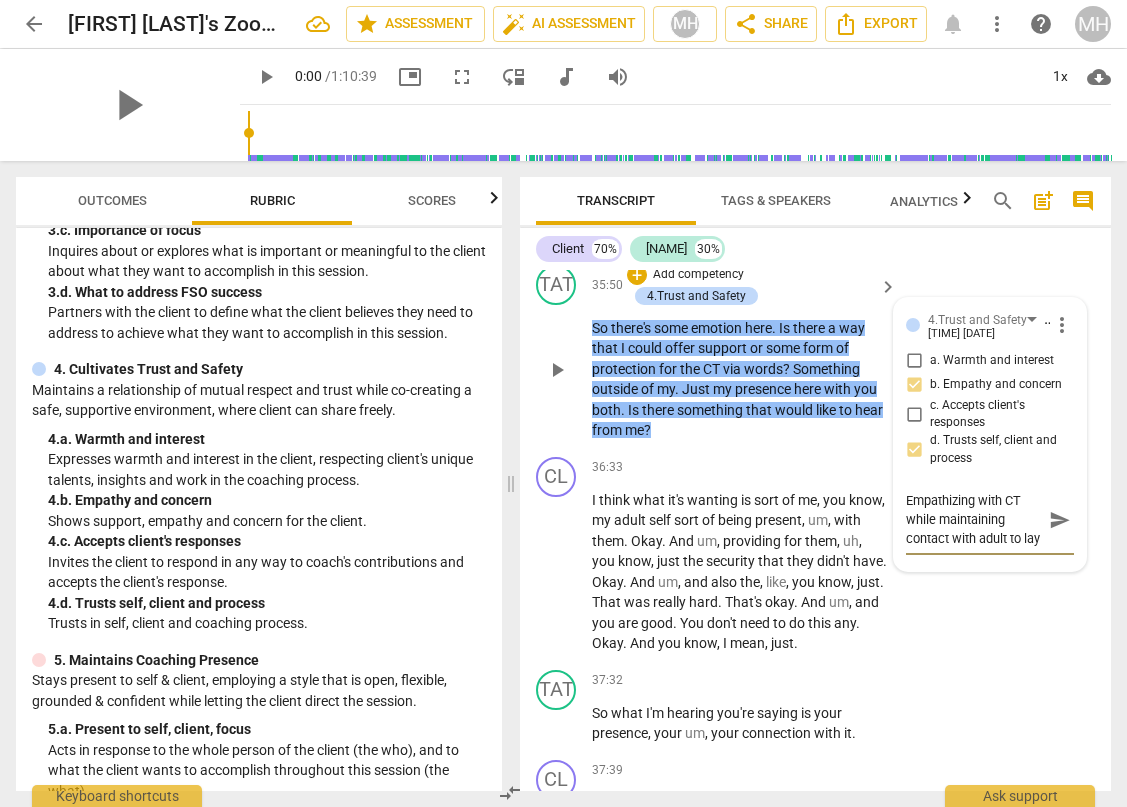 scroll, scrollTop: 17, scrollLeft: 0, axis: vertical 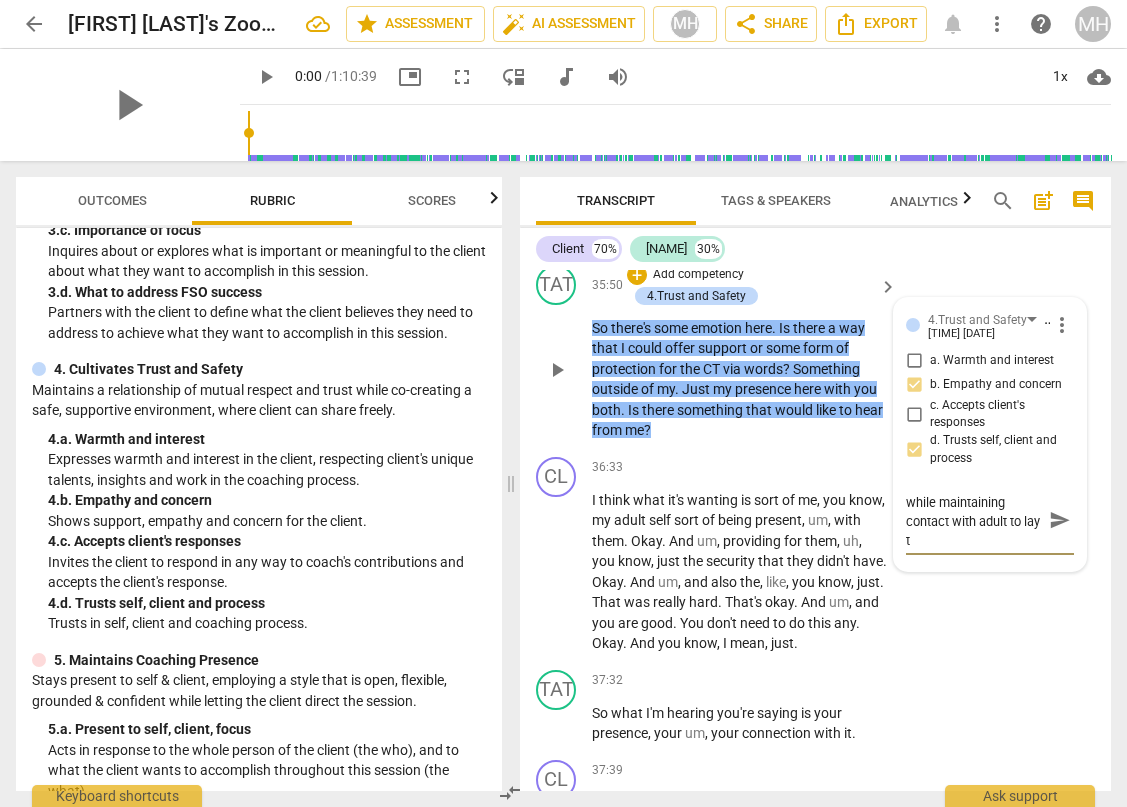 type on "Empathizing with CT while maintaining contact with adult to lay th" 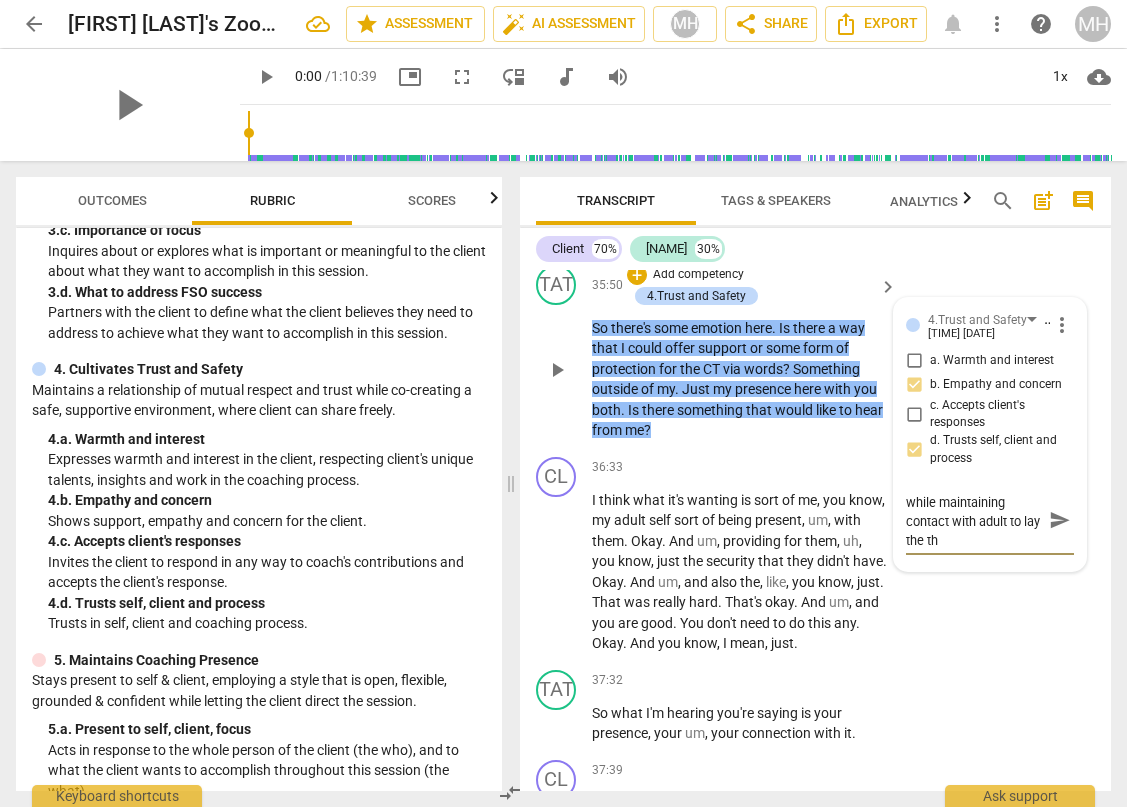 type on "Empathizing with CT while maintaining contact with adult to lay the" 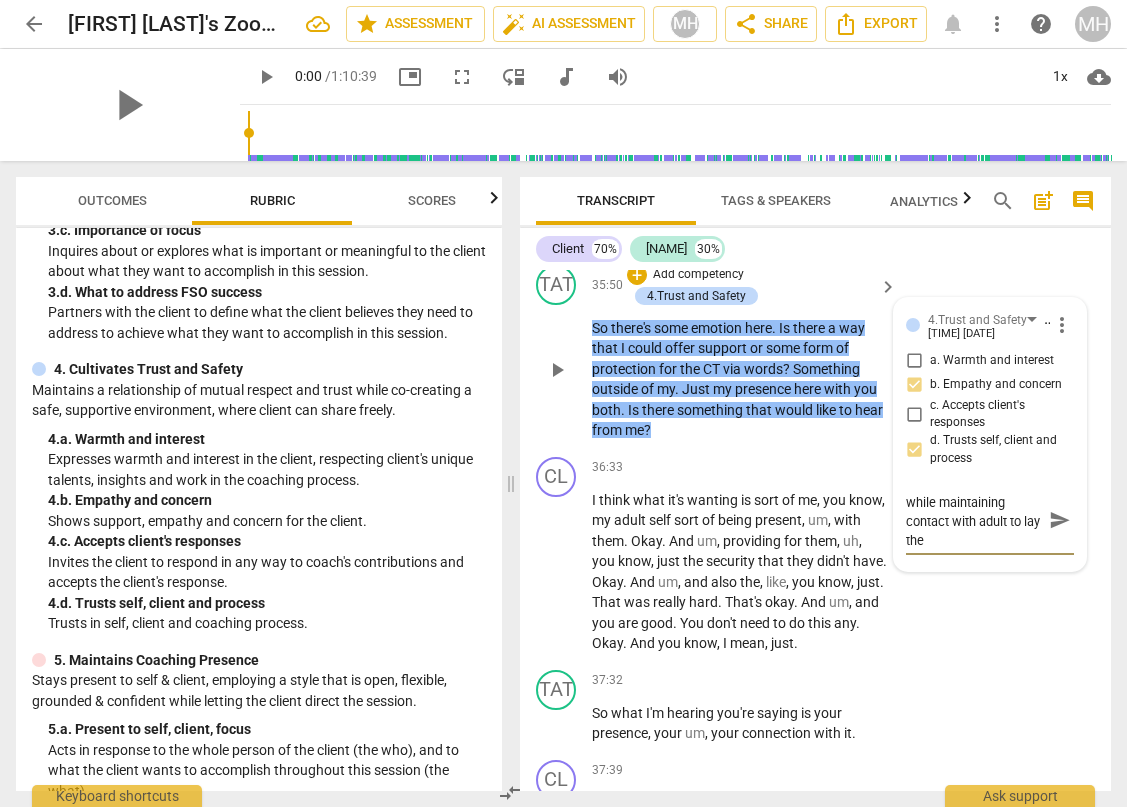 type on "Empathizing with CT while maintaining contact with adult to lay the" 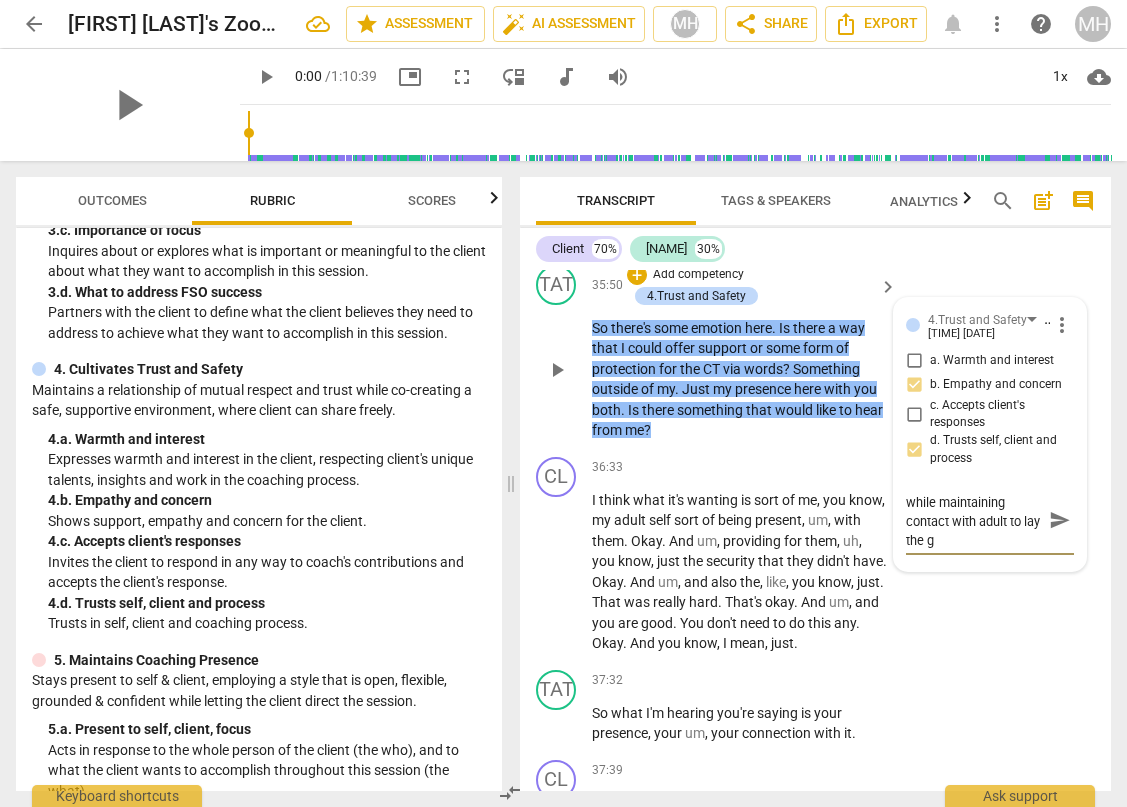 type on "Empathizing with CT while maintaining contact with adult to lay the gr" 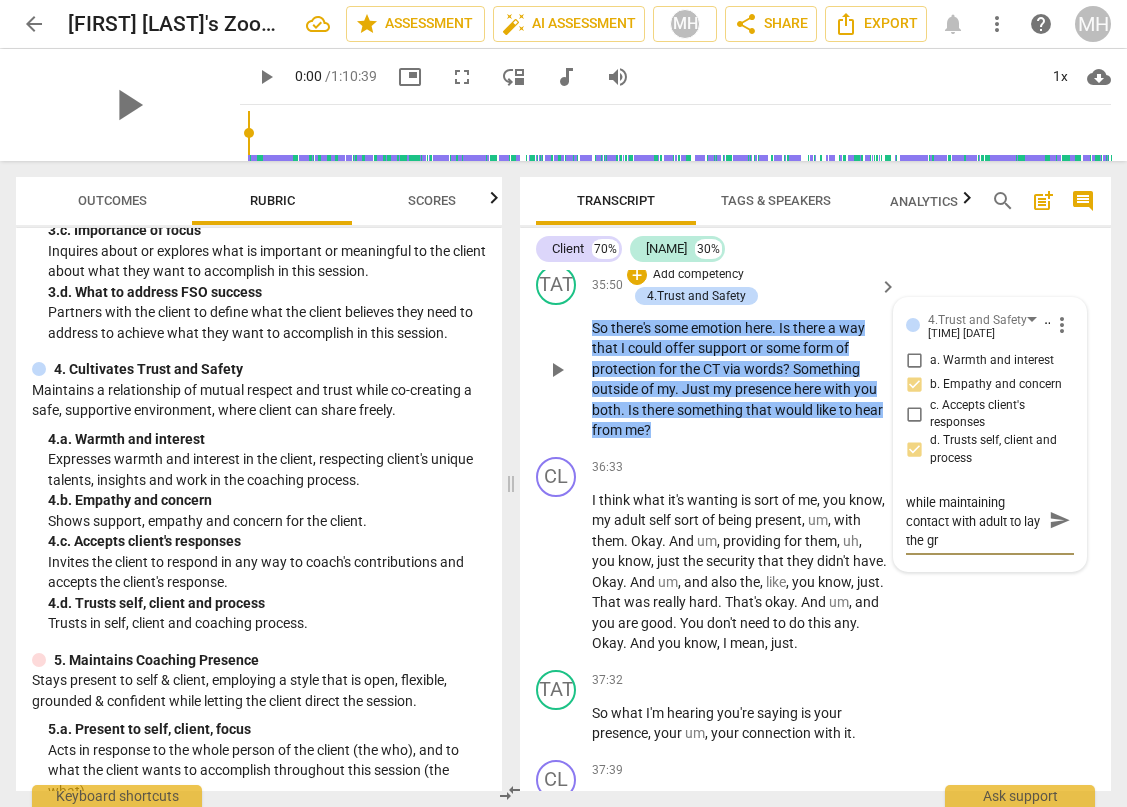 type on "Empathizing with CT while maintaining contact with adult to lay the gro" 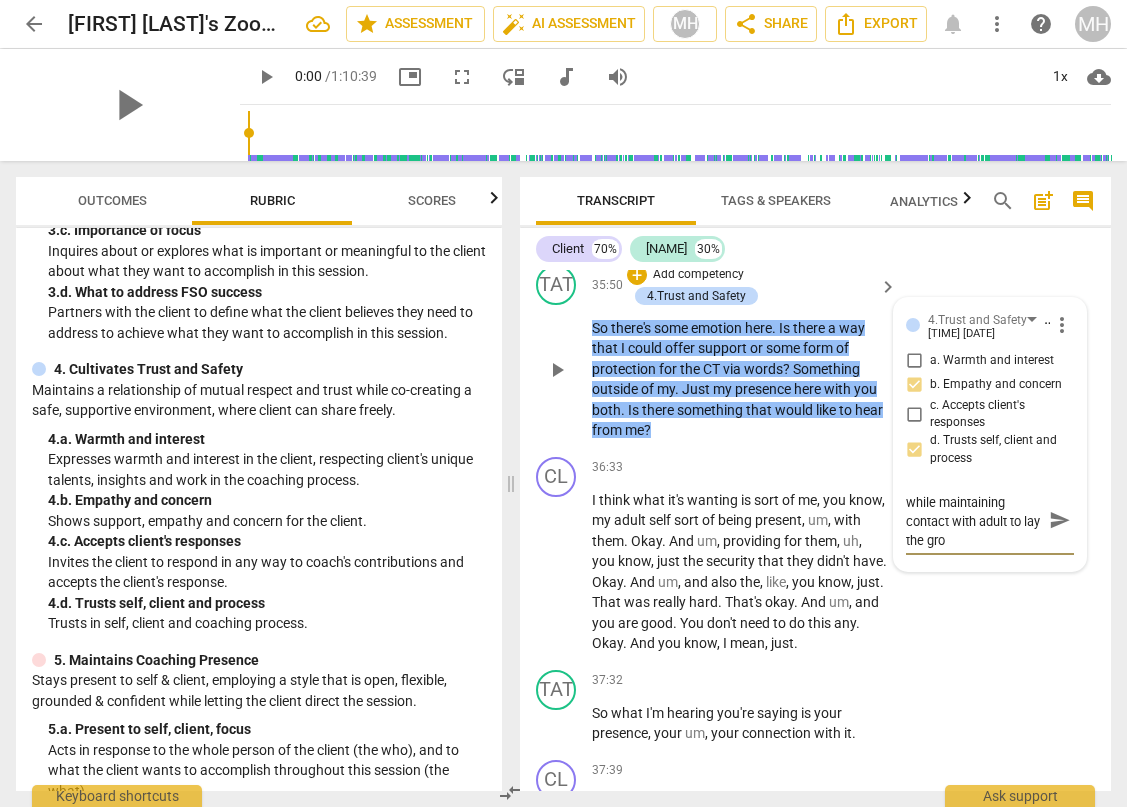 type on "Empathizing with CT while maintaining contact with adult to lay the grou" 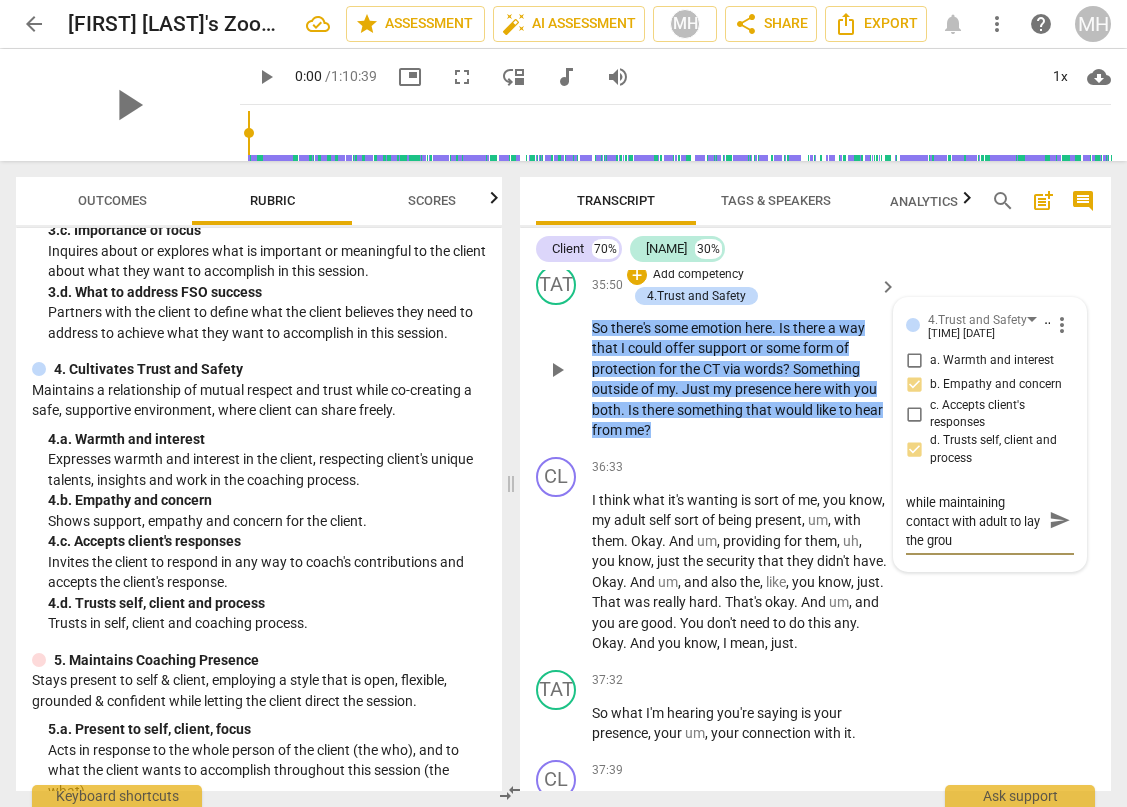 type 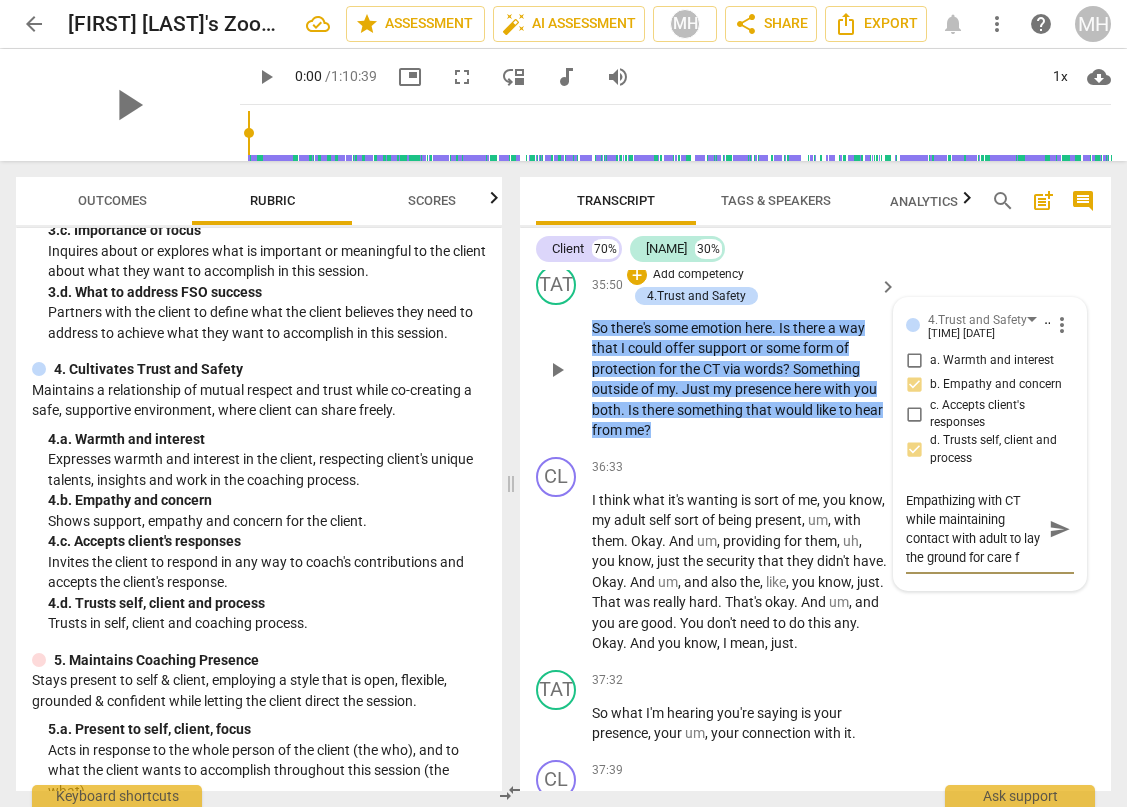 scroll, scrollTop: 17, scrollLeft: 0, axis: vertical 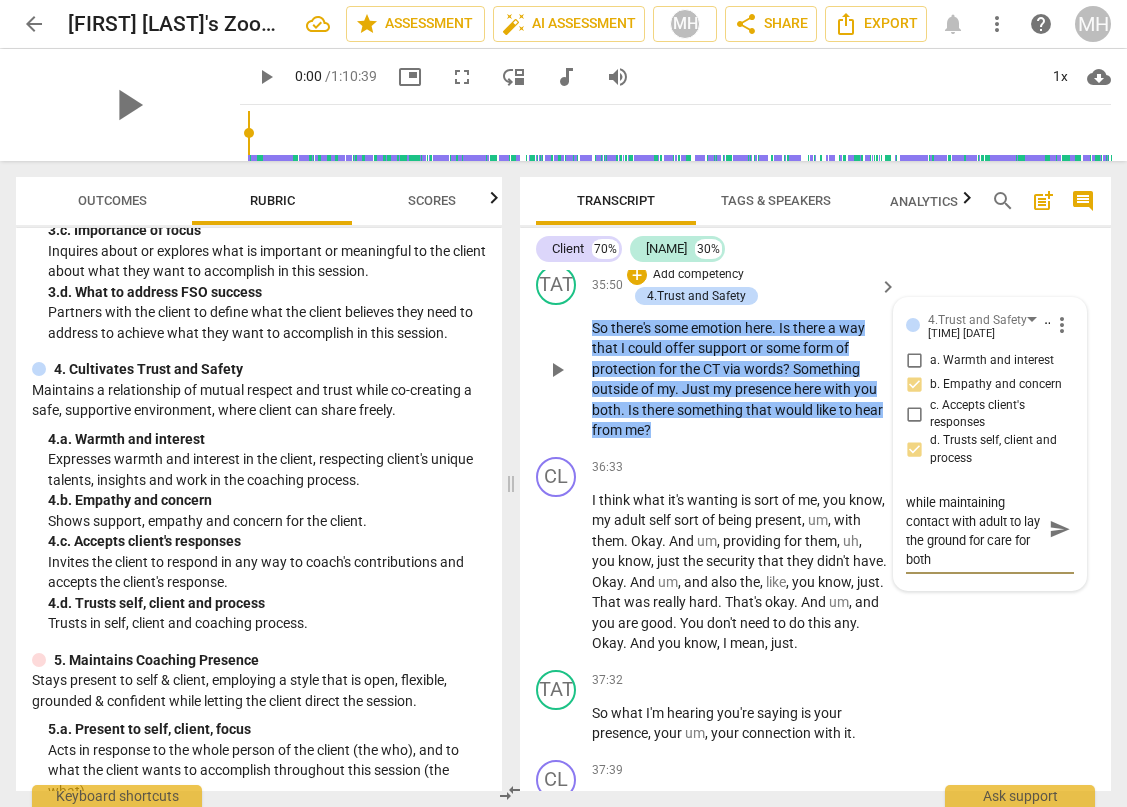 click on "send" at bounding box center (1060, 529) 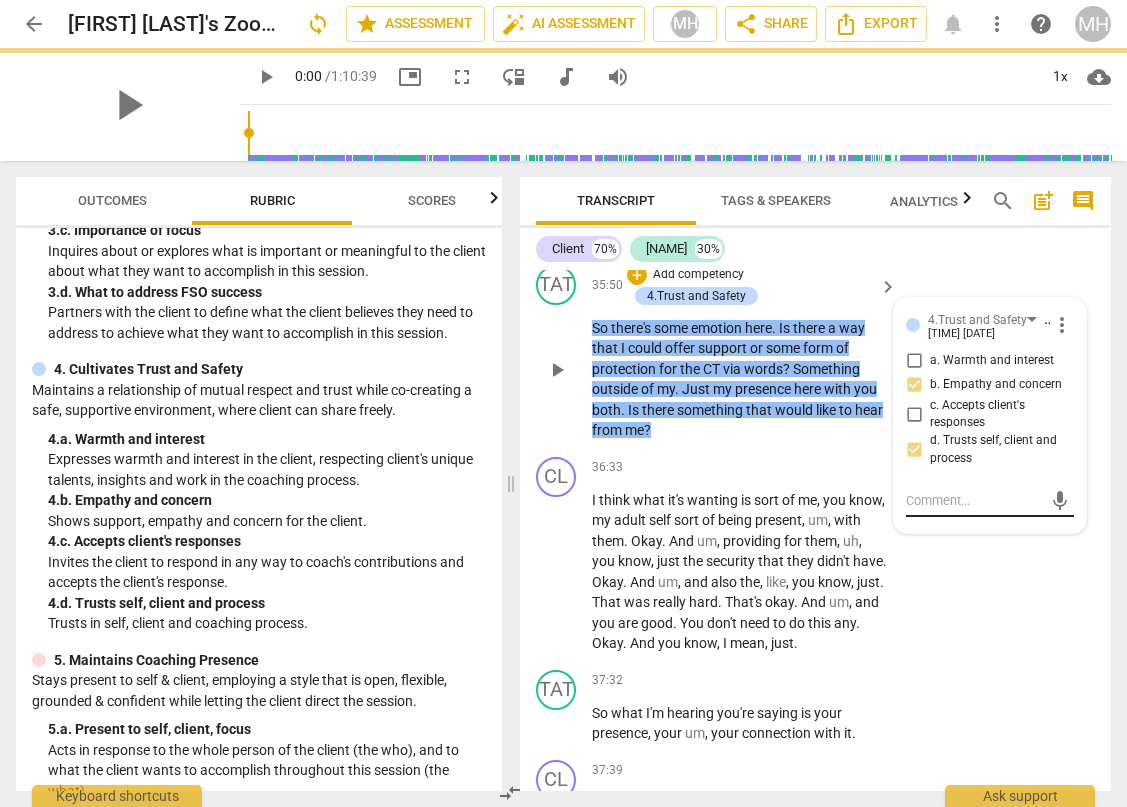 scroll, scrollTop: 0, scrollLeft: 0, axis: both 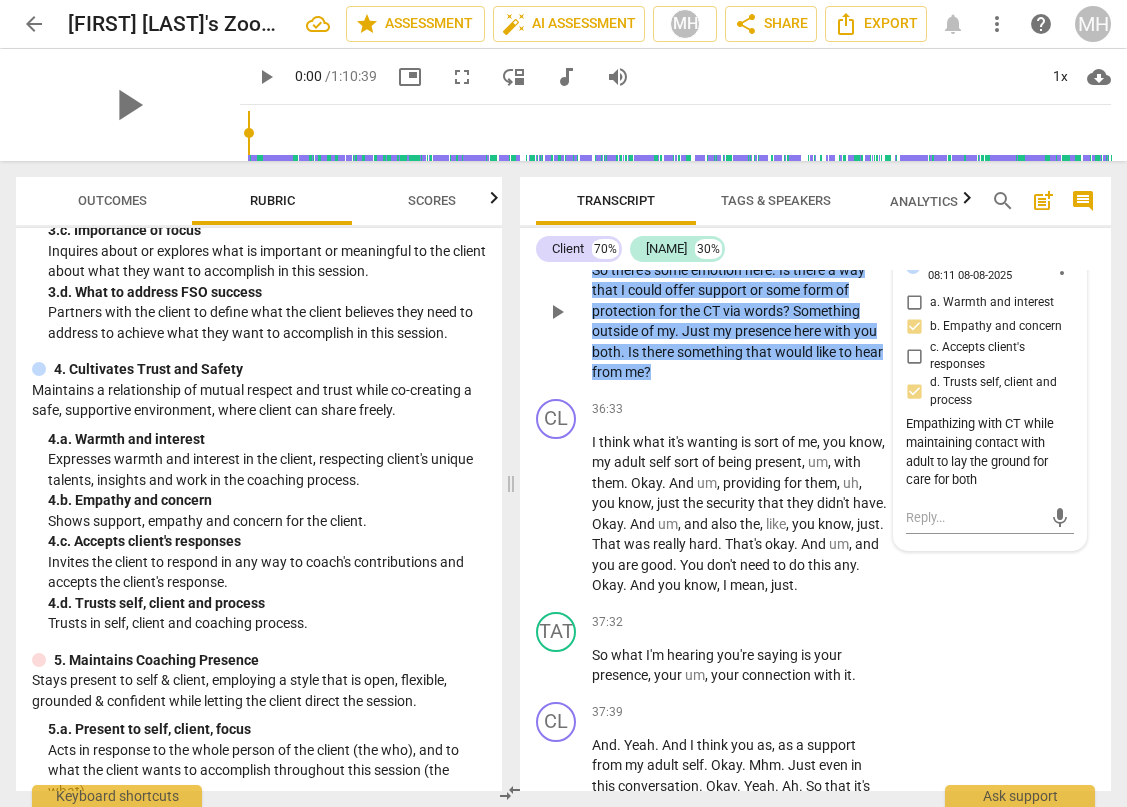click on "more_vert" at bounding box center (1062, 267) 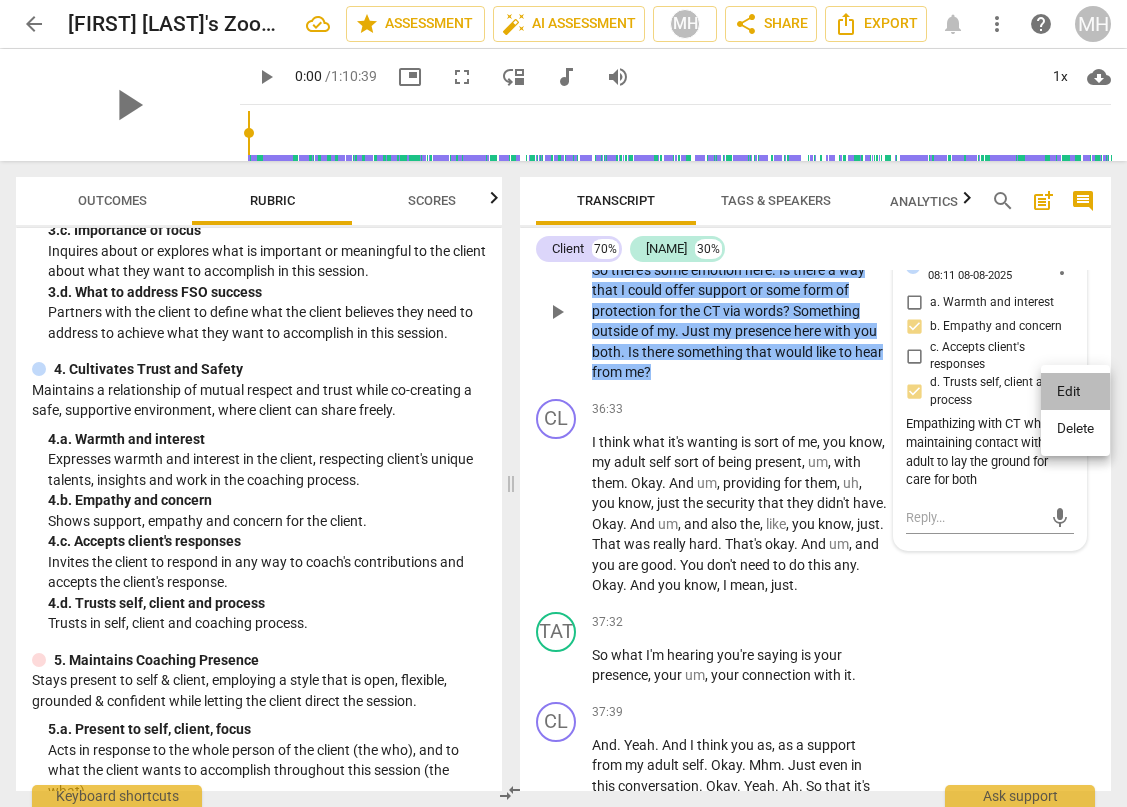 click on "Edit" at bounding box center (1075, 392) 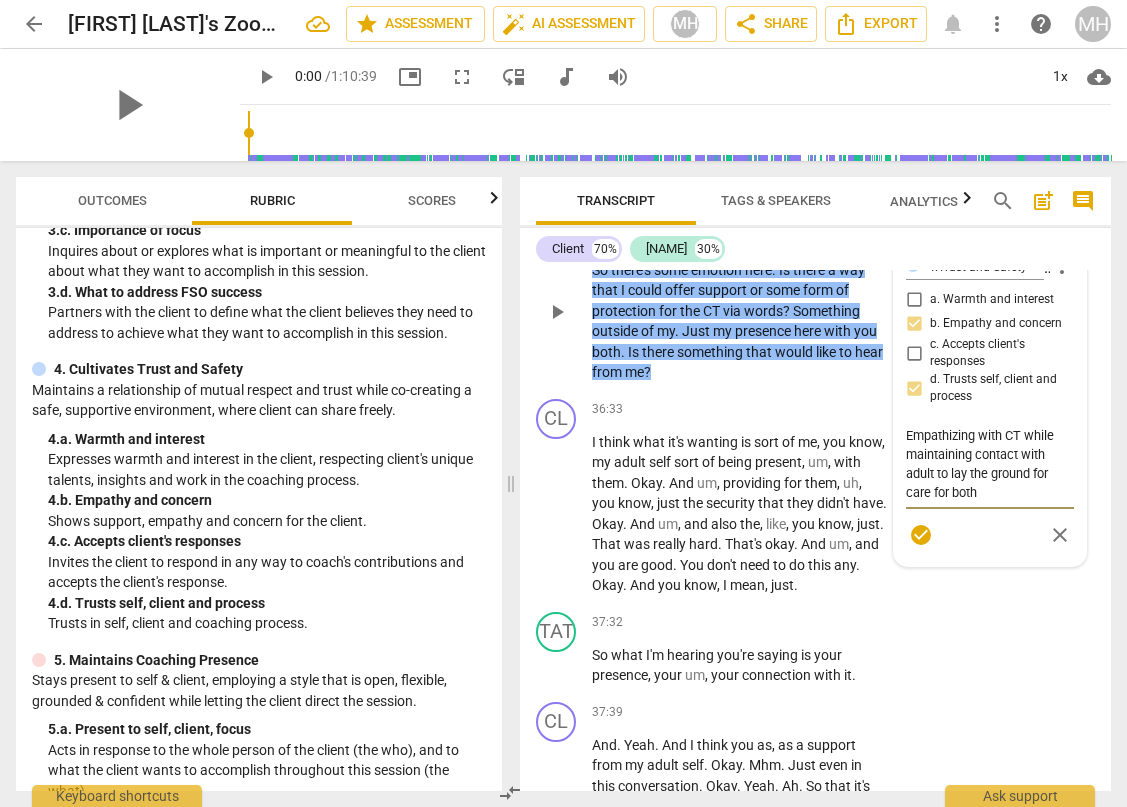 click on "Empathizing with CT while maintaining contact with adult to lay the ground for care for both" at bounding box center (990, 464) 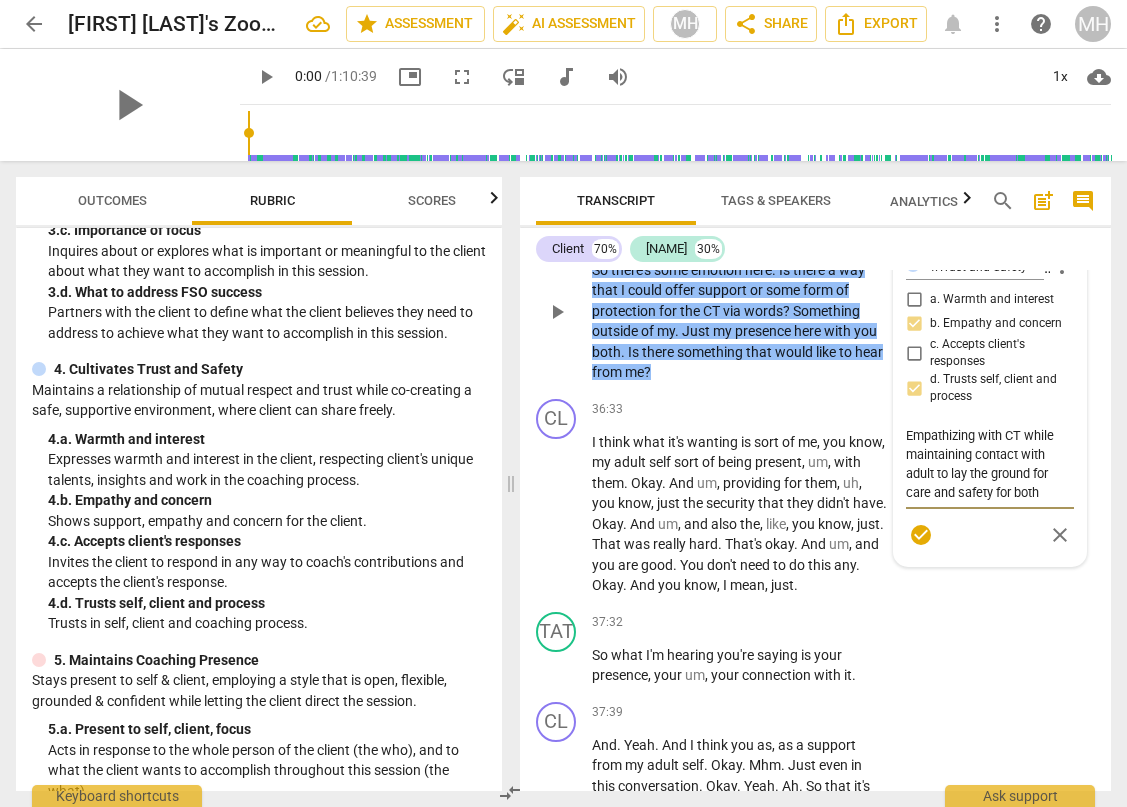 click on "Empathizing with CT while maintaining contact with adult to lay the ground for care and safety for both" at bounding box center (990, 464) 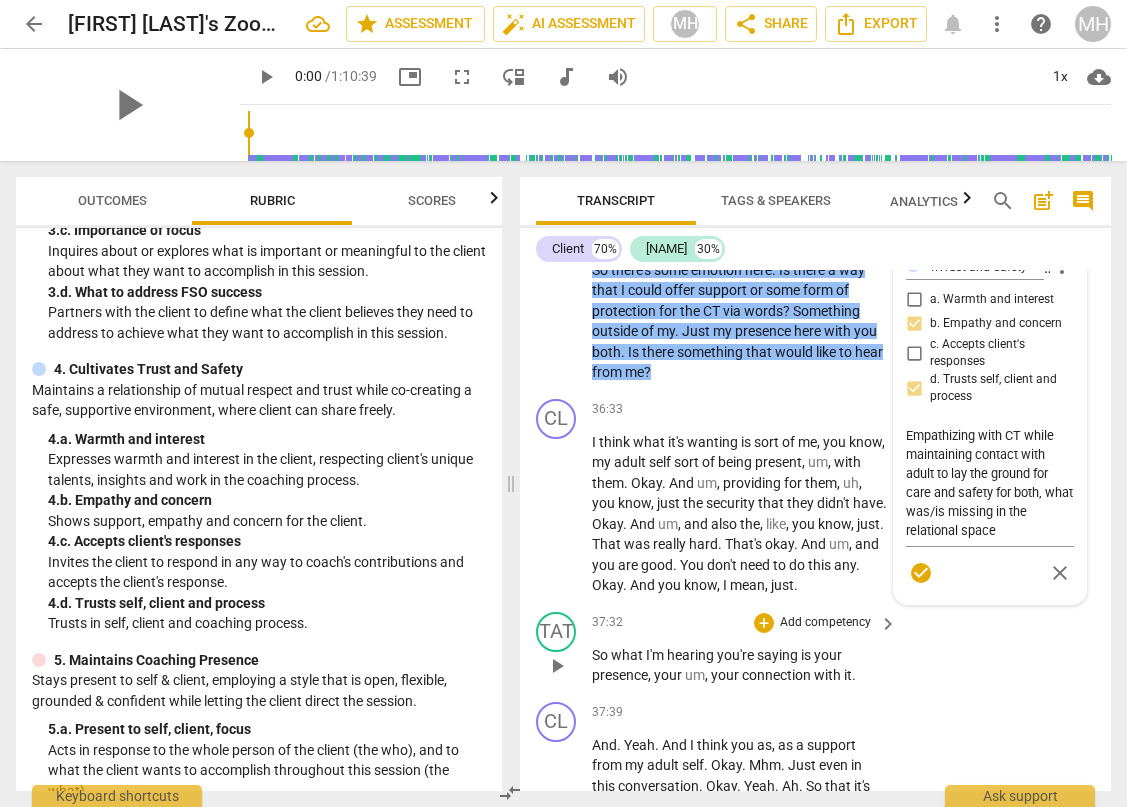 click on "MA play_arrow pause 37:32 + Add competency keyboard_arrow_right So   what   I'm   hearing   you're   saying   is   your   presence ,   your   um ,   your   connection   with   it ." at bounding box center (815, 649) 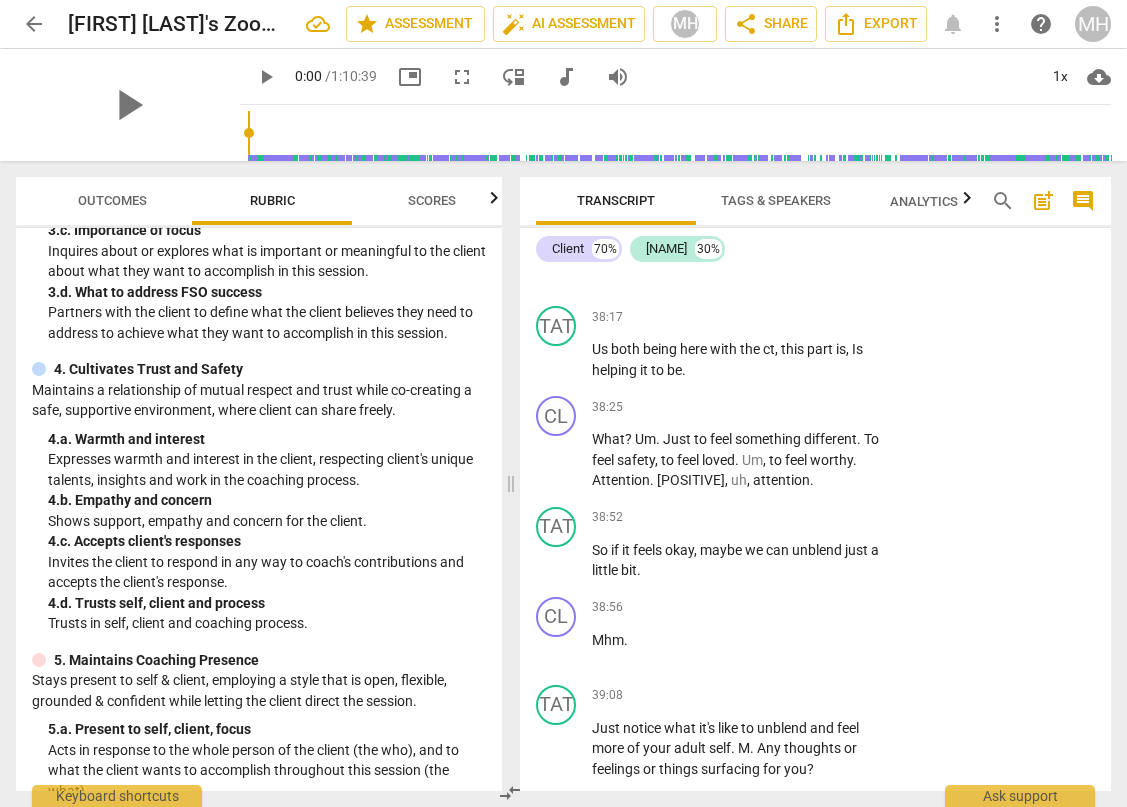 scroll, scrollTop: 18537, scrollLeft: 0, axis: vertical 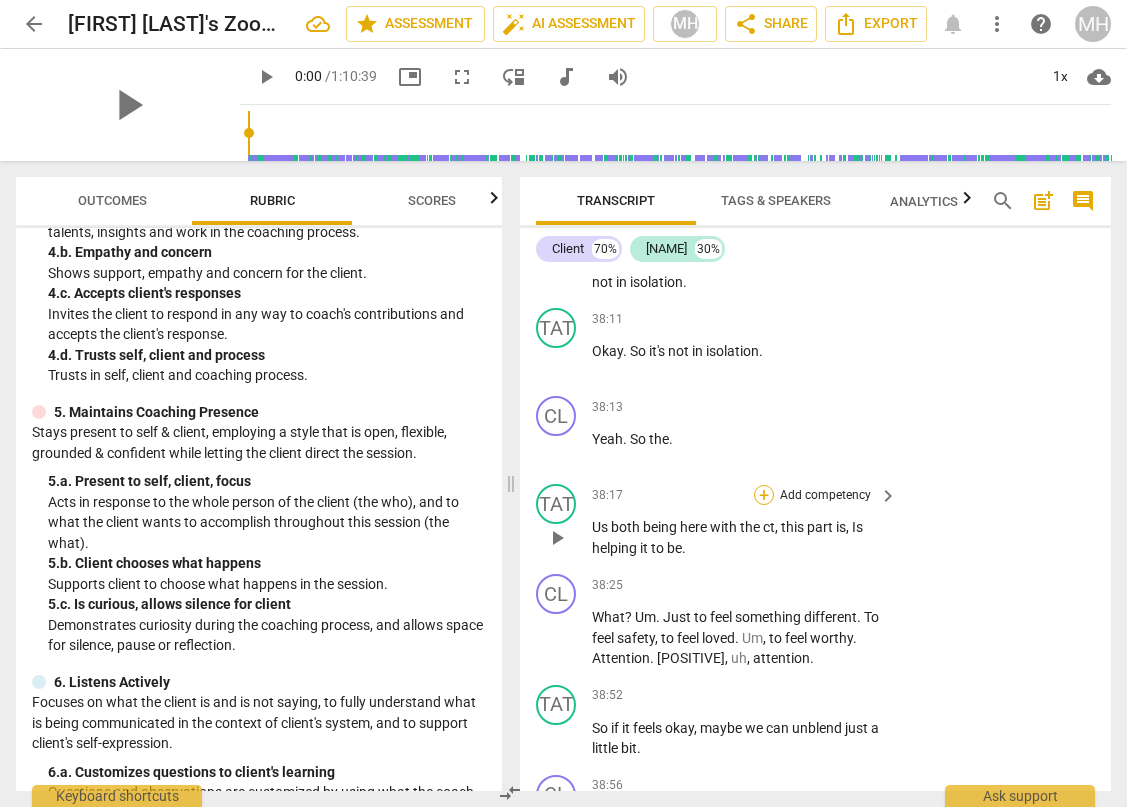 click on "+" at bounding box center [764, 495] 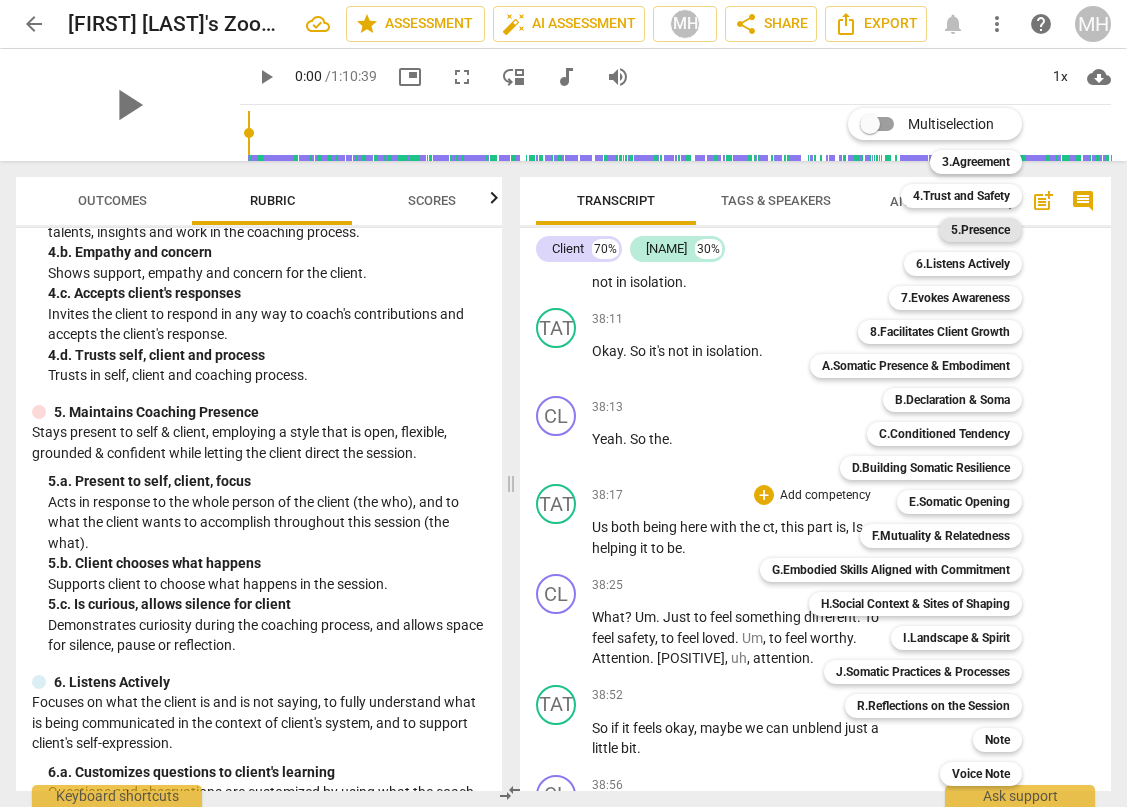 click on "5.Presence" at bounding box center [980, 230] 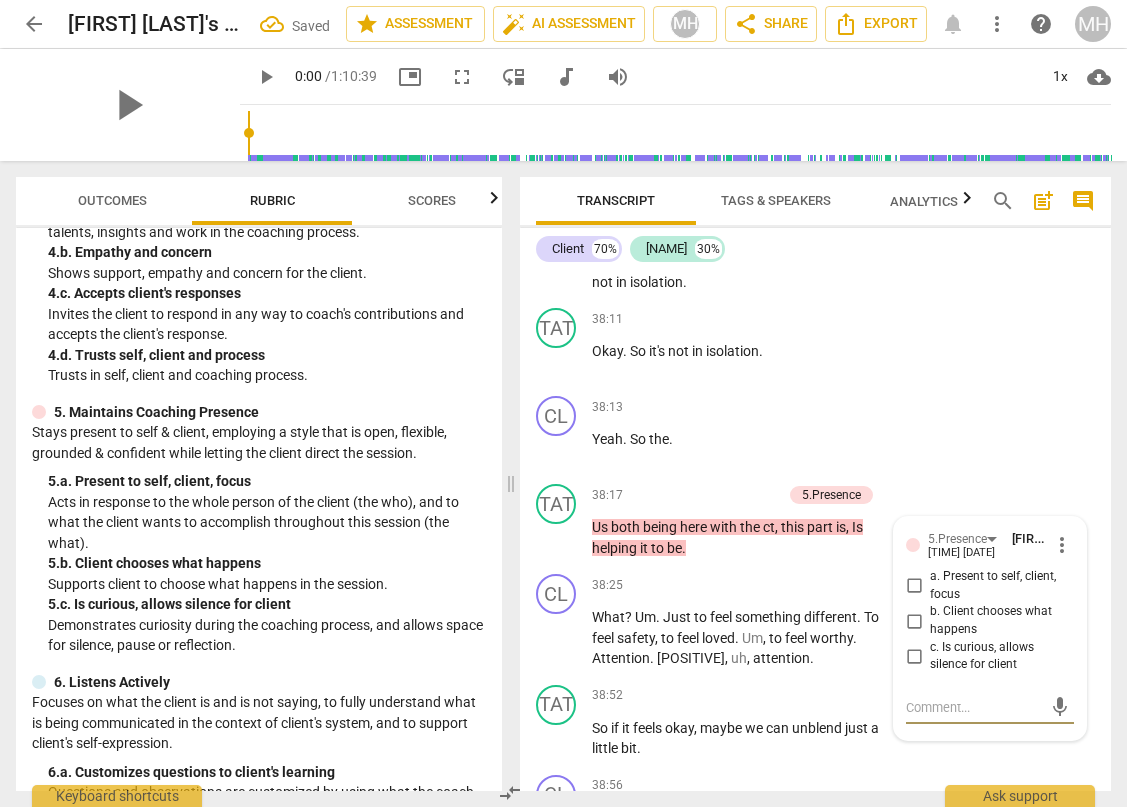 scroll, scrollTop: 18656, scrollLeft: 0, axis: vertical 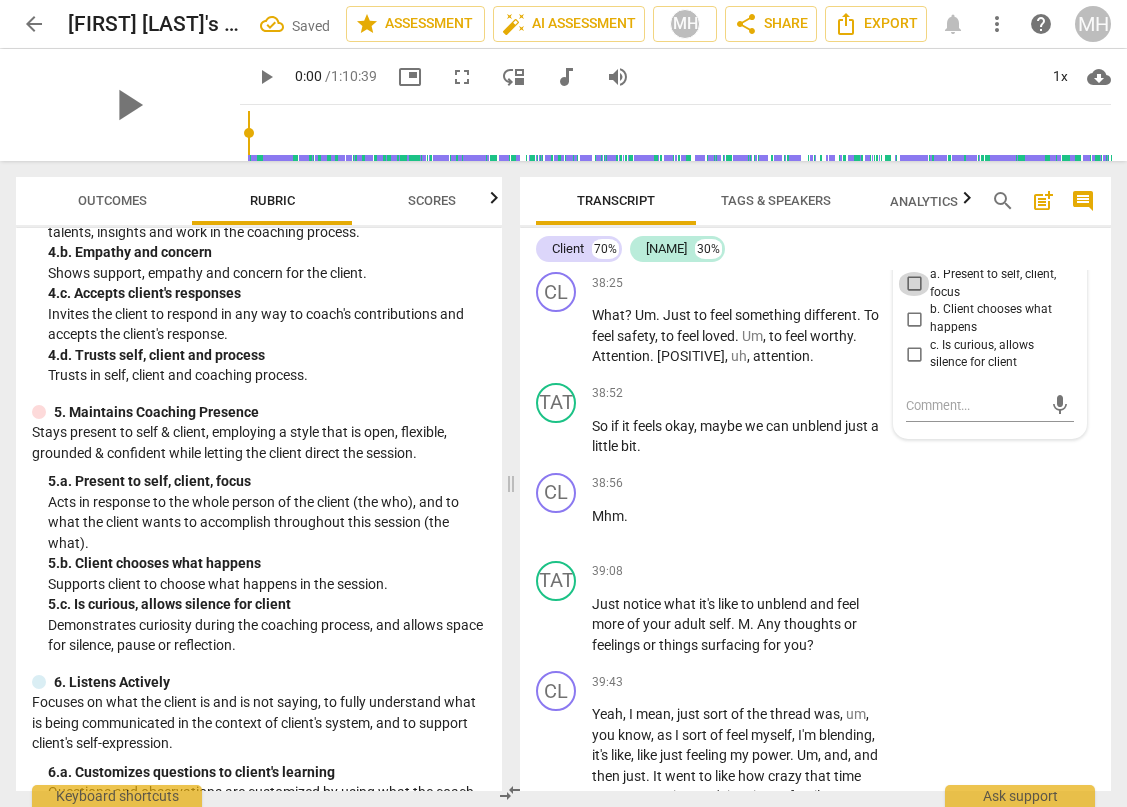 click on "a. Present to self, client, focus" at bounding box center (914, 284) 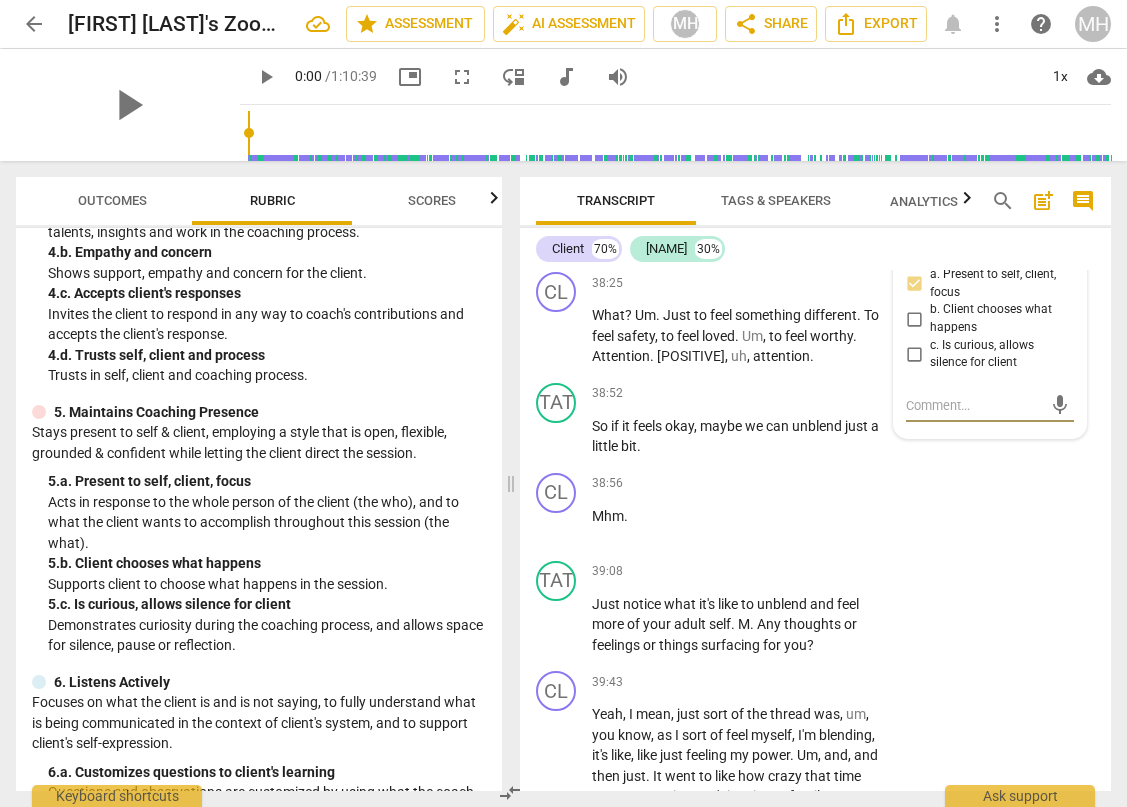 click at bounding box center (974, 405) 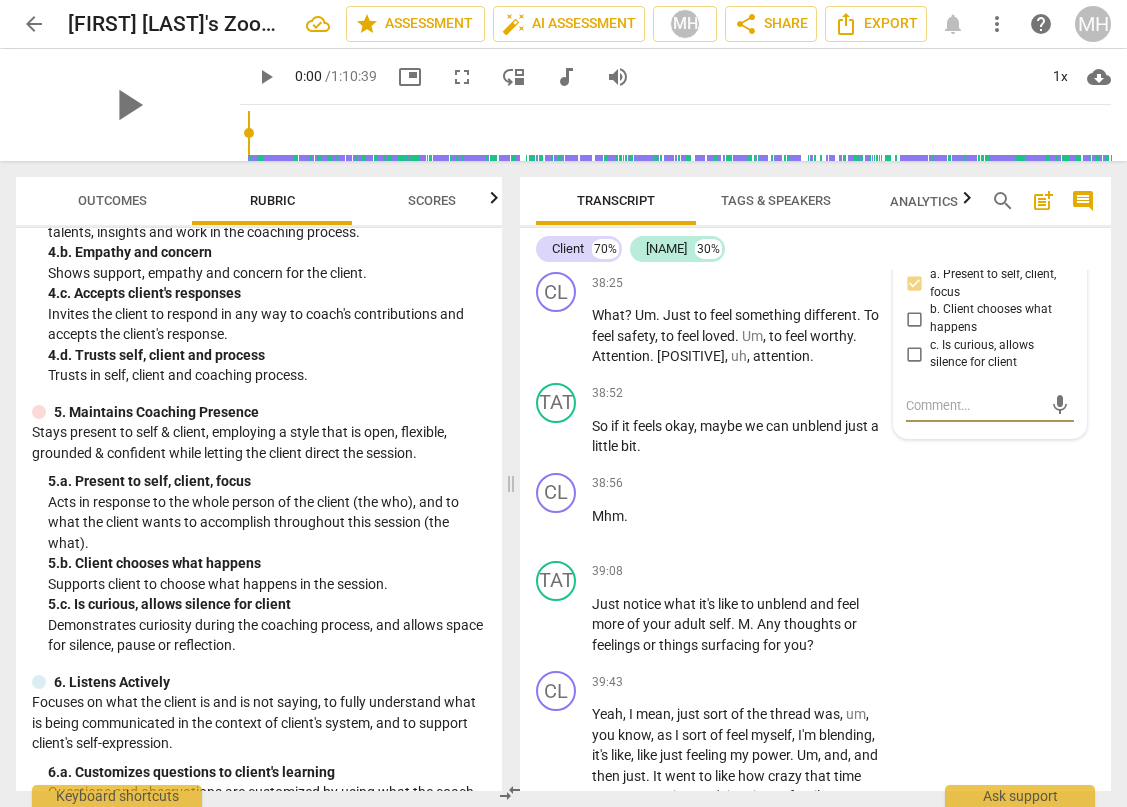 click at bounding box center (974, 405) 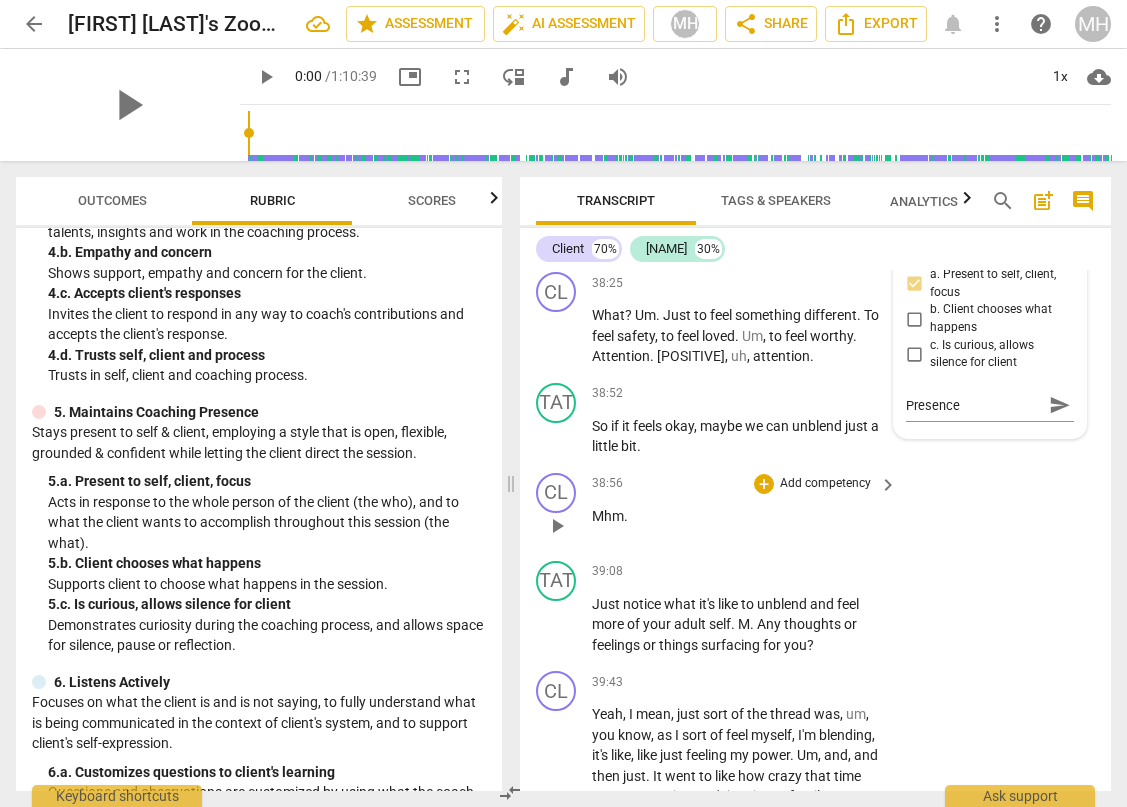 click on "CL play_arrow pause 38:56 + Add competency keyboard_arrow_right Mhm ." at bounding box center [815, 509] 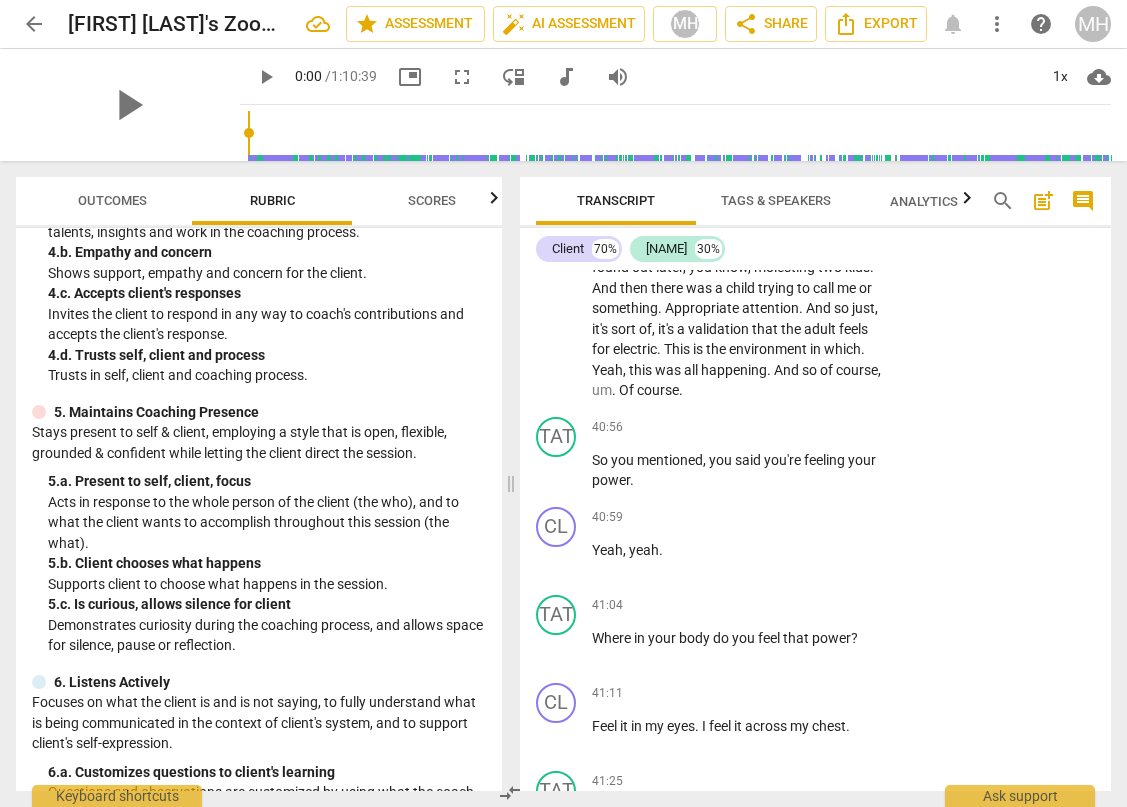 scroll, scrollTop: 19281, scrollLeft: 0, axis: vertical 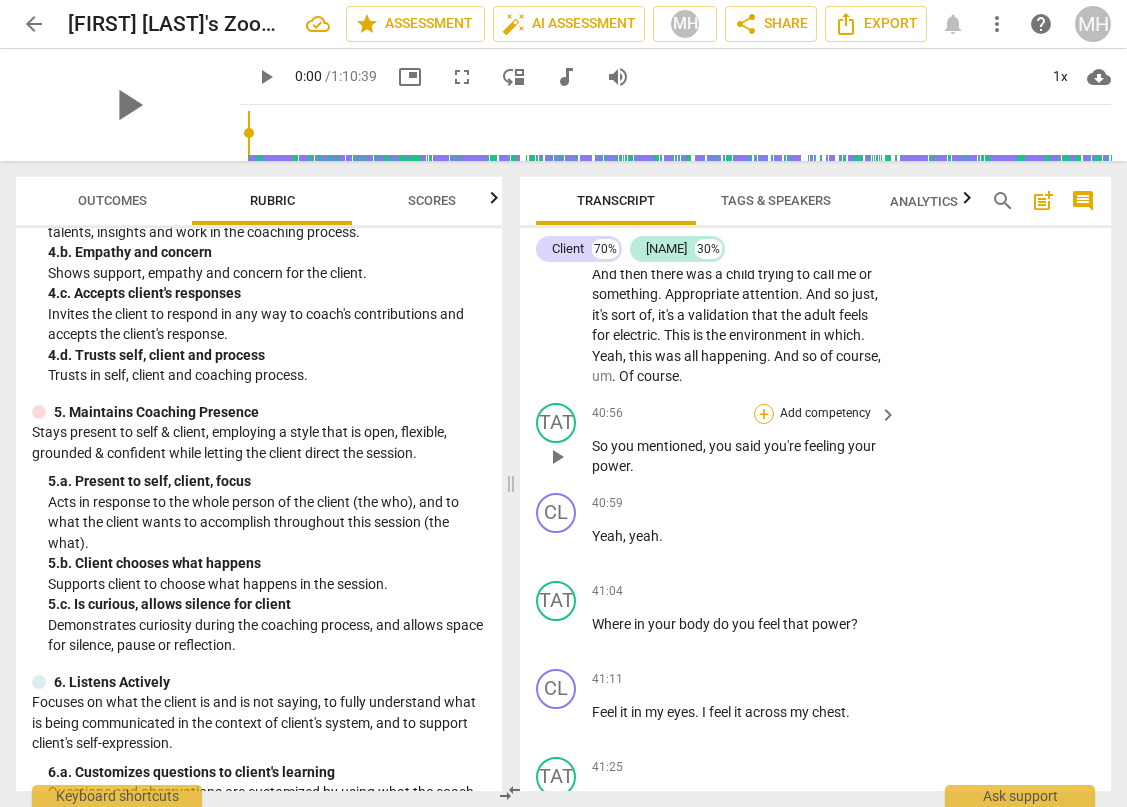 click on "+" at bounding box center [764, 414] 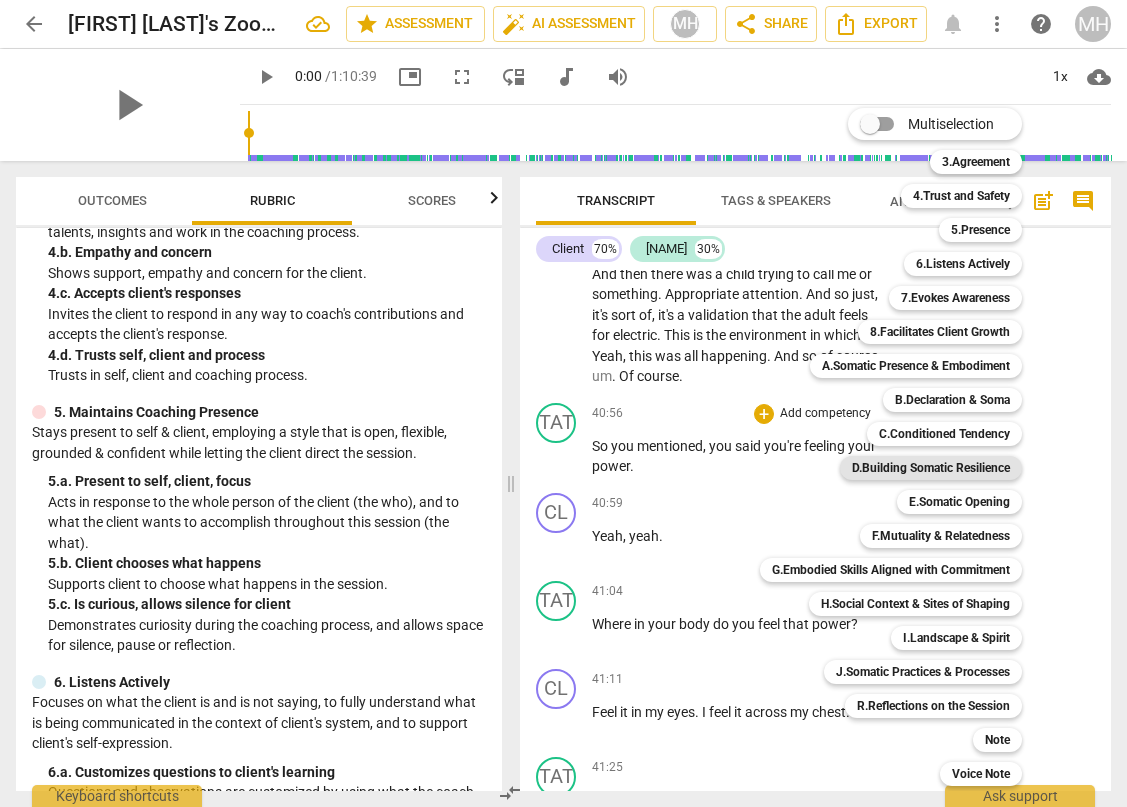 click on "D.Building Somatic Resilience" at bounding box center [931, 468] 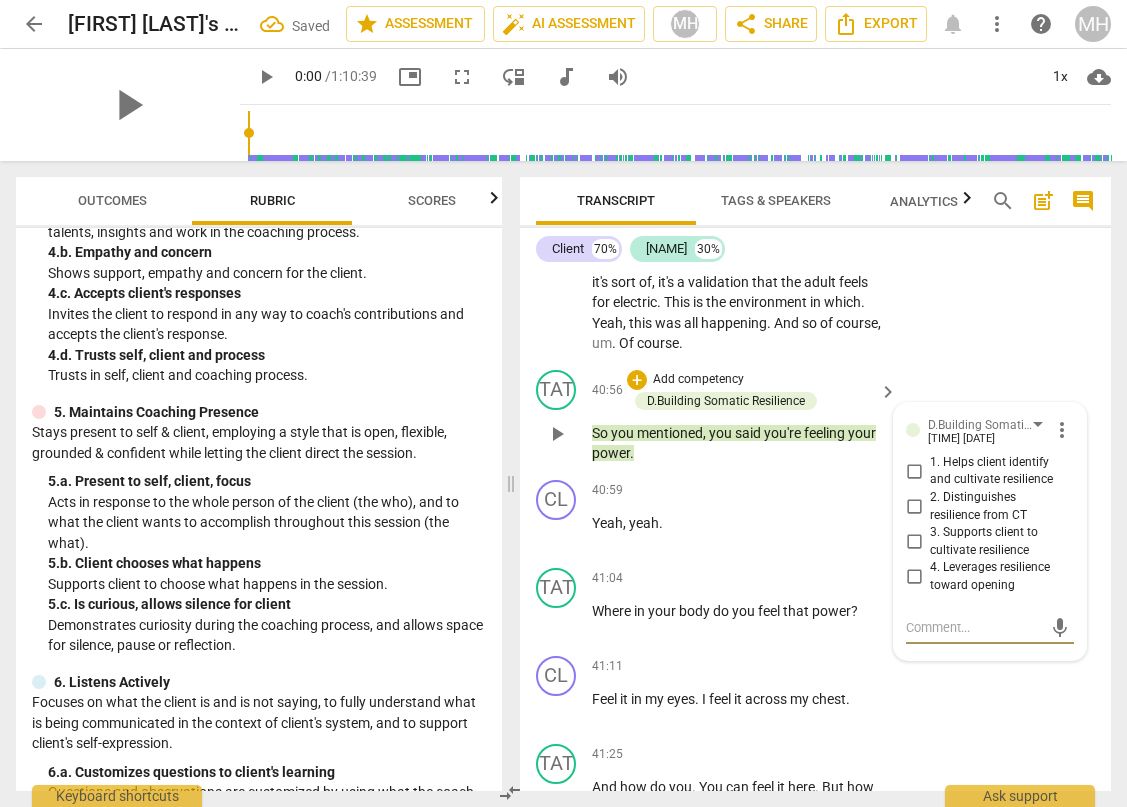 scroll, scrollTop: 19323, scrollLeft: 0, axis: vertical 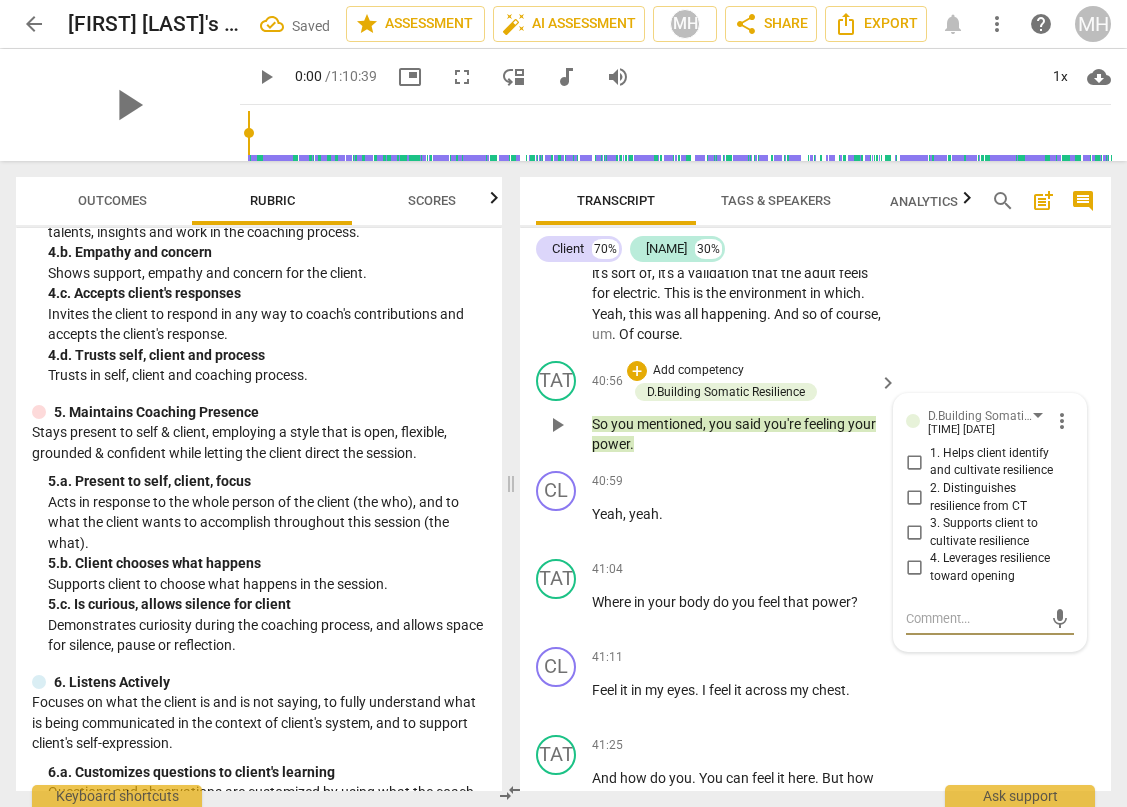 click on "1. Helps client identify and cultivate resilience" at bounding box center (914, 462) 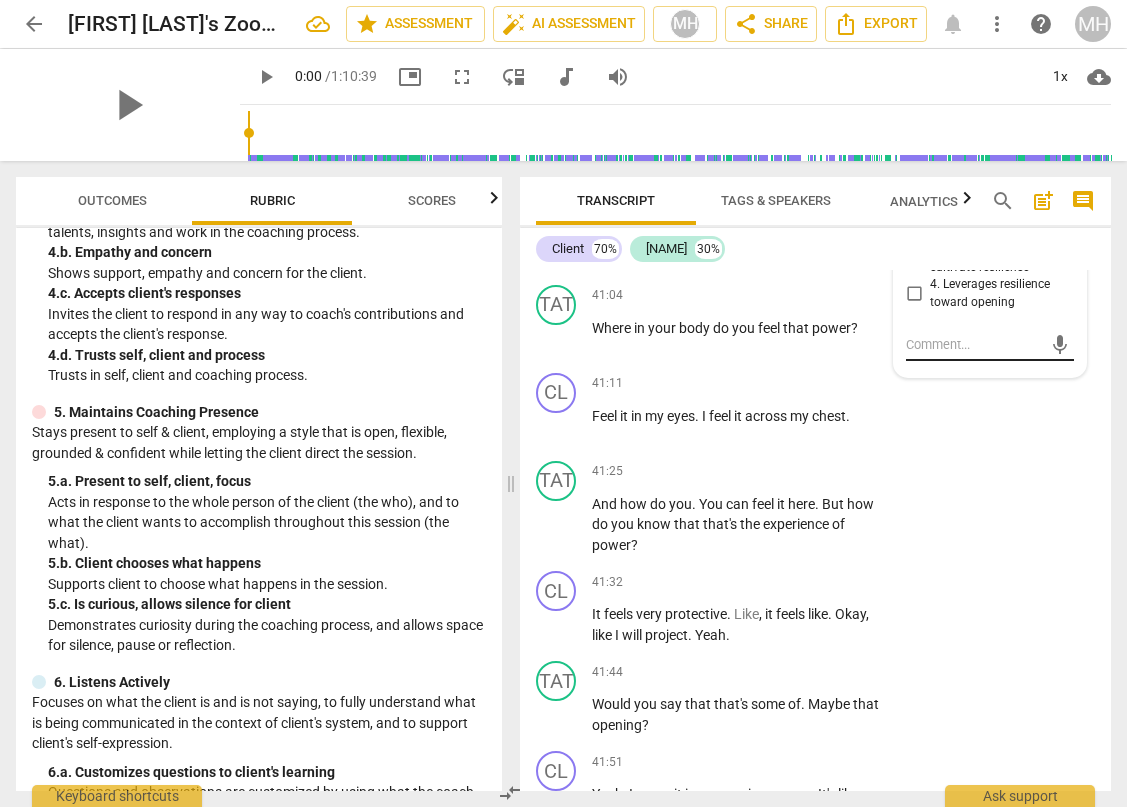 scroll, scrollTop: 19618, scrollLeft: 0, axis: vertical 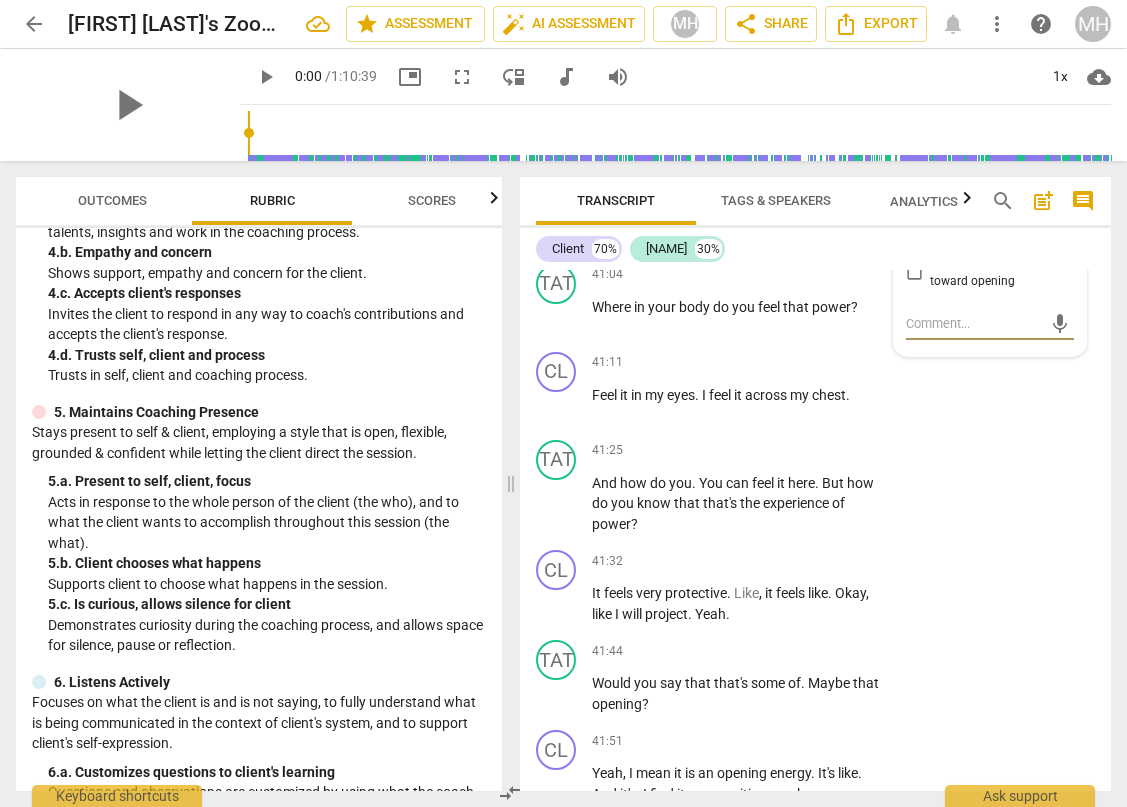 click at bounding box center [974, 323] 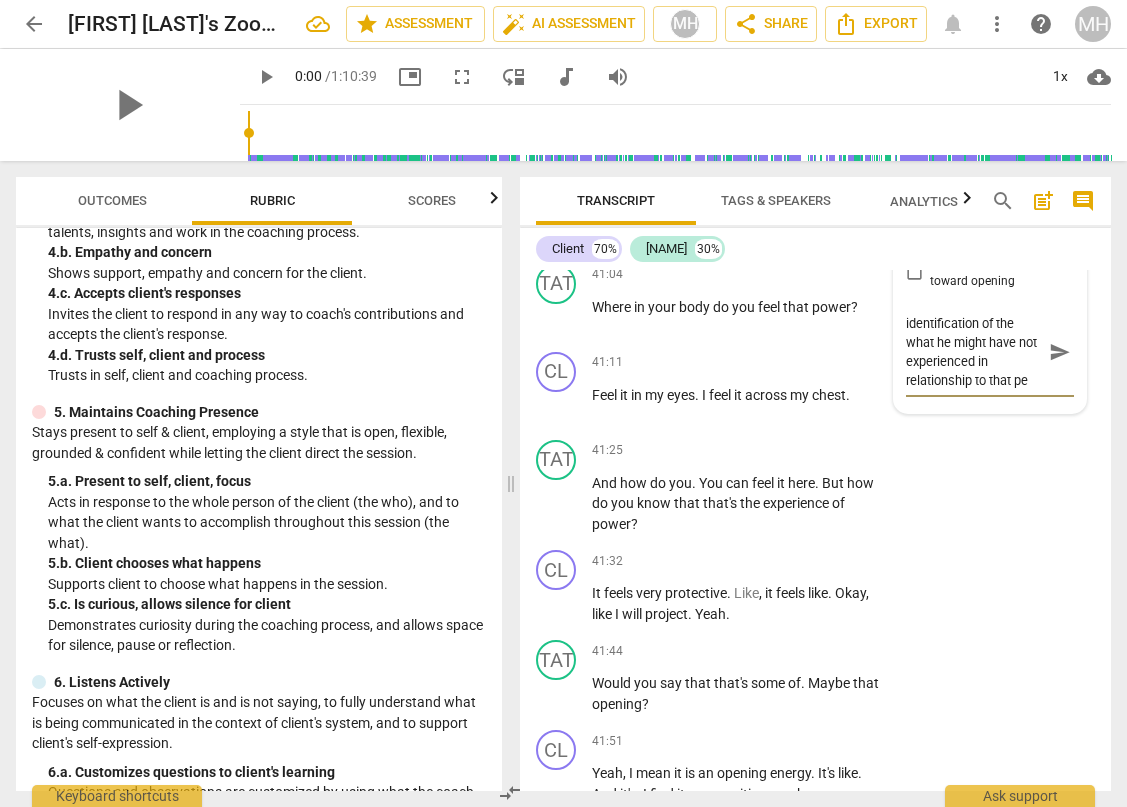 scroll, scrollTop: 19, scrollLeft: 0, axis: vertical 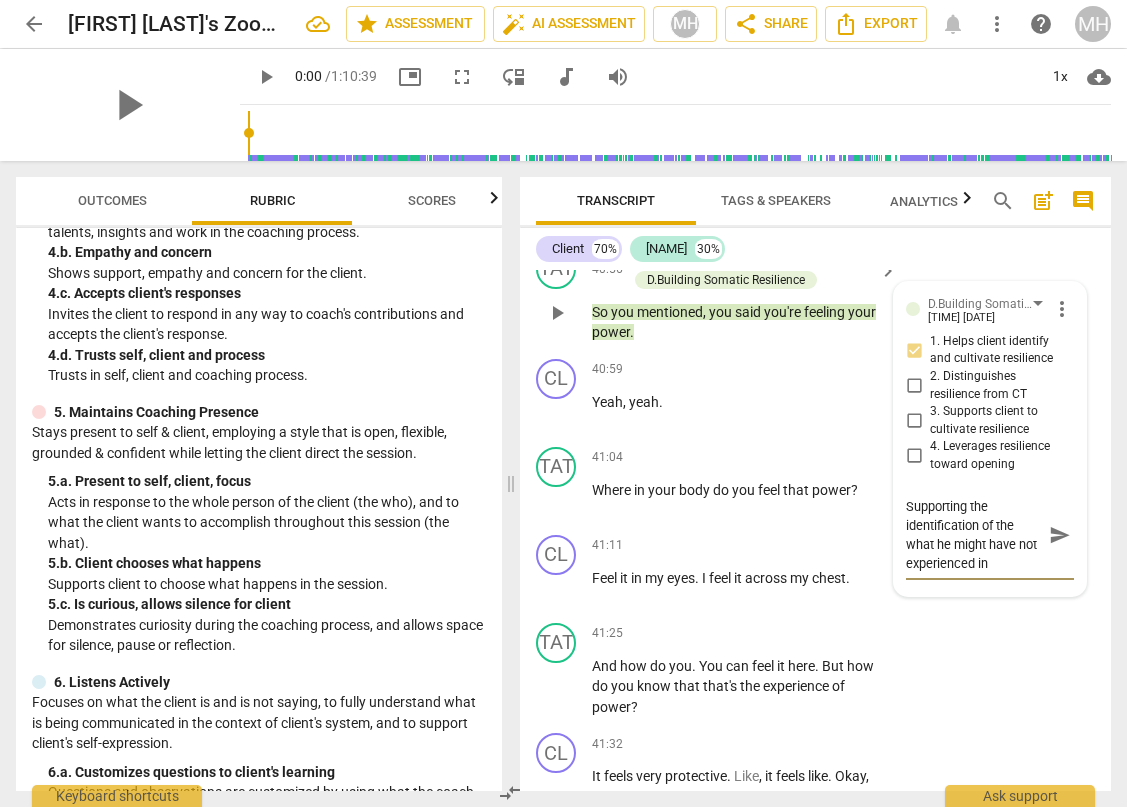 click on "Supporting the identification of the what he might have not experienced in relationship to" at bounding box center (974, 535) 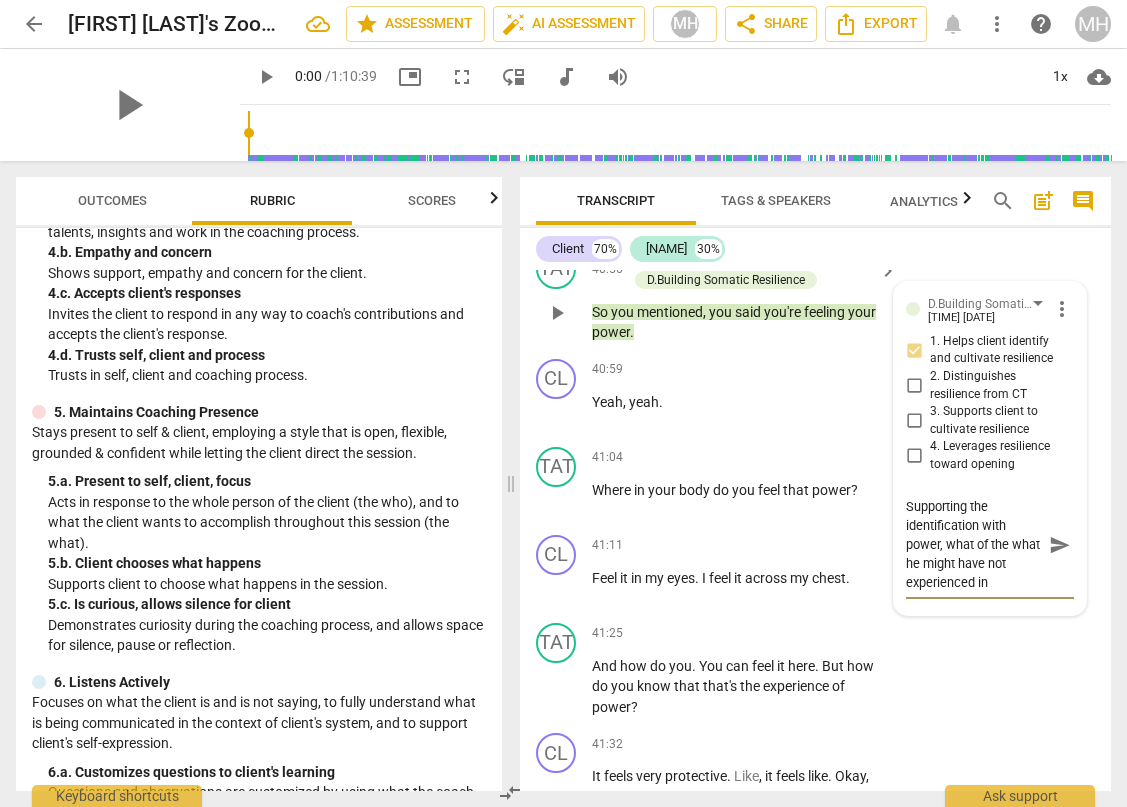 click on "Supporting the identification with power, what of the what he might have not experienced in relationship to" at bounding box center (974, 544) 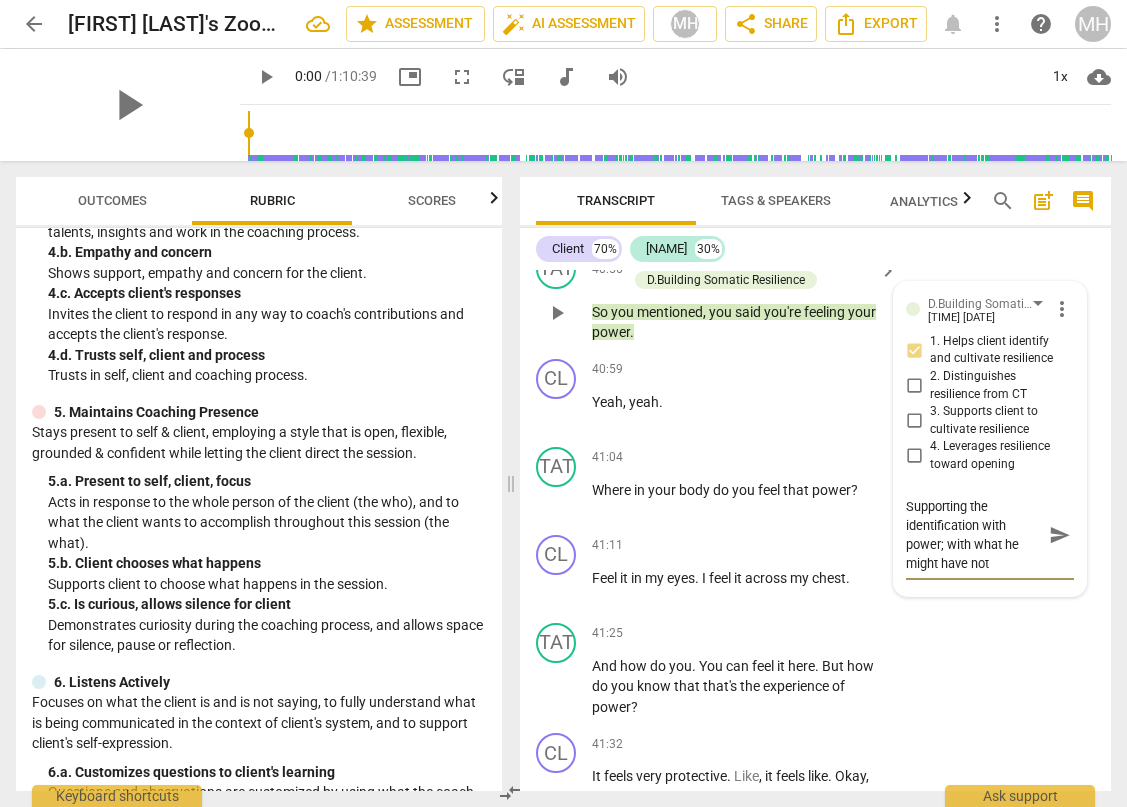 scroll, scrollTop: 38, scrollLeft: 0, axis: vertical 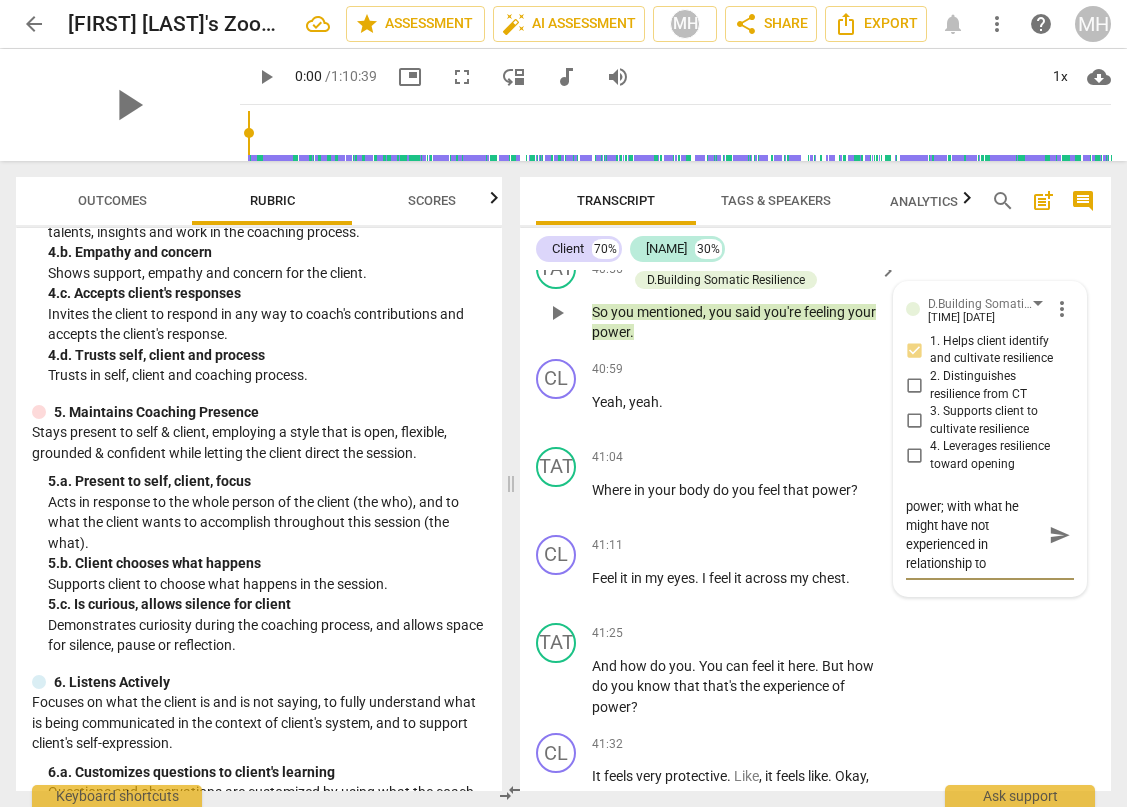 click on "Supporting the identification with power; with what he might have not experienced in relationship to" at bounding box center (974, 535) 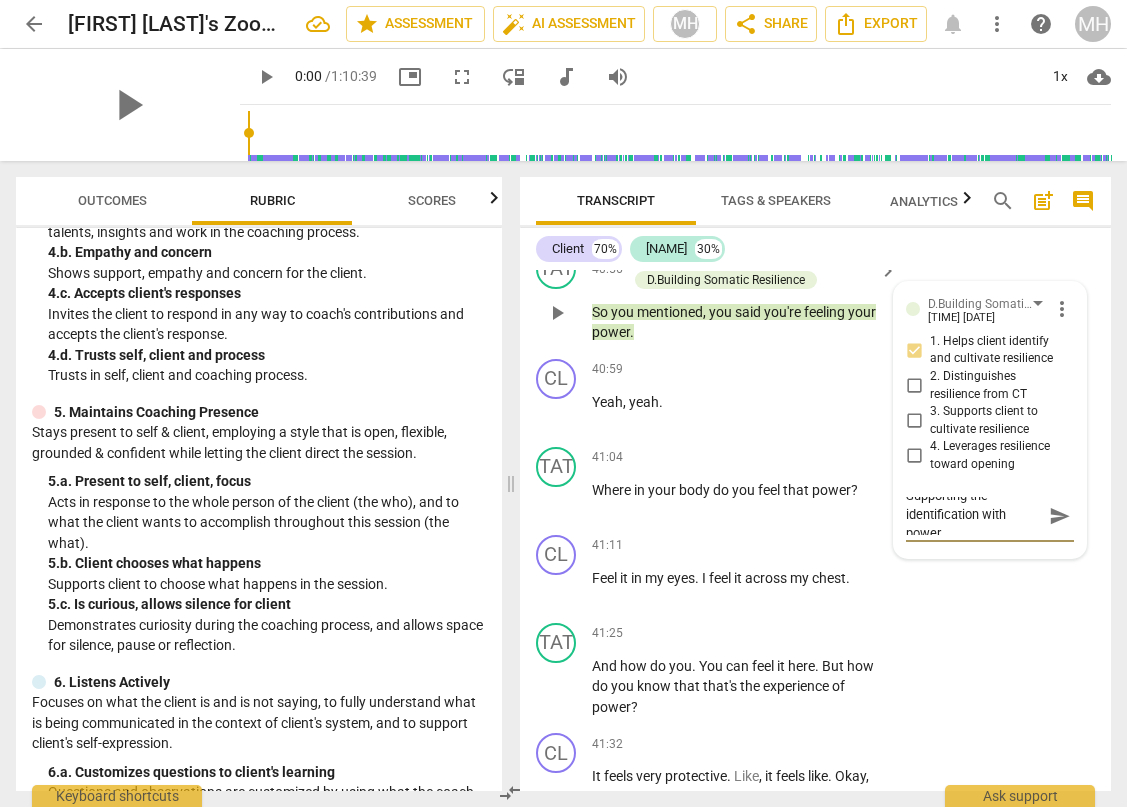 scroll, scrollTop: 19, scrollLeft: 0, axis: vertical 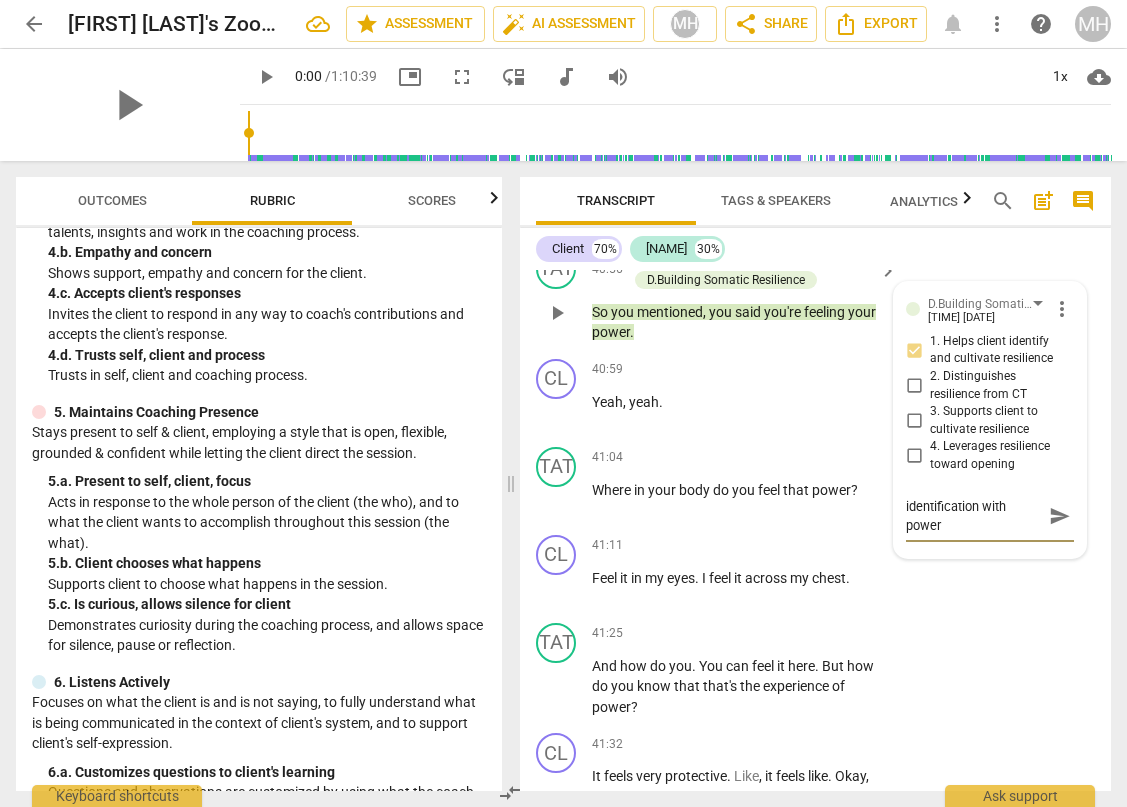 click on "Supporting the identification with power" at bounding box center (974, 516) 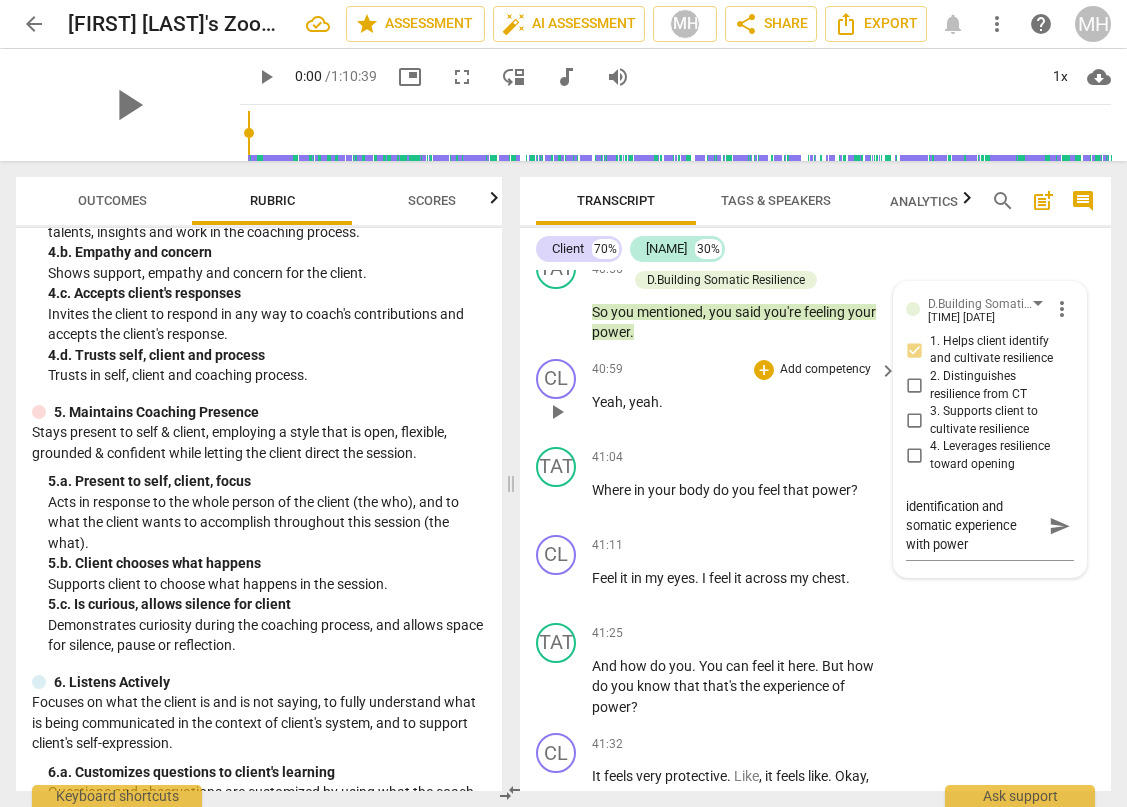 click on "Yeah ,   yeah ." at bounding box center [739, 402] 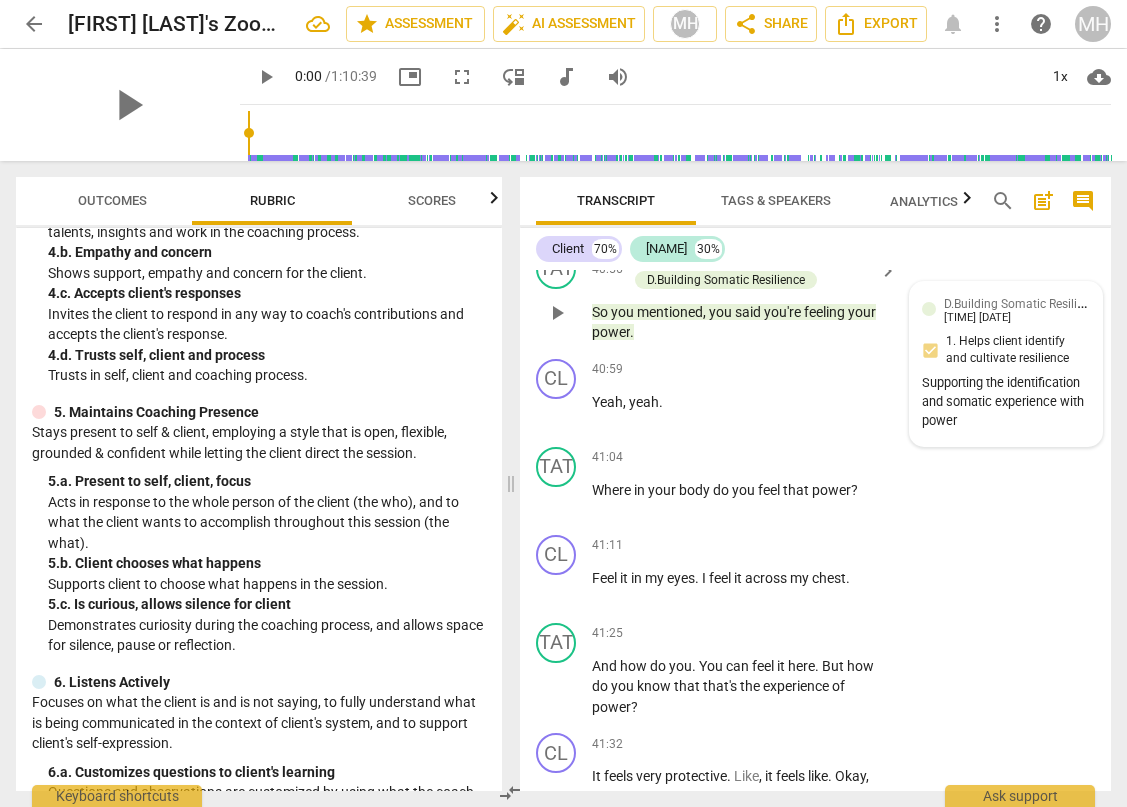 click on "Supporting the identification and somatic experience  with power" at bounding box center (1006, 402) 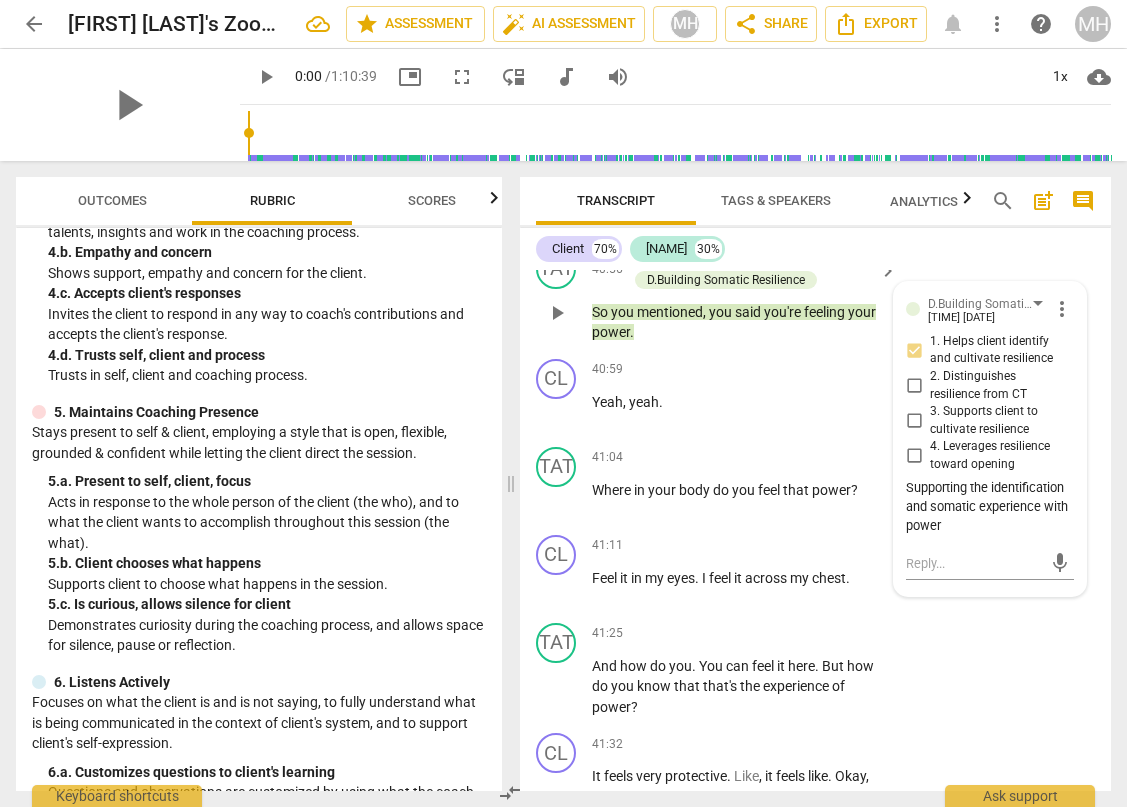 click on "more_vert" at bounding box center [1062, 309] 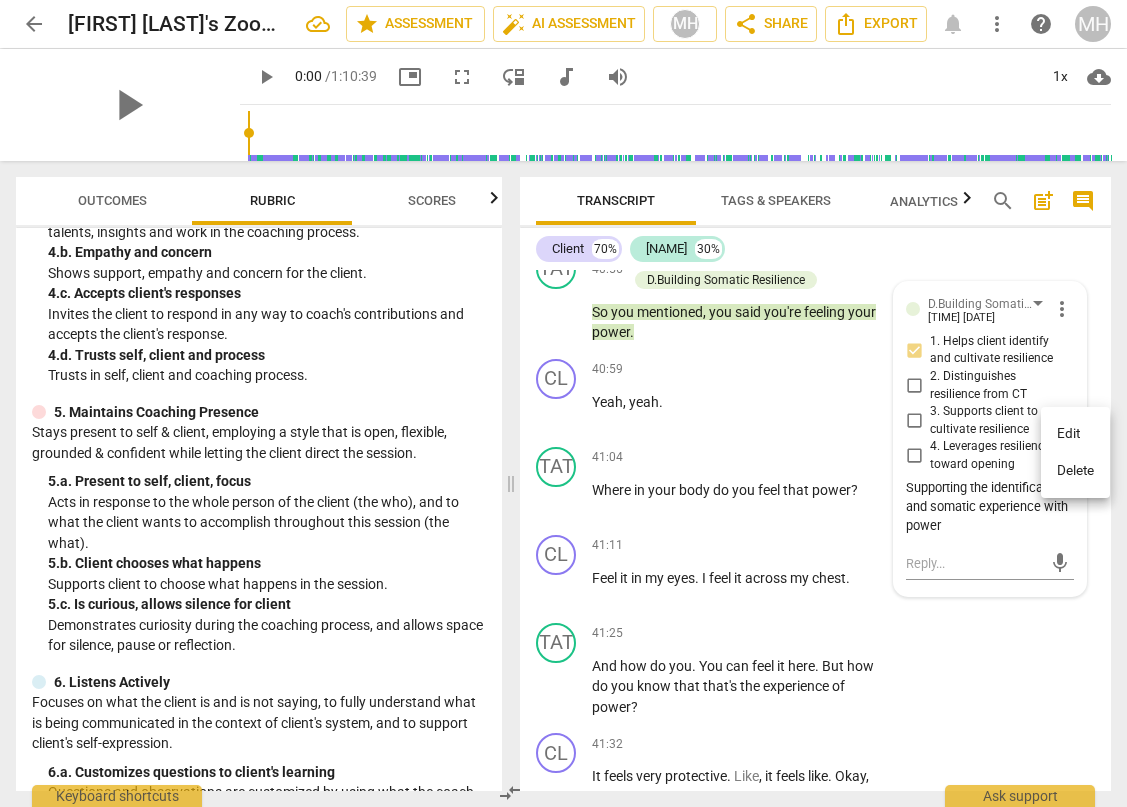 click on "Edit" at bounding box center (1075, 434) 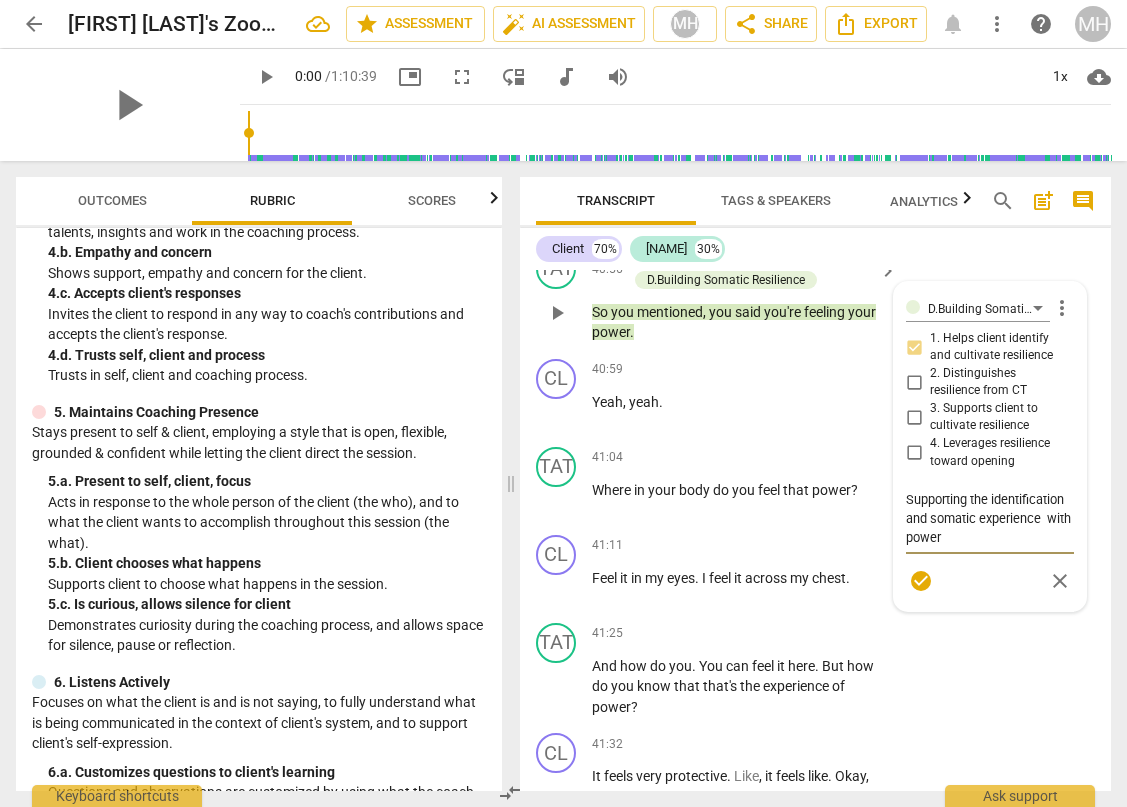 click on "Supporting the identification and somatic experience  with power" at bounding box center (990, 518) 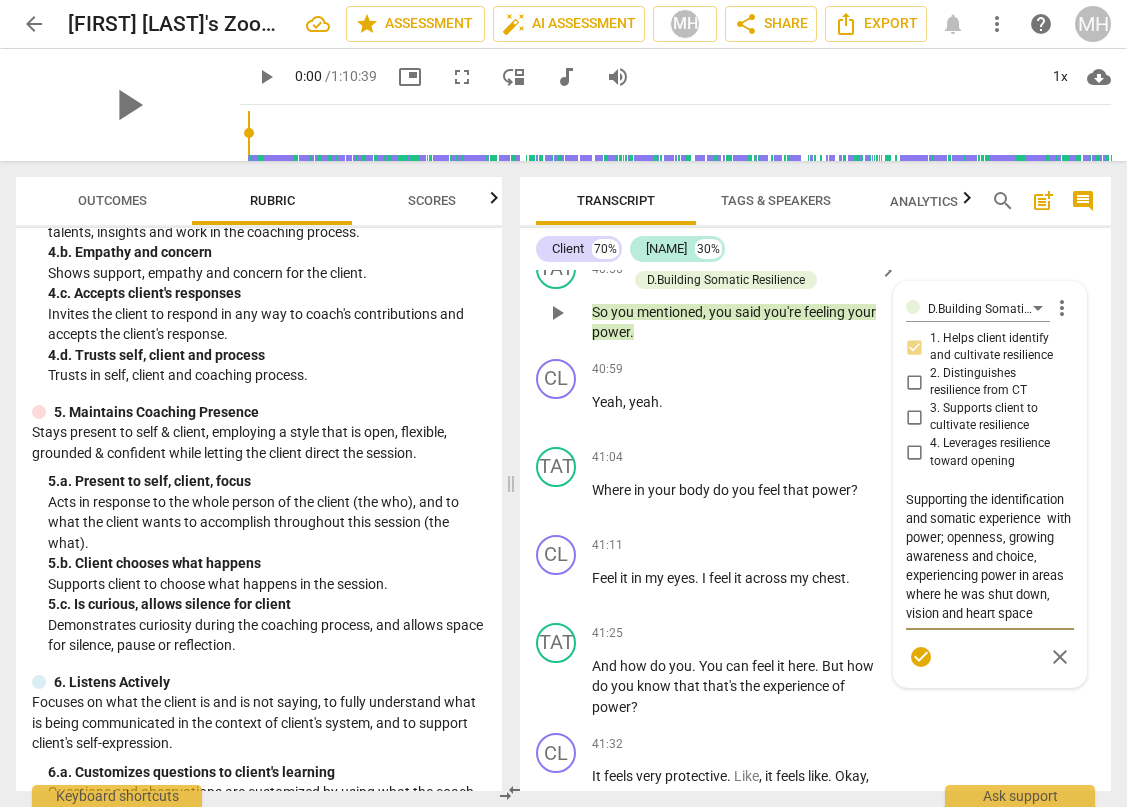 scroll, scrollTop: 19, scrollLeft: 0, axis: vertical 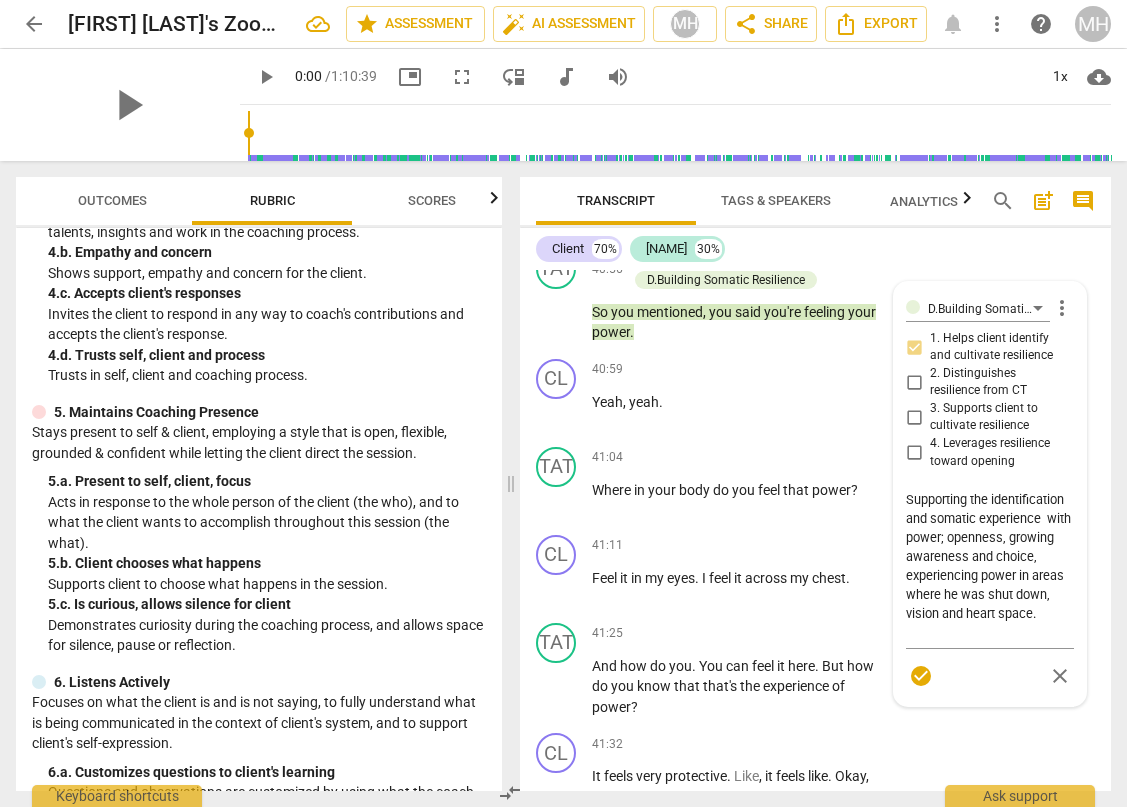 click on "CL play_arrow pause 39:43 + Add competency keyboard_arrow_right Yeah ,   I   mean ,   just   sort   of   the   thread   was ,   um ,   you   know ,   as   I   sort   of   feel   myself ,   I'm   blending ,   it's   like ,   like   just   feeling   my   power .   Um ,   and ,   and   then   just .   It   went   to   like   how   crazy   that   time   was .   I   mean ,   it   wasn't   just   in   my   family .   It   was   like   the   school   I   went   to   was   really   up   in   terms   of   super   dysfunctional   adults .   The   principal   was   a   child   molester .   He   was ,   you   know ,   we   all   found   out   later ,   you   know ,   molesting   two   kids .   And   then   there   was   a   child   trying   to   call   me   or   something .   Appropriate   attention .   And   so   just ,   it's   sort   of ,   it's   a   validation   that   the   adult   feels   for   electric .   This   is   the   environment   in   which .   Yeah ,   this   was   all   happening .   And   so   of   ," at bounding box center (815, 62) 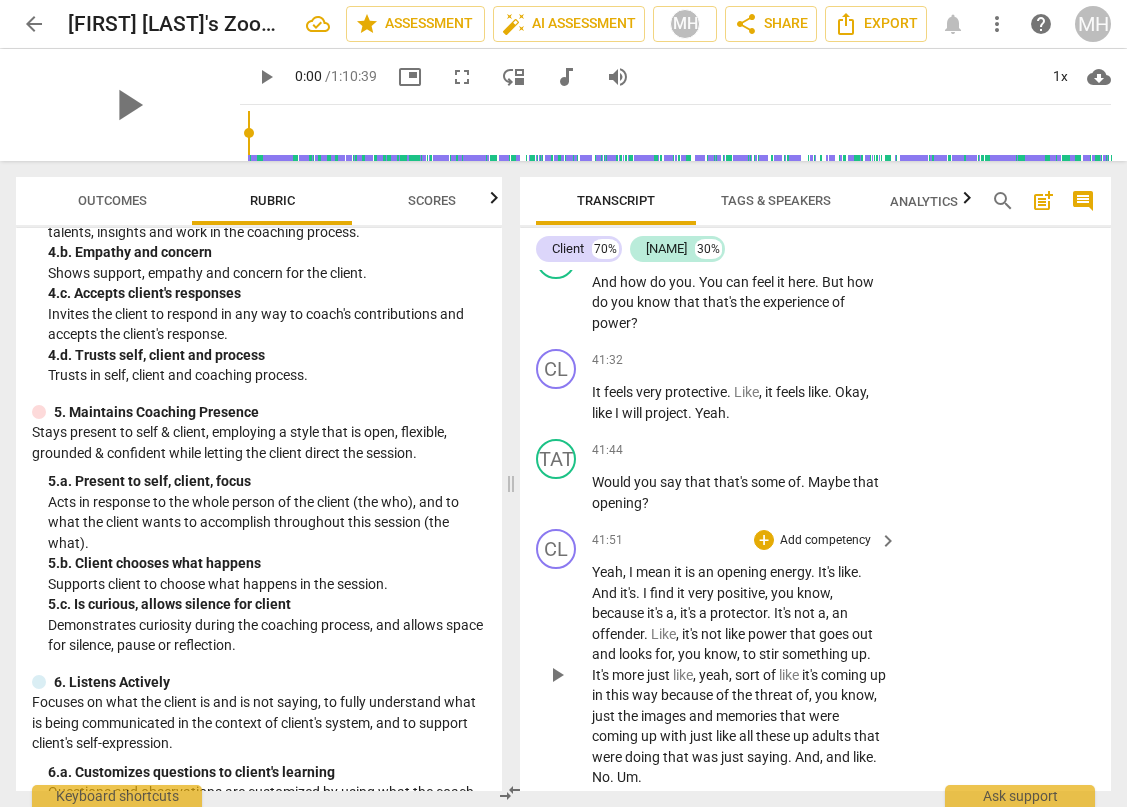 scroll, scrollTop: 19815, scrollLeft: 0, axis: vertical 